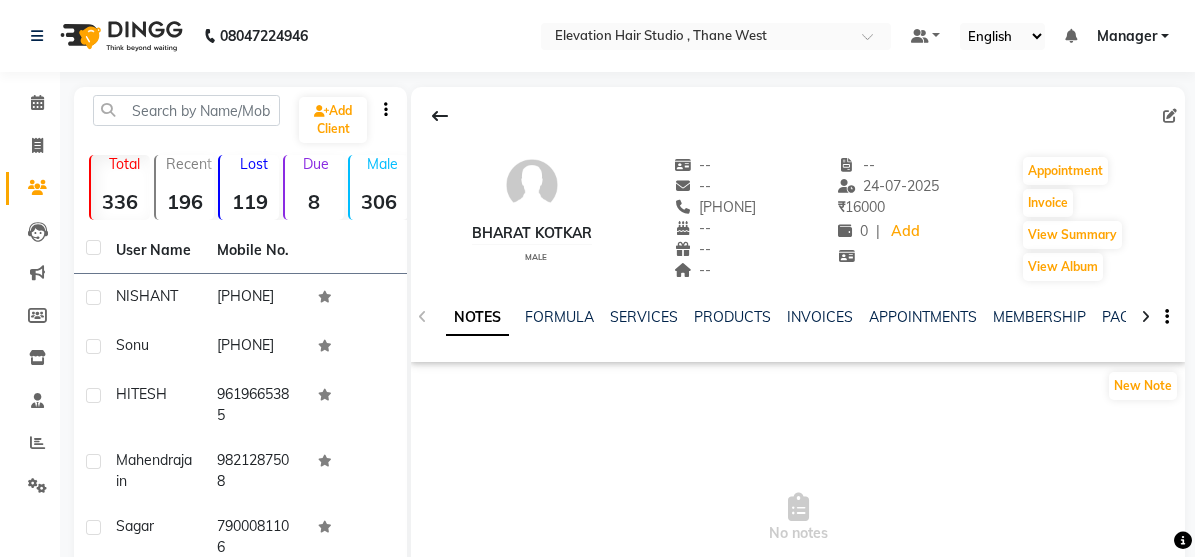scroll, scrollTop: 0, scrollLeft: 0, axis: both 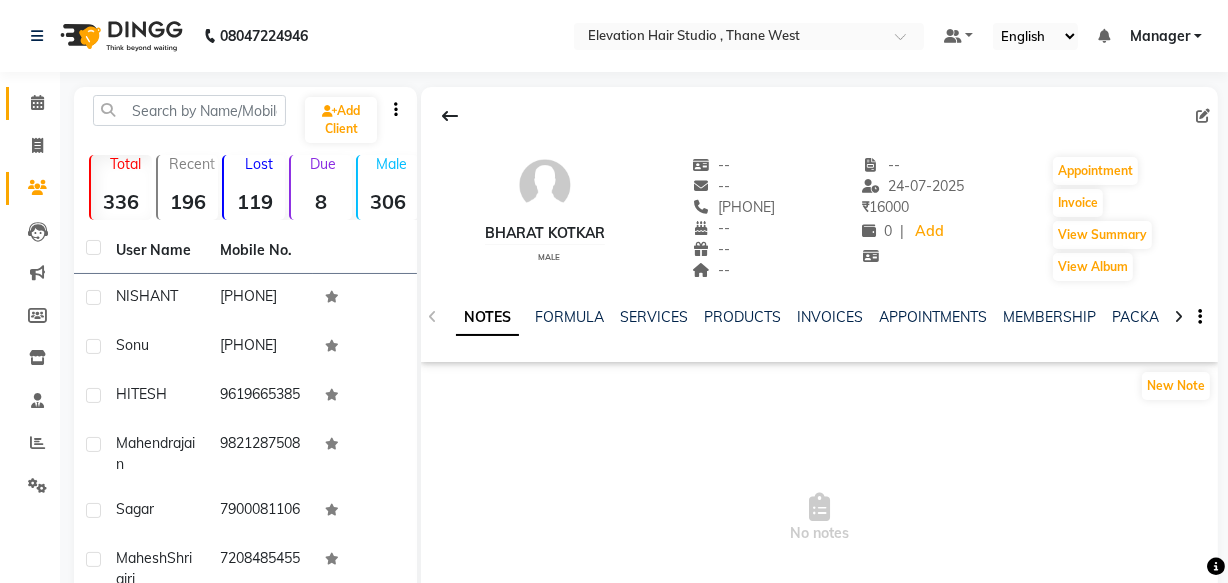 click 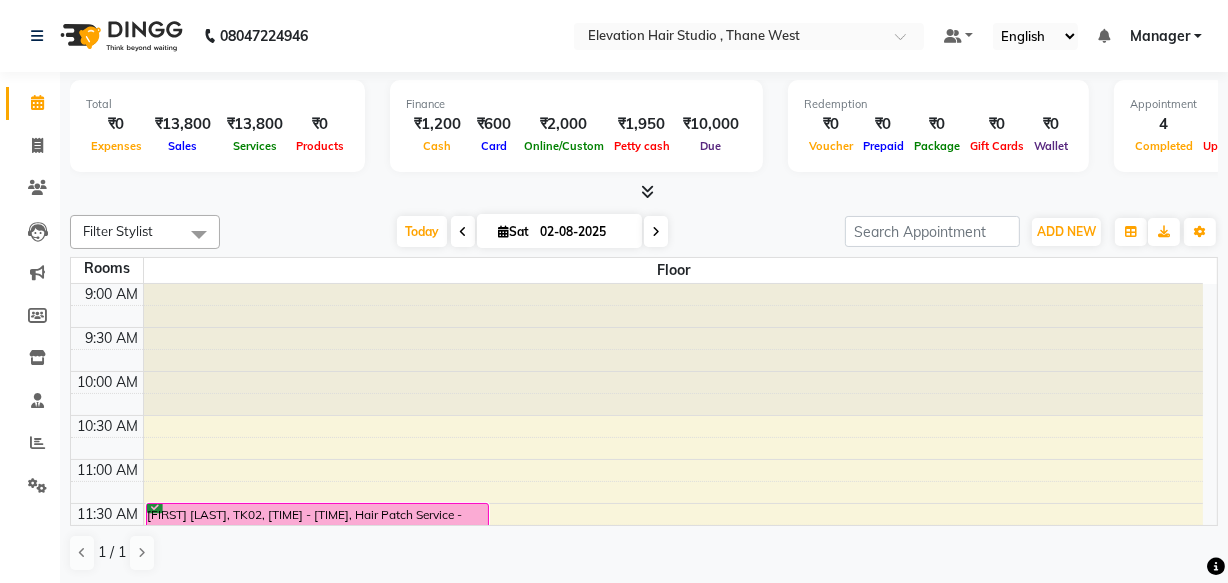 click at bounding box center (656, 232) 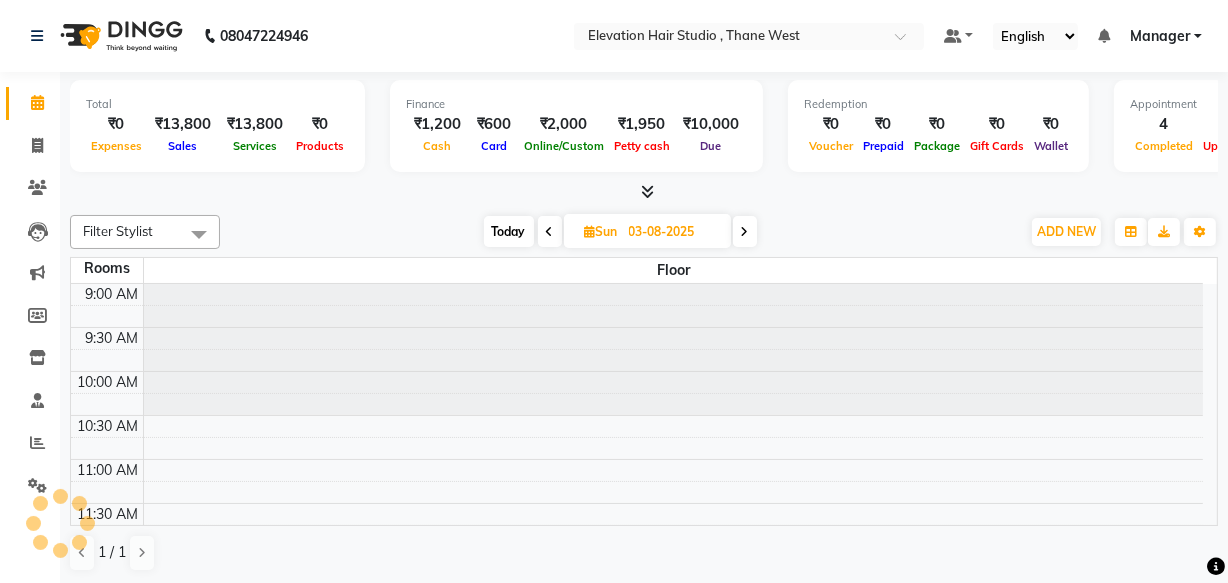 scroll, scrollTop: 615, scrollLeft: 0, axis: vertical 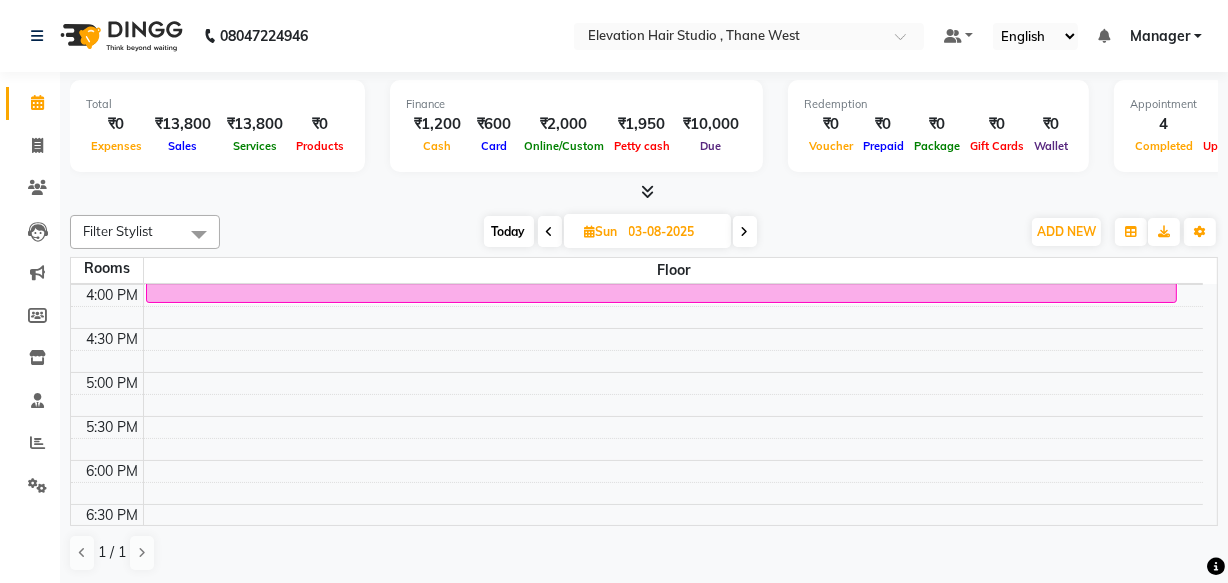 click at bounding box center [590, 231] 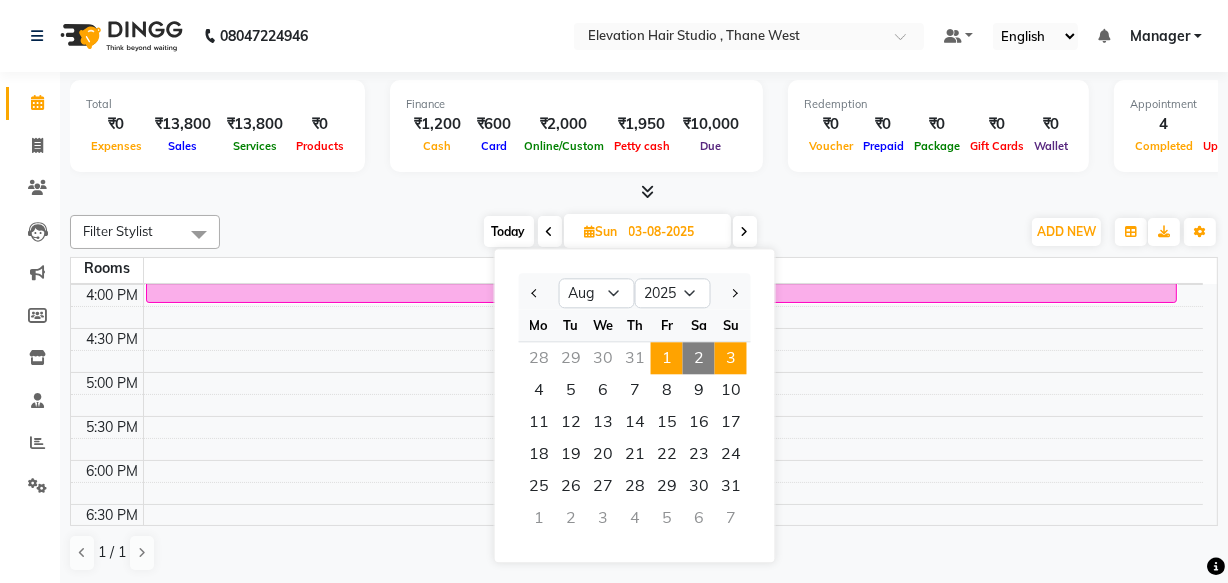 click on "1" at bounding box center [667, 358] 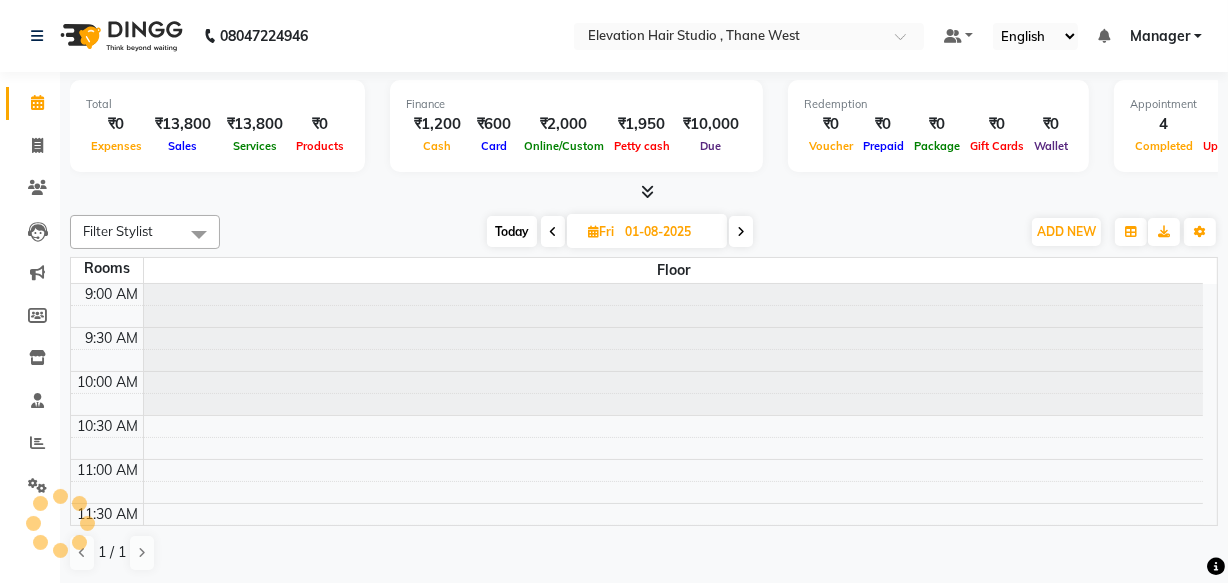 scroll, scrollTop: 615, scrollLeft: 0, axis: vertical 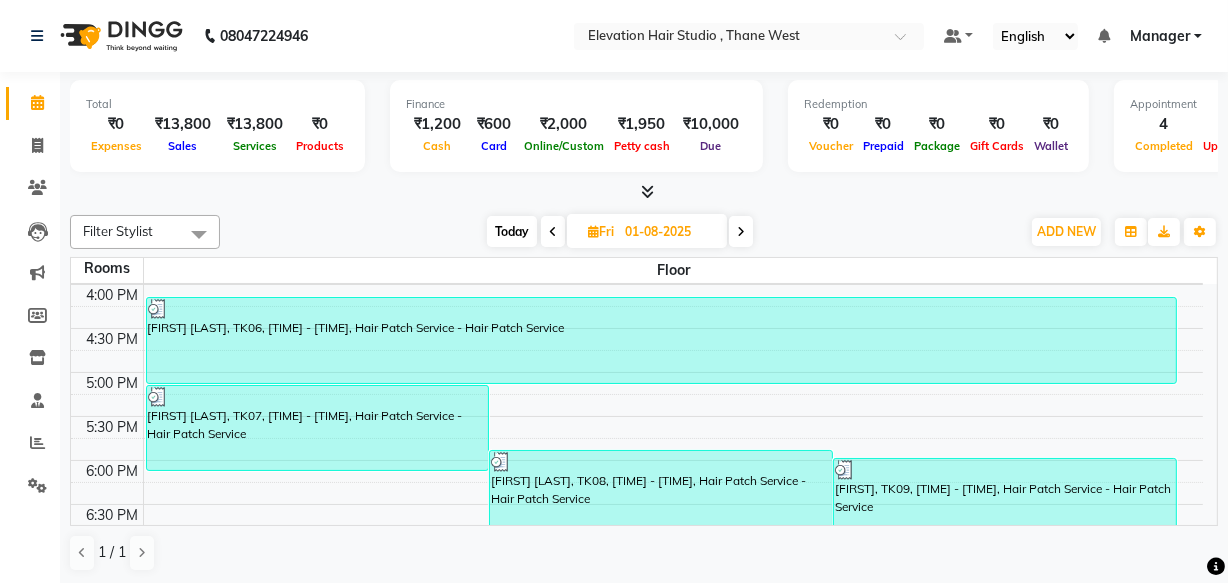 click at bounding box center [593, 231] 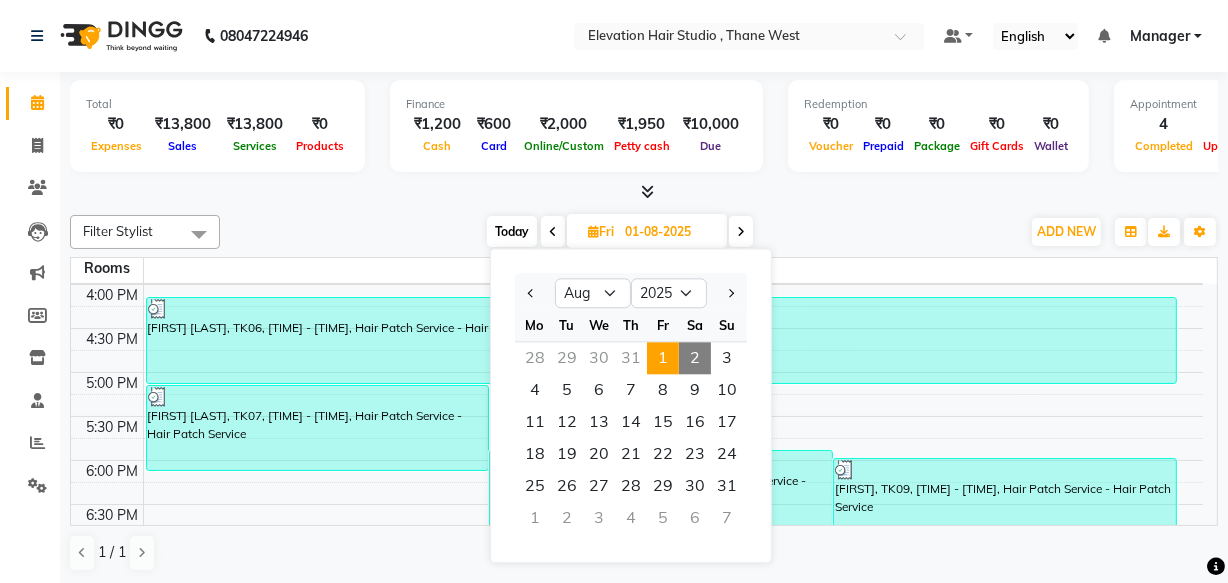click on "2" at bounding box center (695, 358) 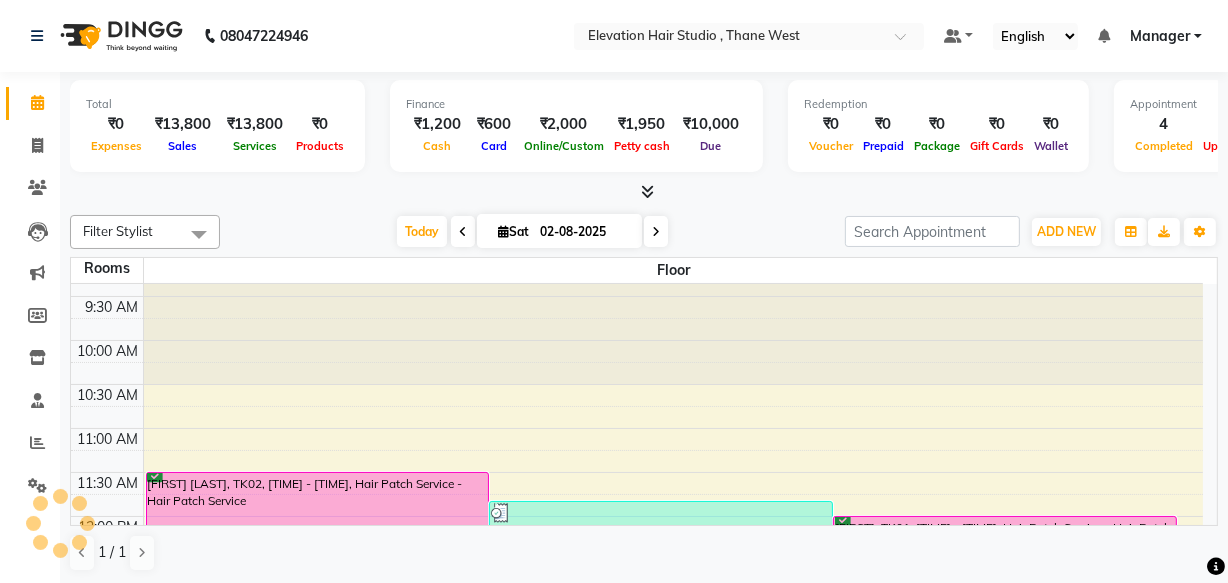scroll, scrollTop: 0, scrollLeft: 0, axis: both 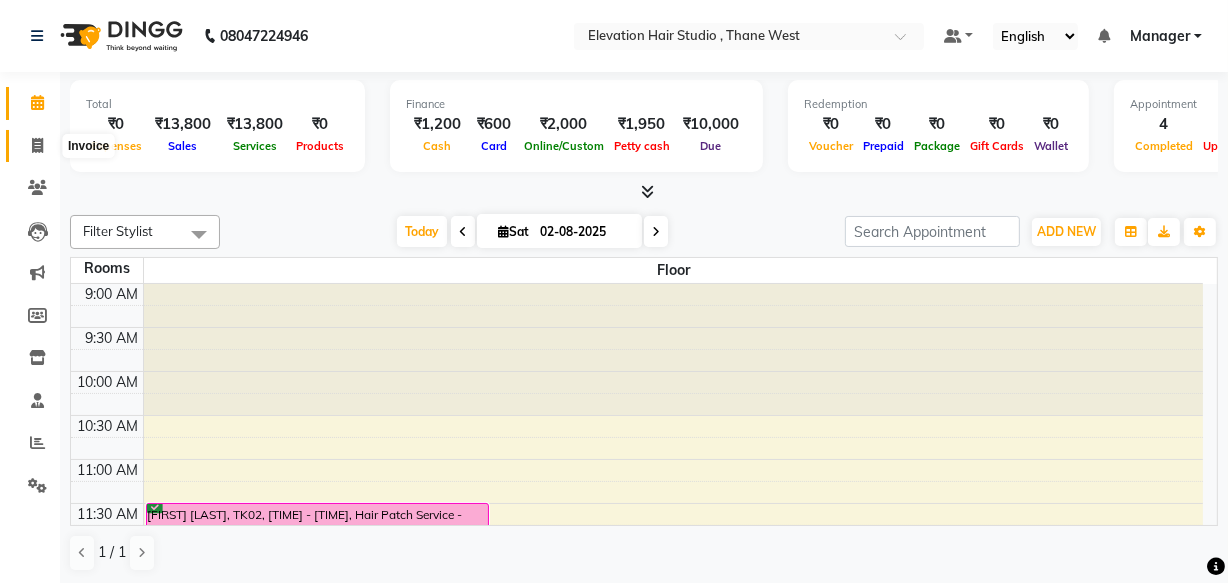 click 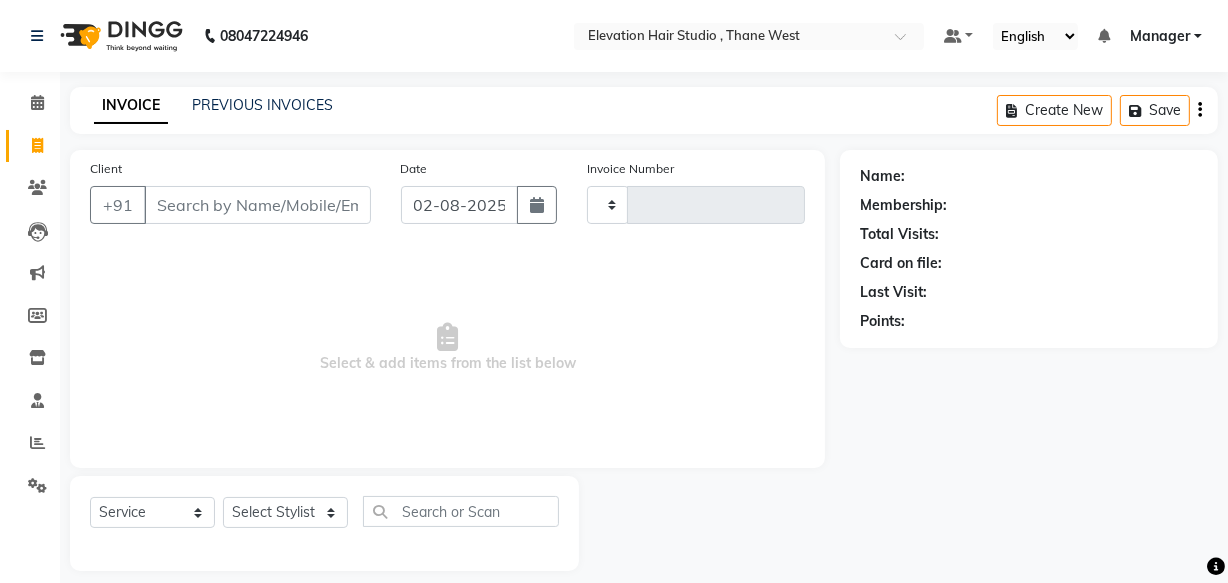 type on "0660" 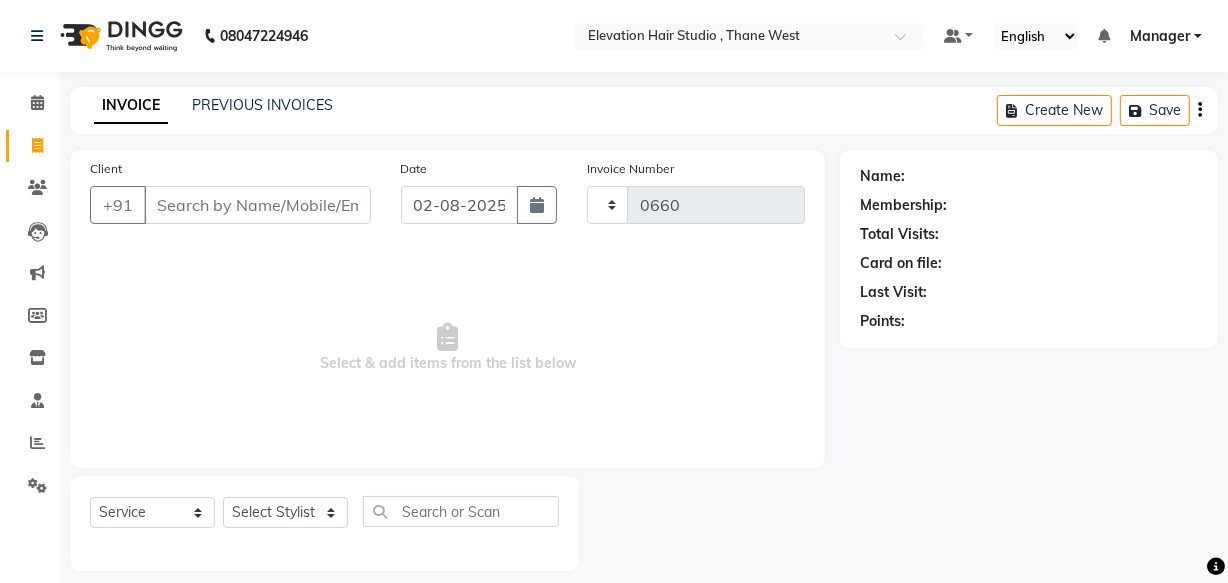 select on "6886" 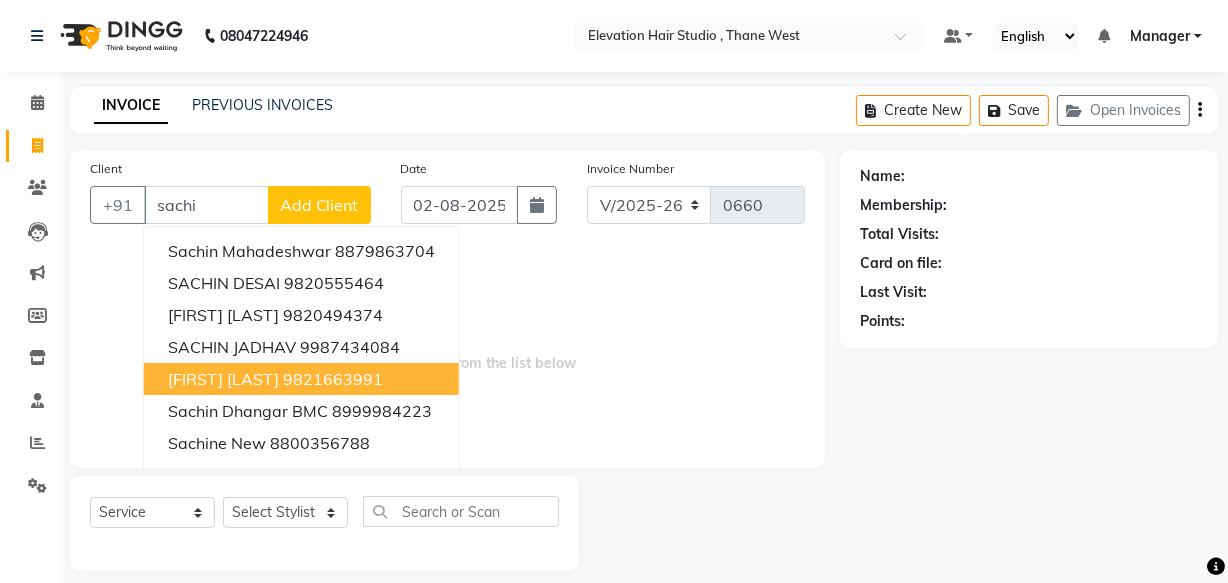 scroll, scrollTop: 19, scrollLeft: 0, axis: vertical 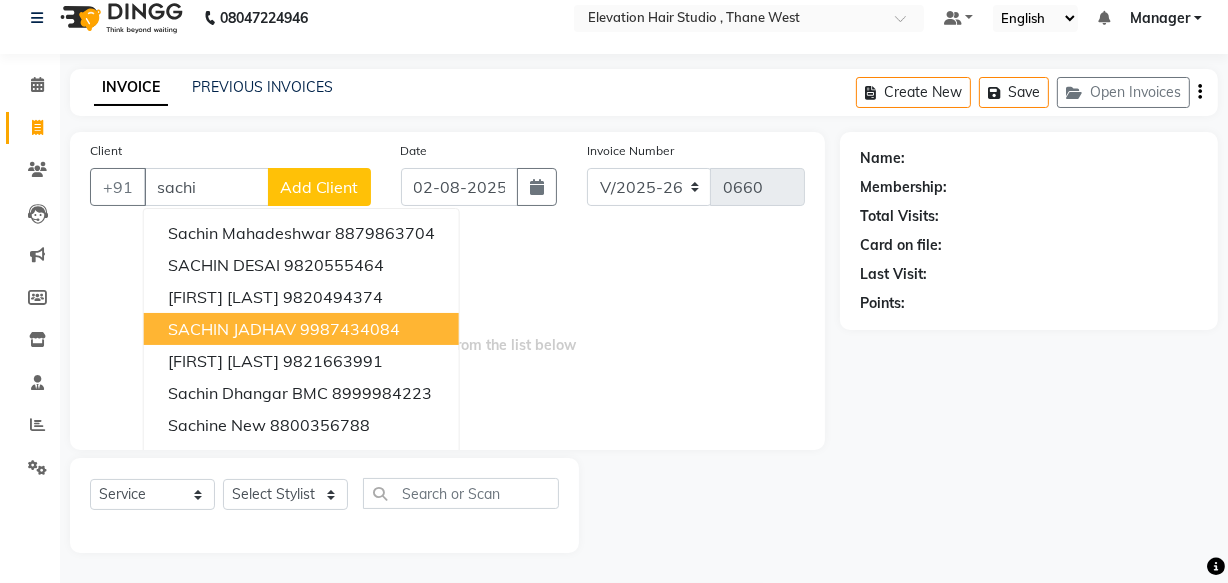 click on "9987434084" at bounding box center [350, 329] 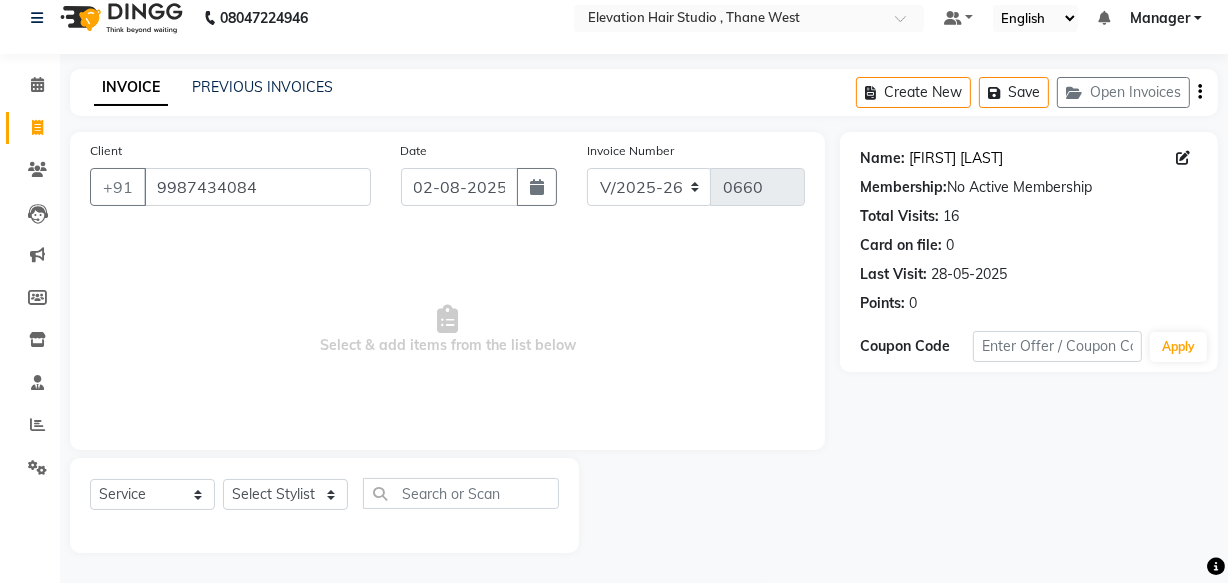 click on "Sachin Jadhav" 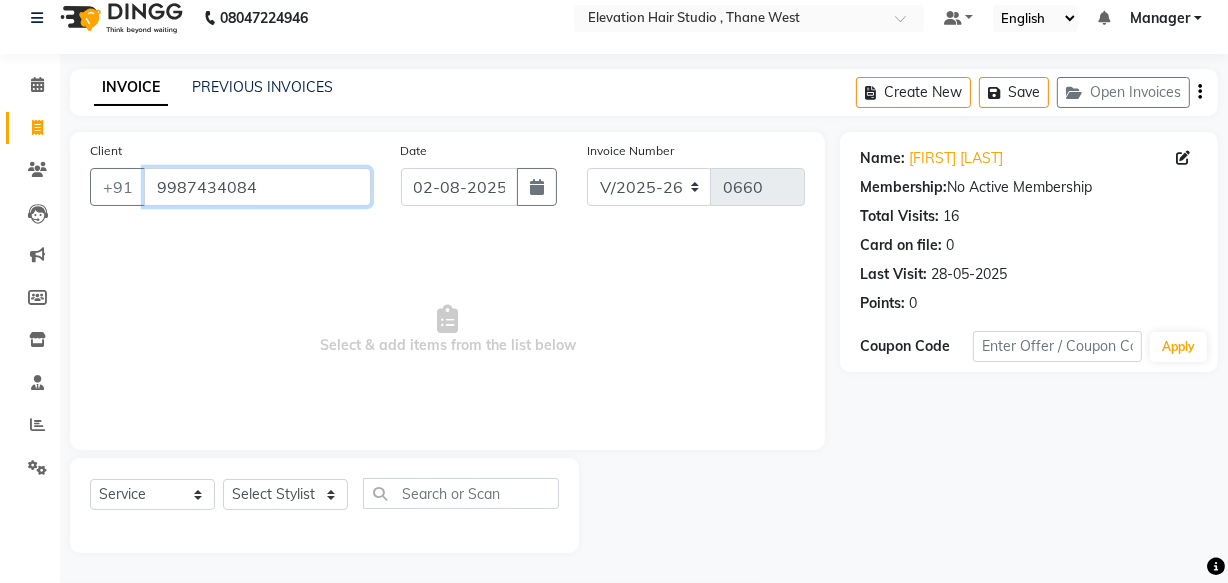click on "9987434084" at bounding box center (257, 187) 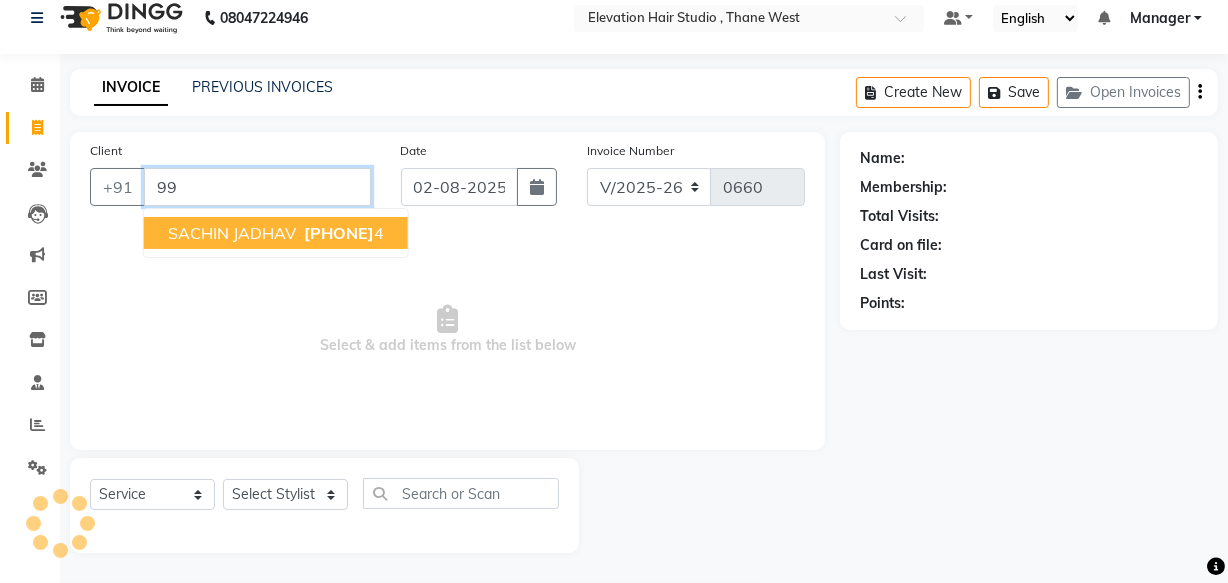type on "9" 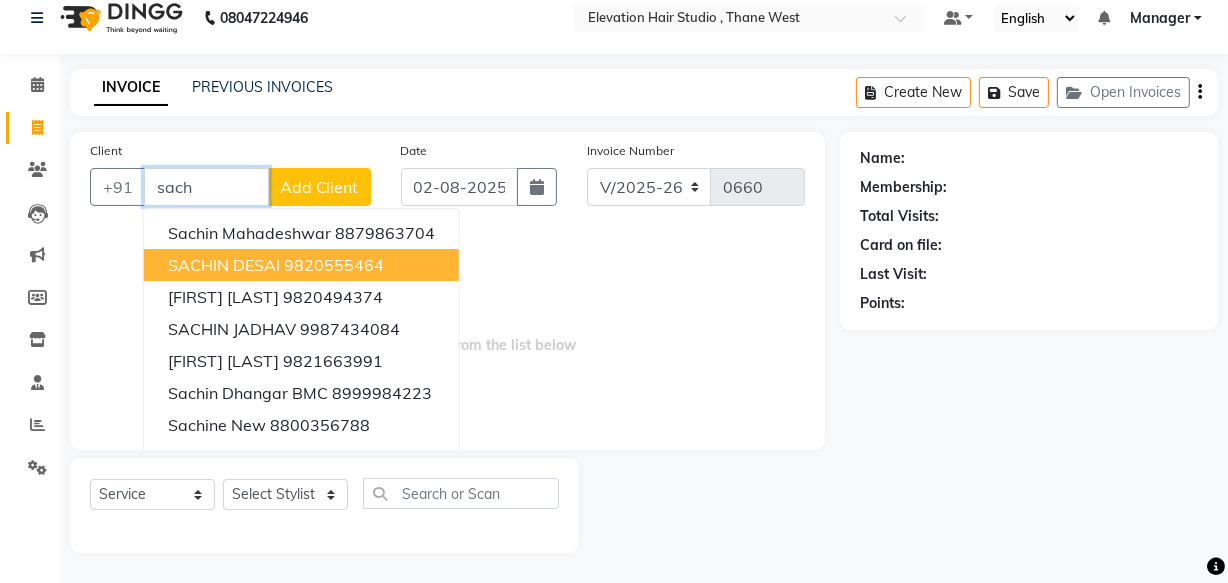click on "9820555464" at bounding box center [334, 265] 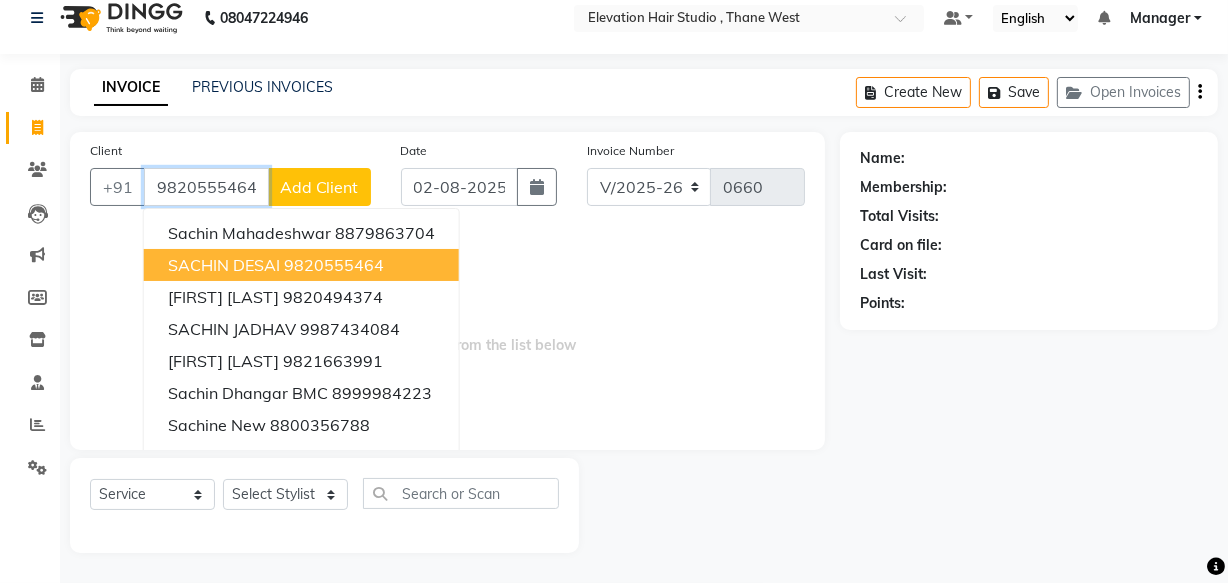type on "9820555464" 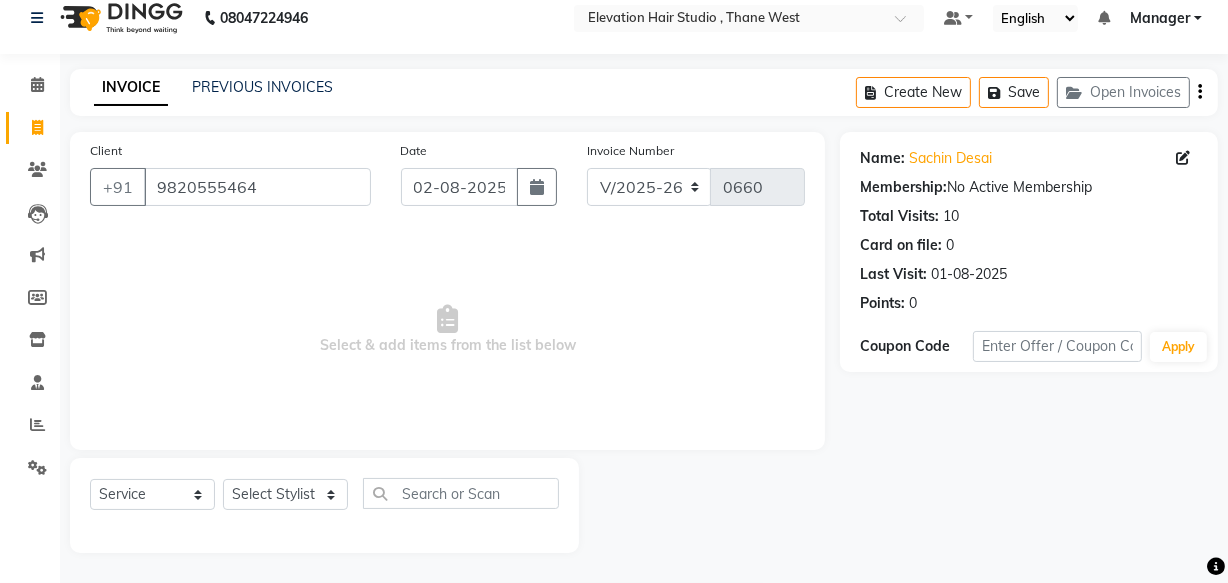 click on "Name: Sachin Desai Membership:  No Active Membership  Total Visits:  10 Card on file:  0 Last Visit:   01-08-2025 Points:   0" 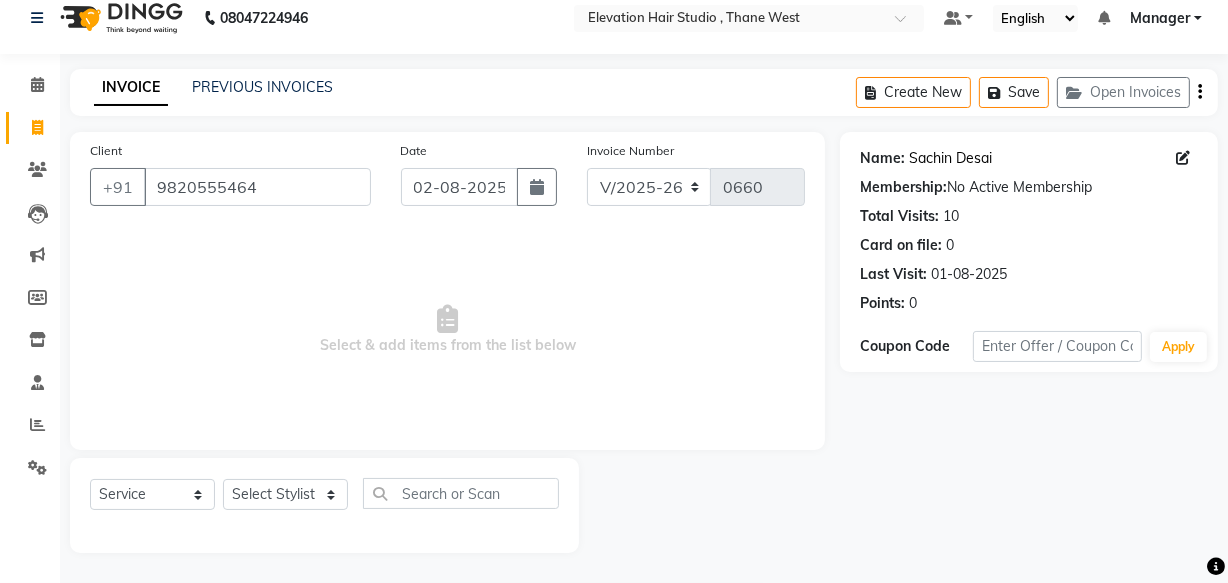 click on "Sachin Desai" 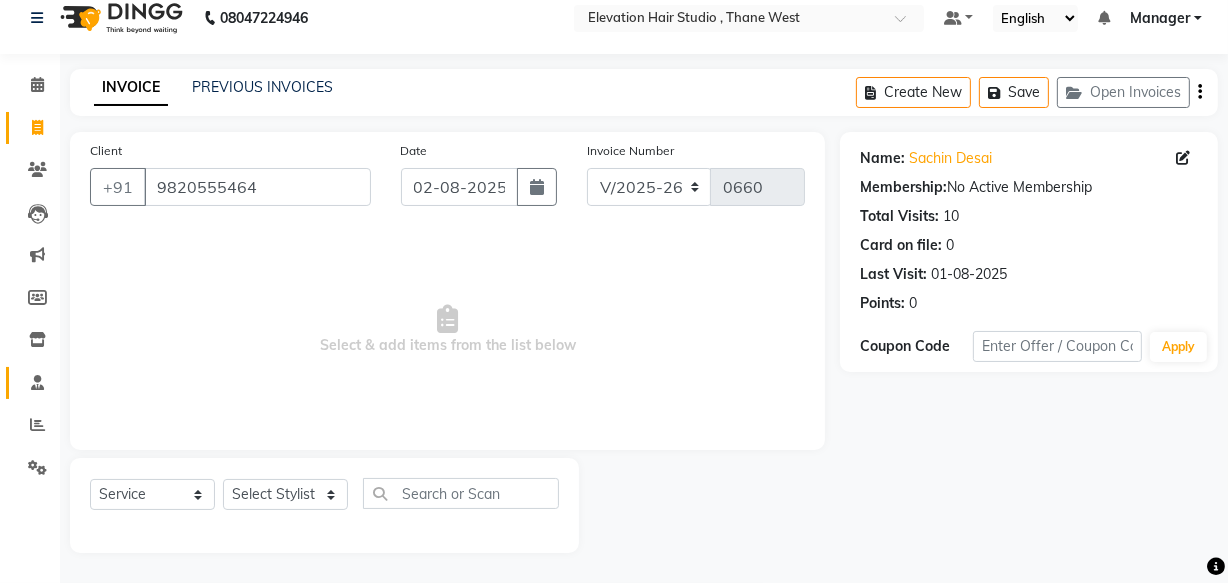 click on "Staff" 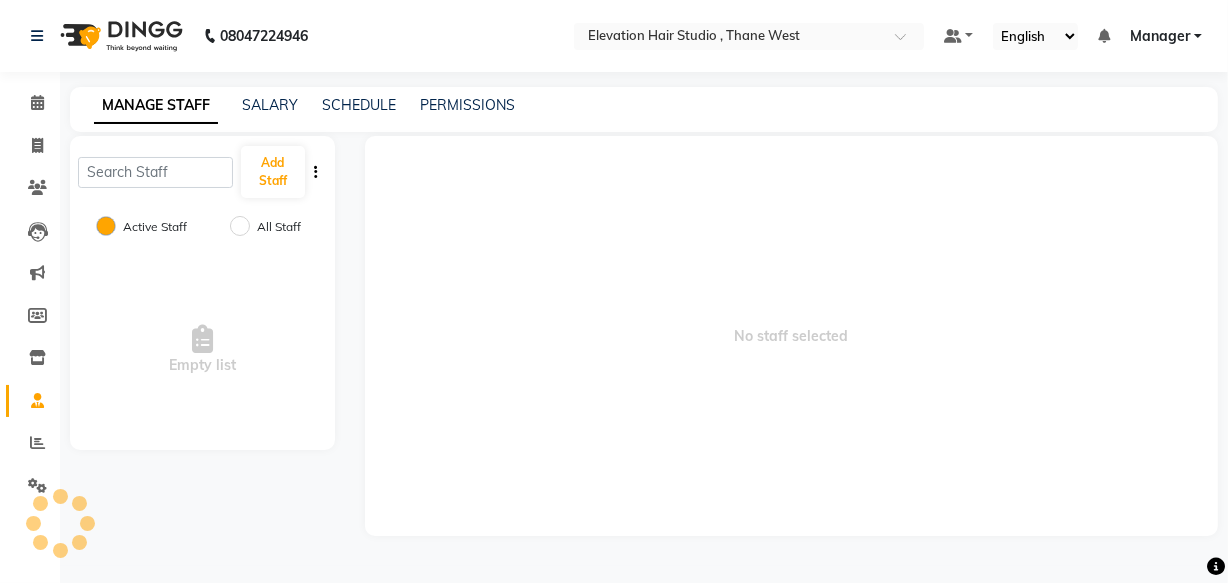 scroll, scrollTop: 0, scrollLeft: 0, axis: both 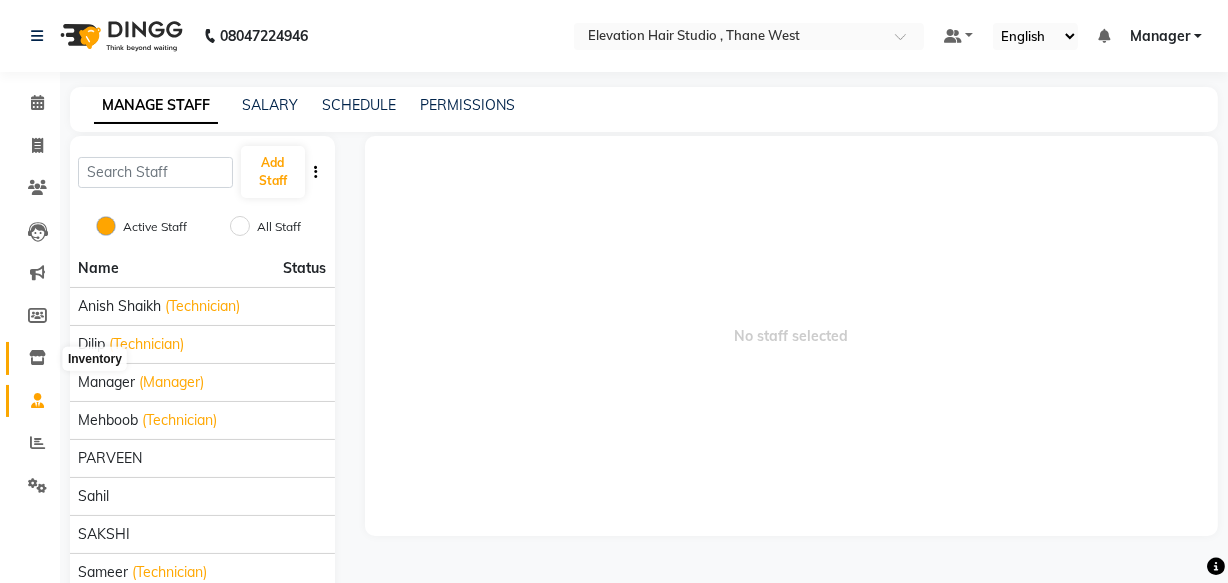 click 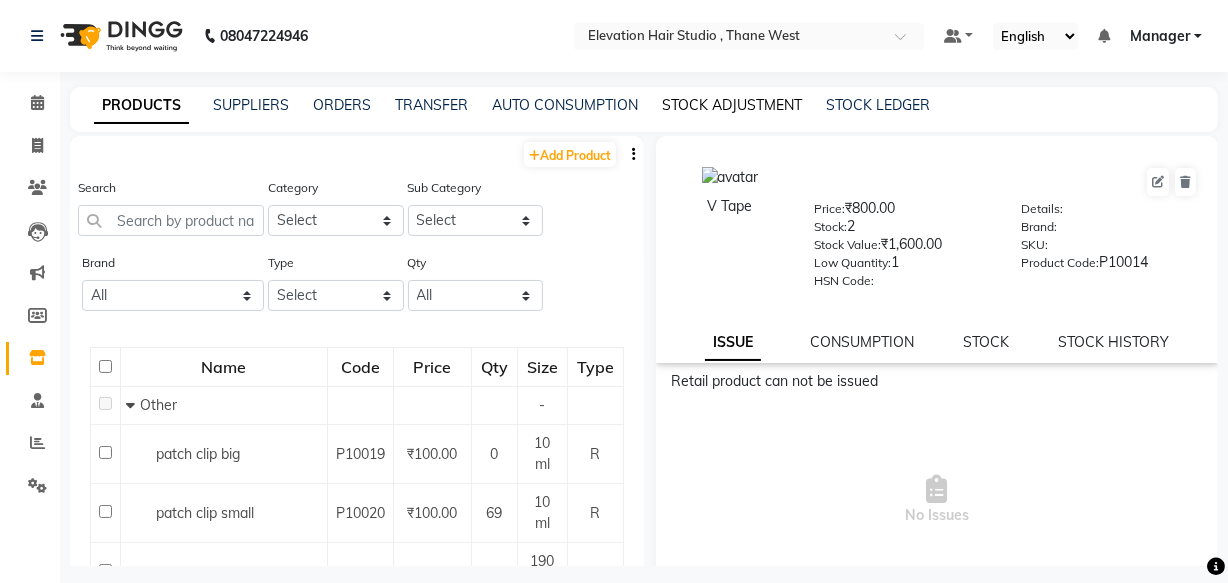 click on "STOCK ADJUSTMENT" 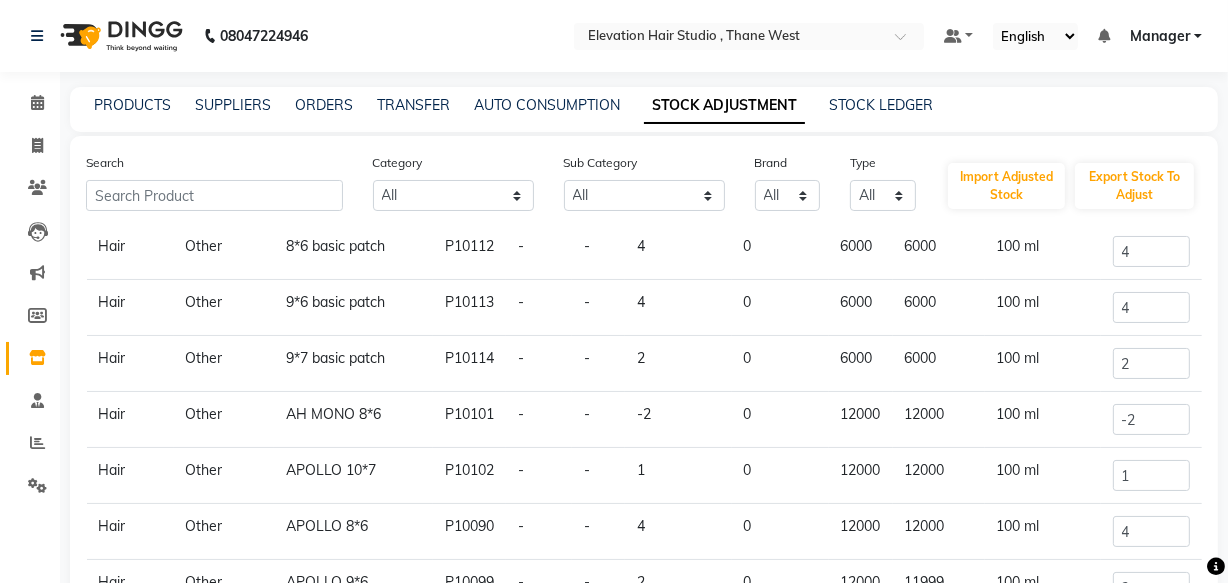scroll, scrollTop: 154, scrollLeft: 0, axis: vertical 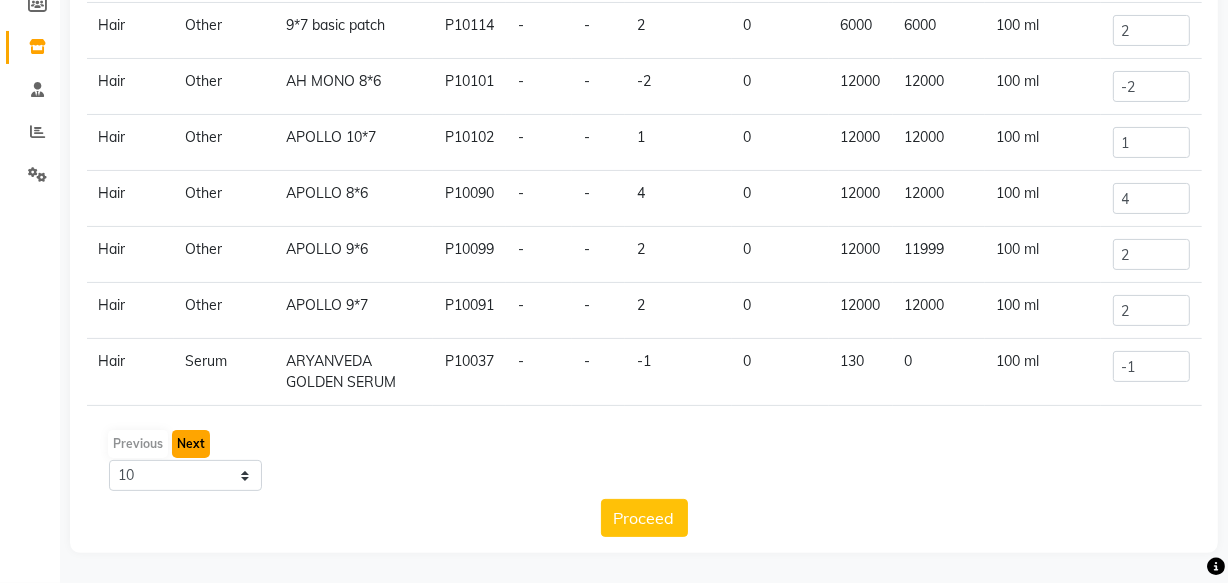 click on "Next" 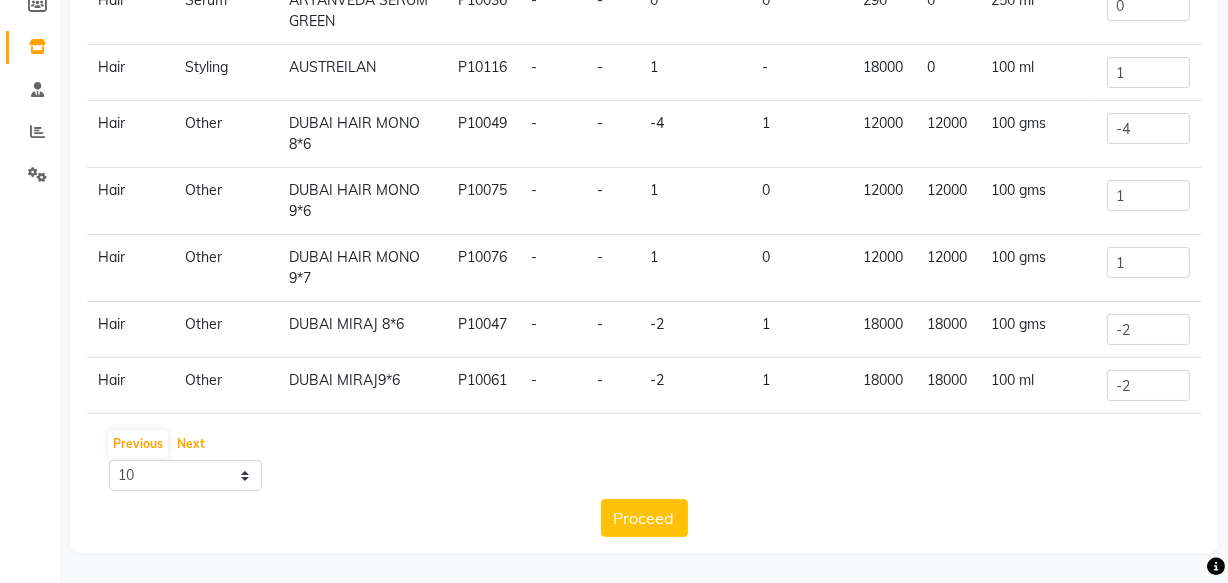 scroll, scrollTop: 0, scrollLeft: 0, axis: both 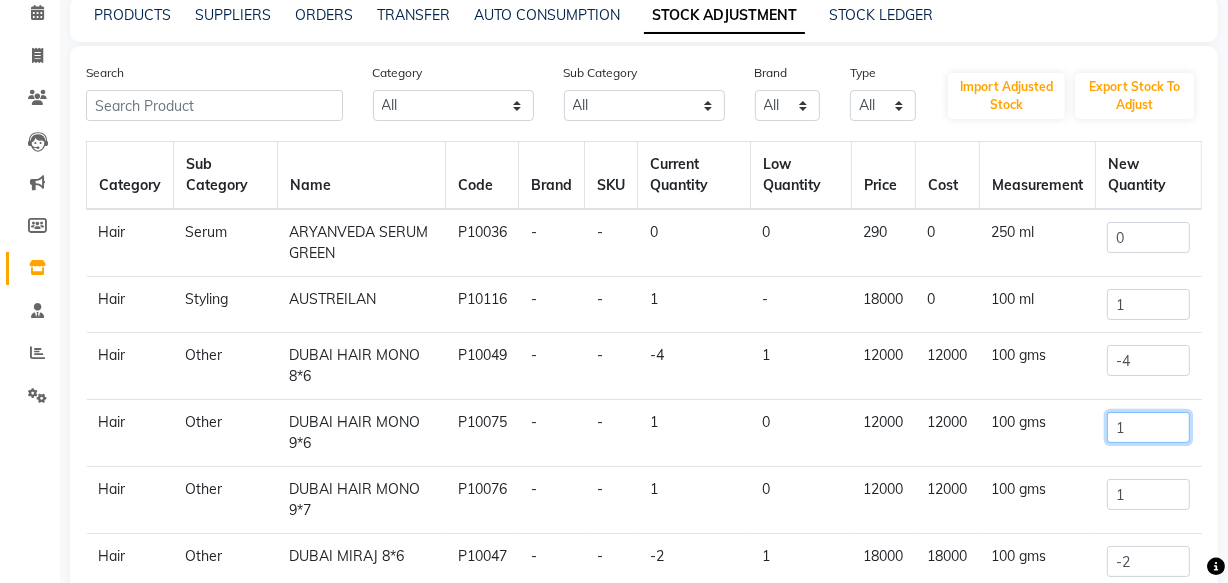 click on "1" 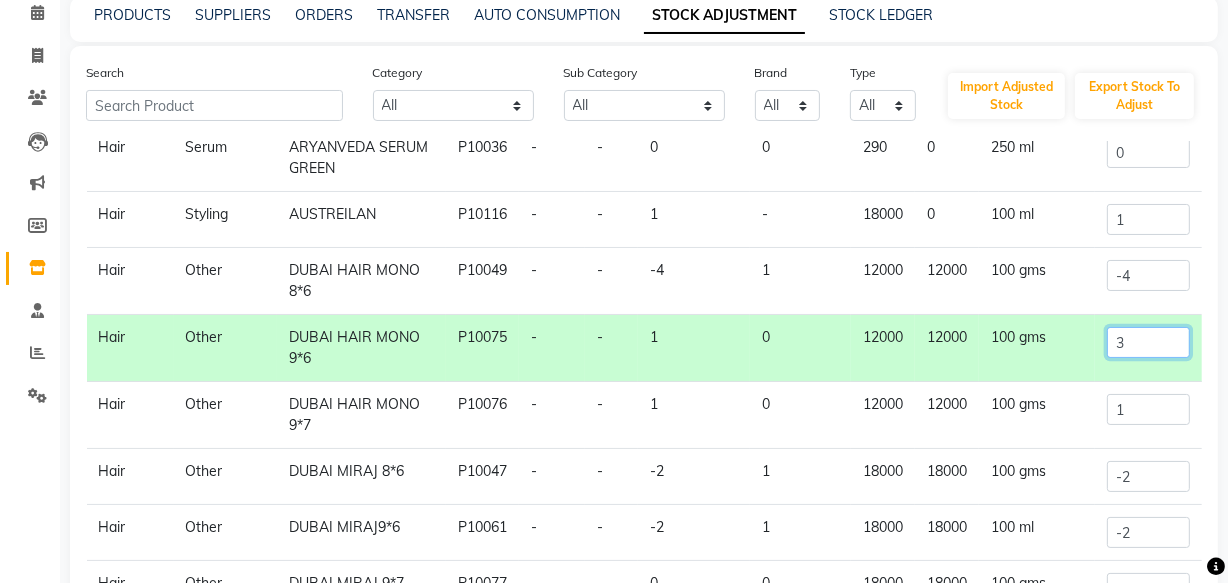 scroll, scrollTop: 187, scrollLeft: 0, axis: vertical 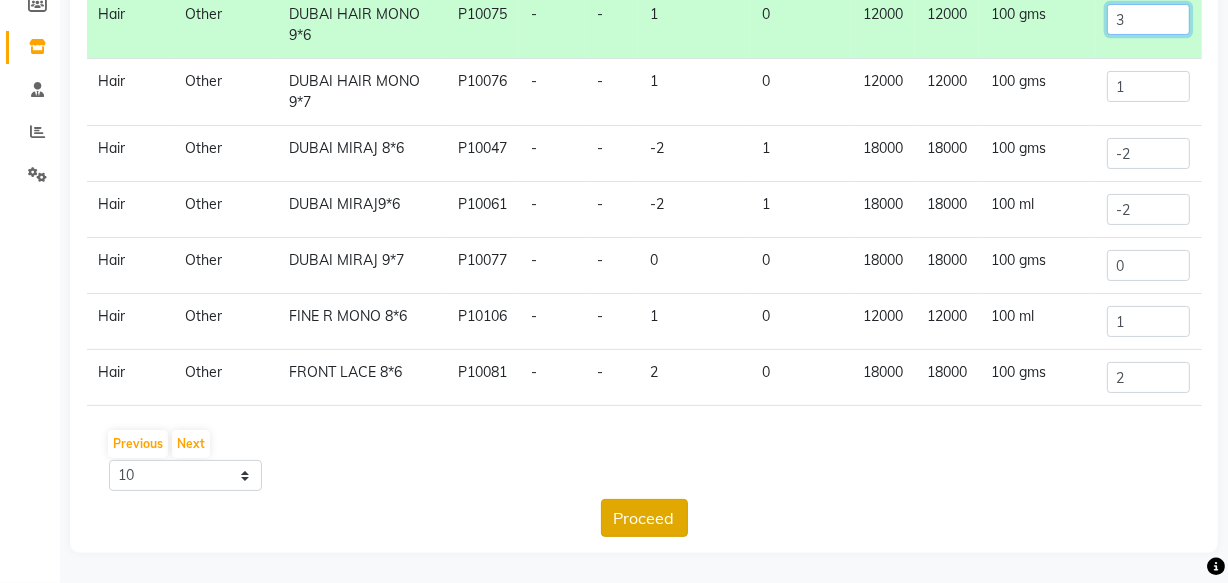 type on "3" 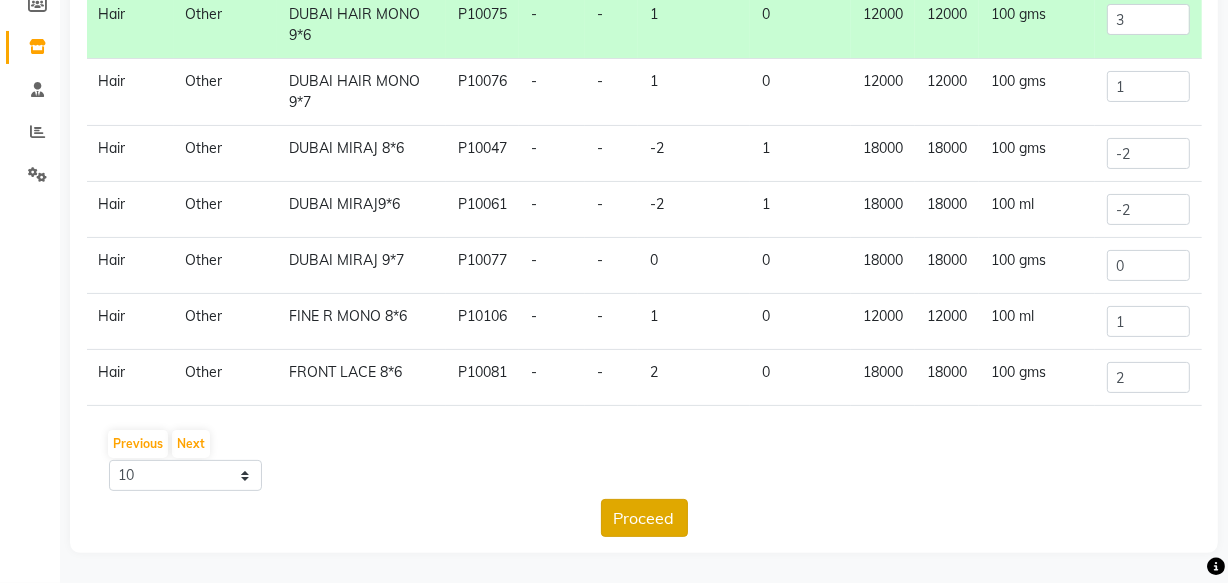 click on "Proceed" 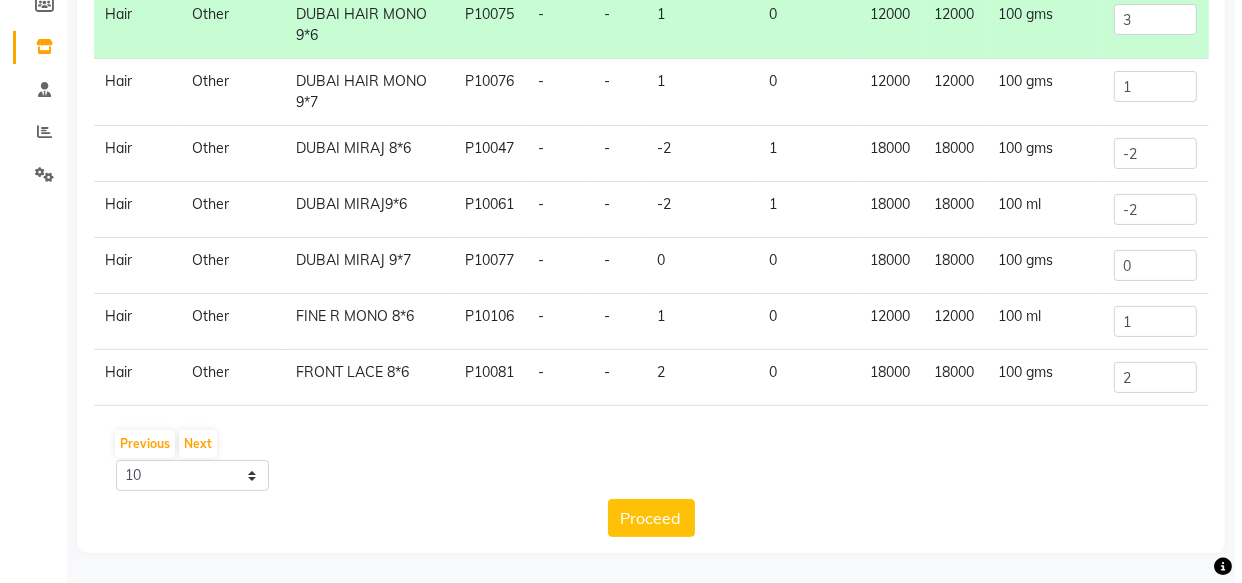scroll, scrollTop: 0, scrollLeft: 0, axis: both 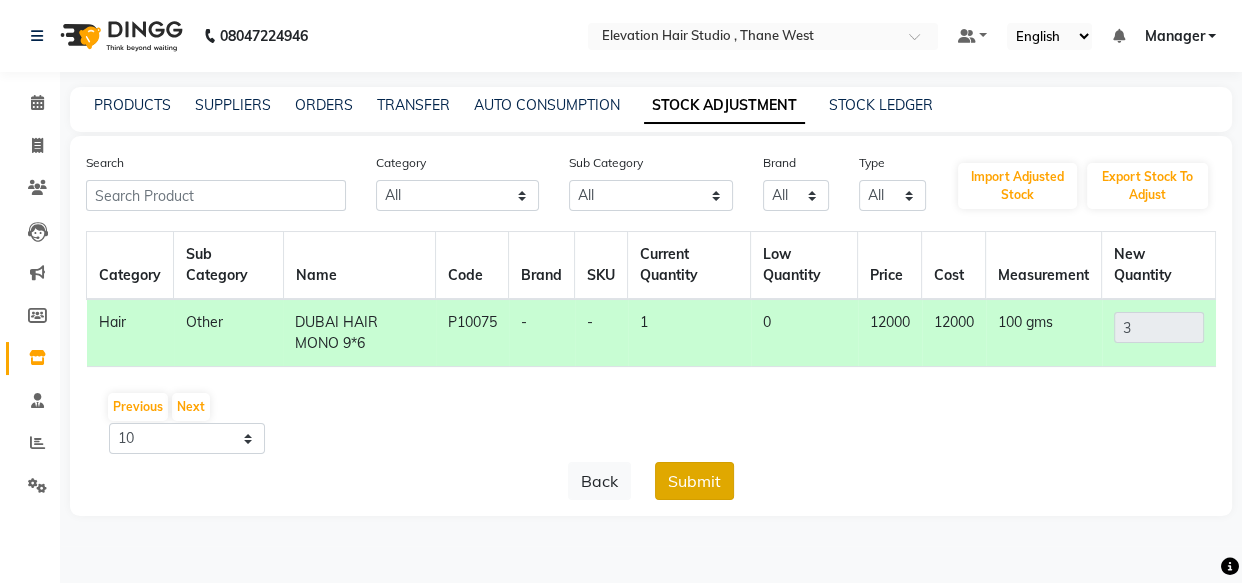 click on "Submit" 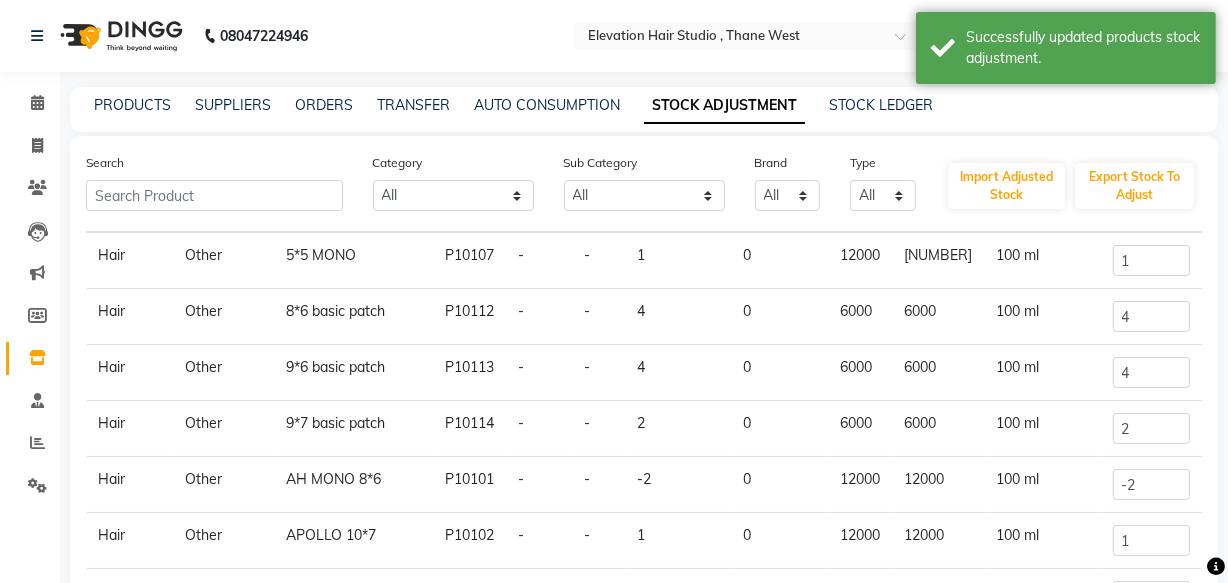 scroll, scrollTop: 154, scrollLeft: 0, axis: vertical 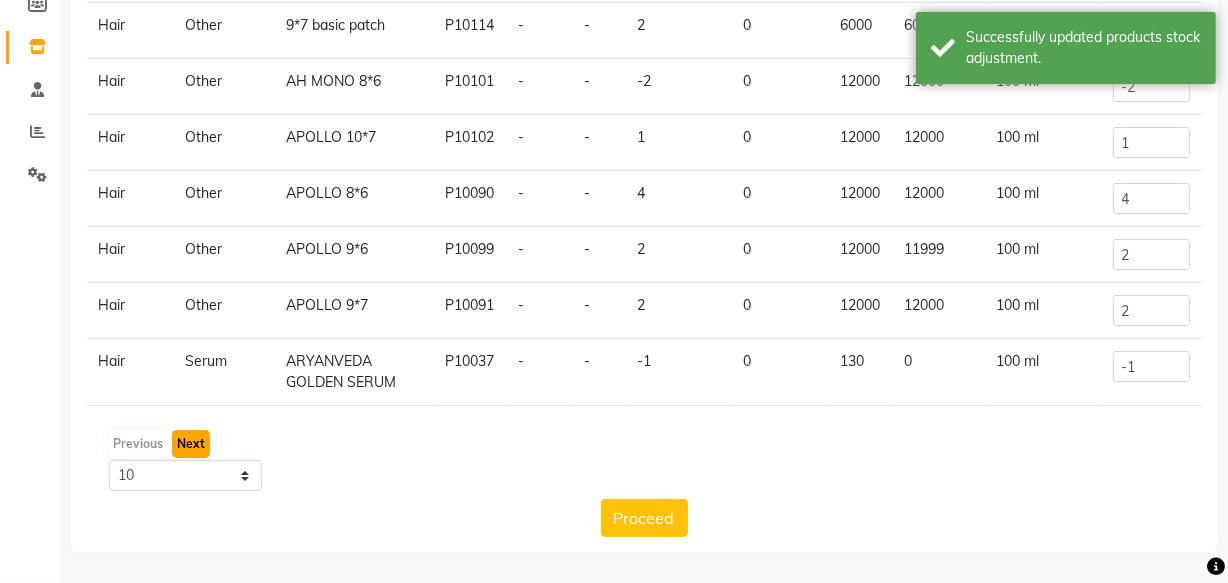 click on "Next" 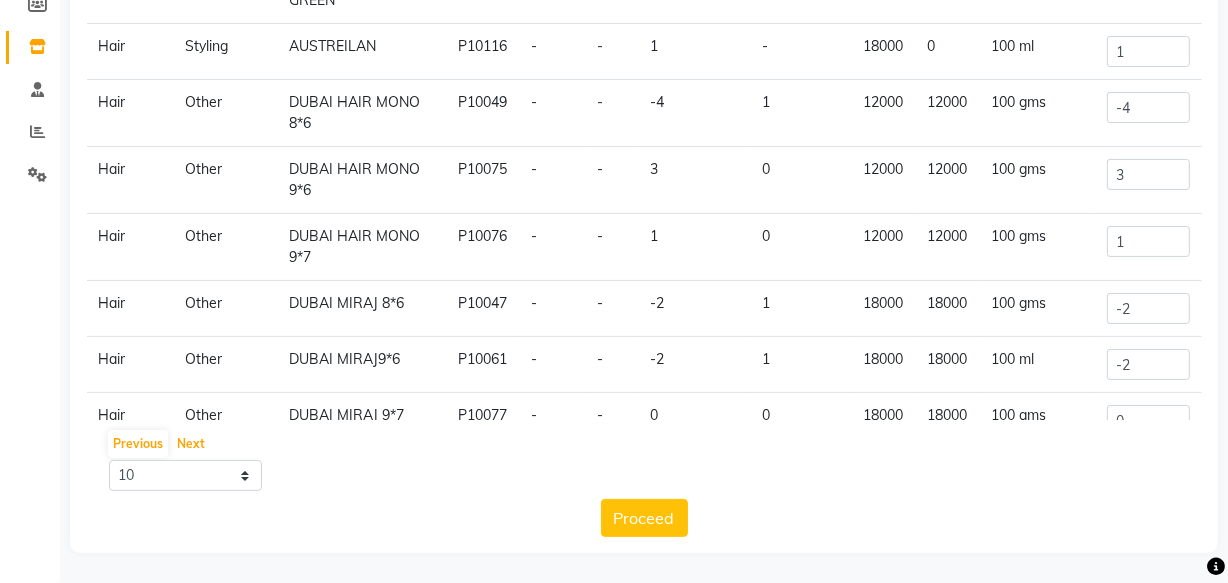 scroll, scrollTop: 5, scrollLeft: 0, axis: vertical 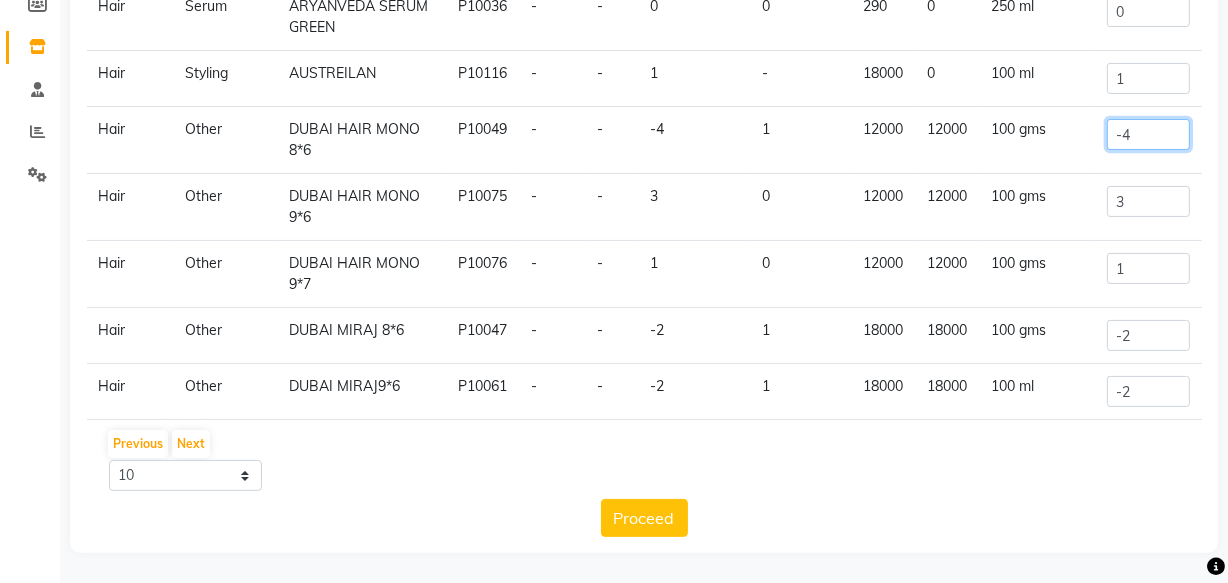 click on "-4" 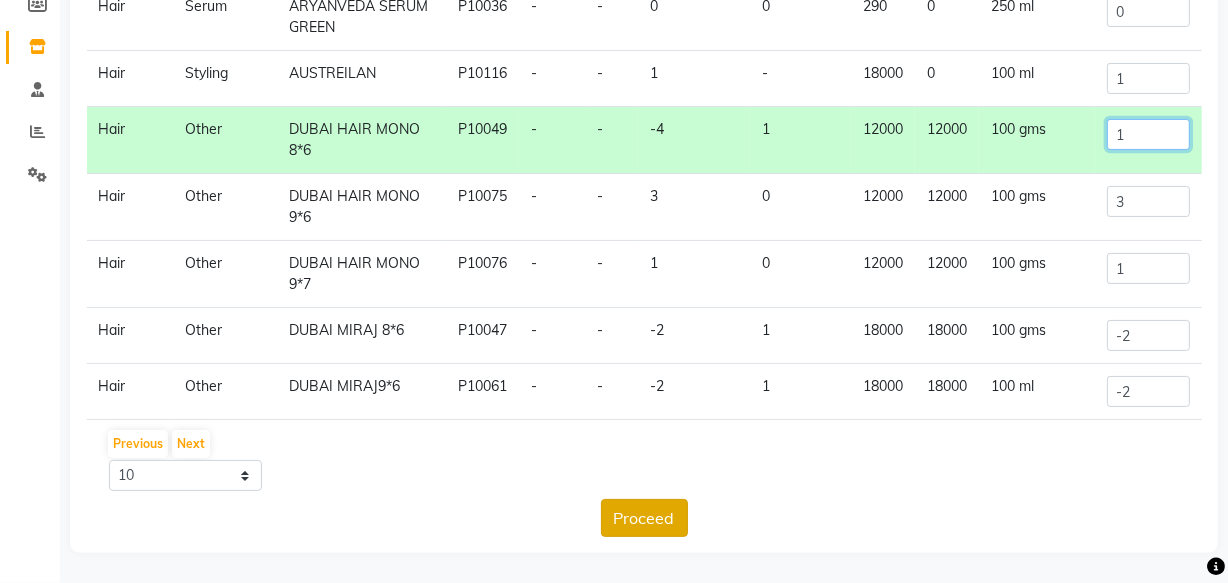 type on "1" 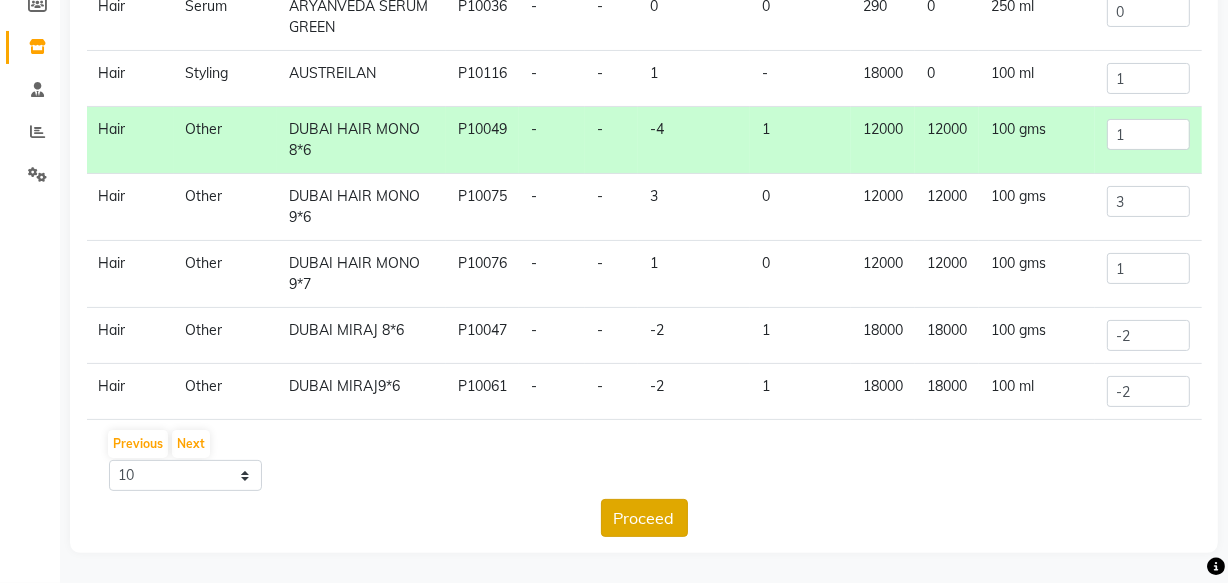 click on "Proceed" 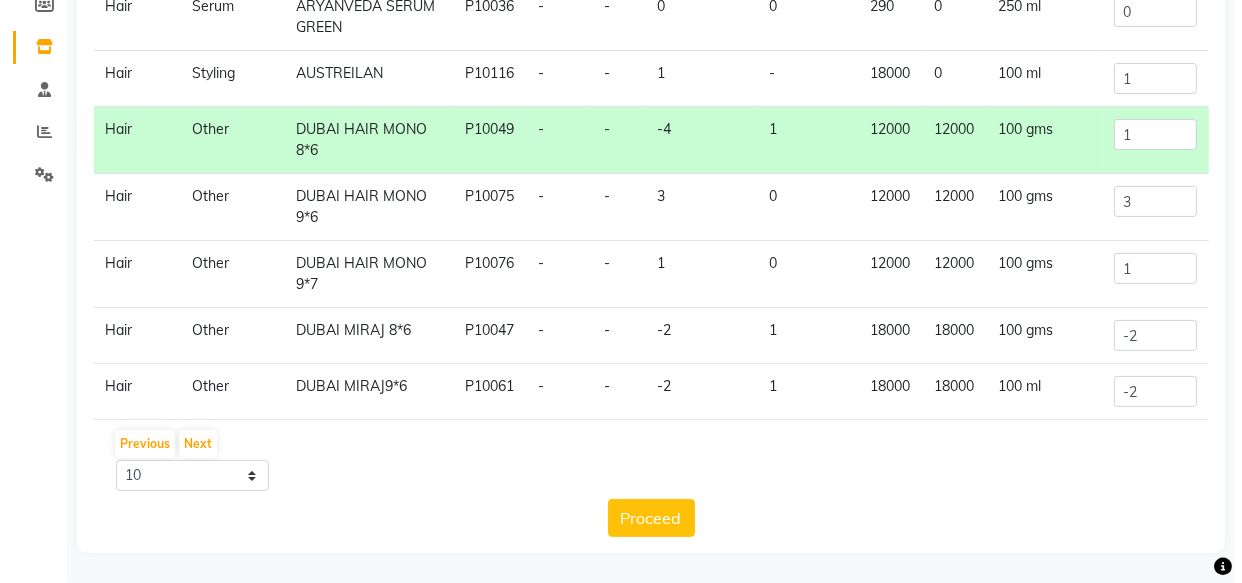 scroll, scrollTop: 0, scrollLeft: 0, axis: both 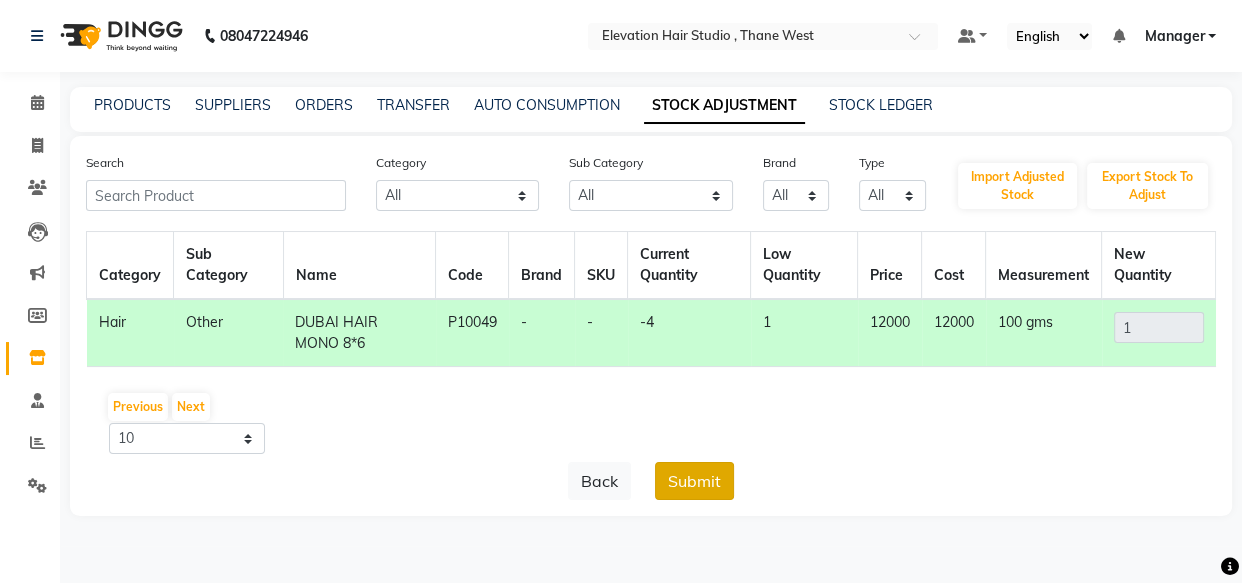 click on "Submit" 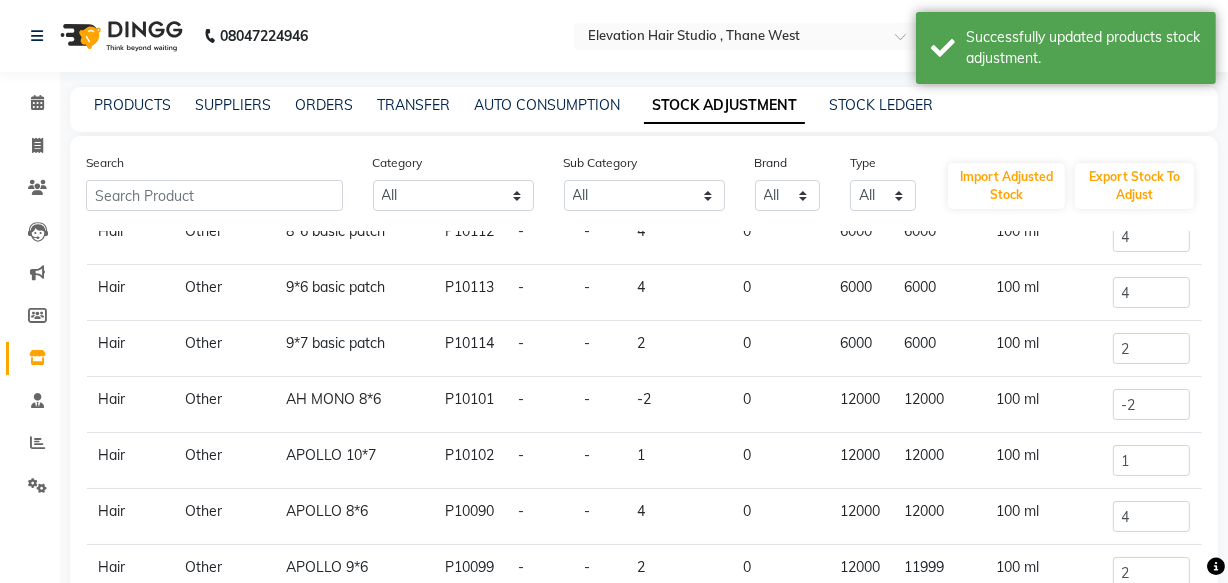 scroll, scrollTop: 154, scrollLeft: 0, axis: vertical 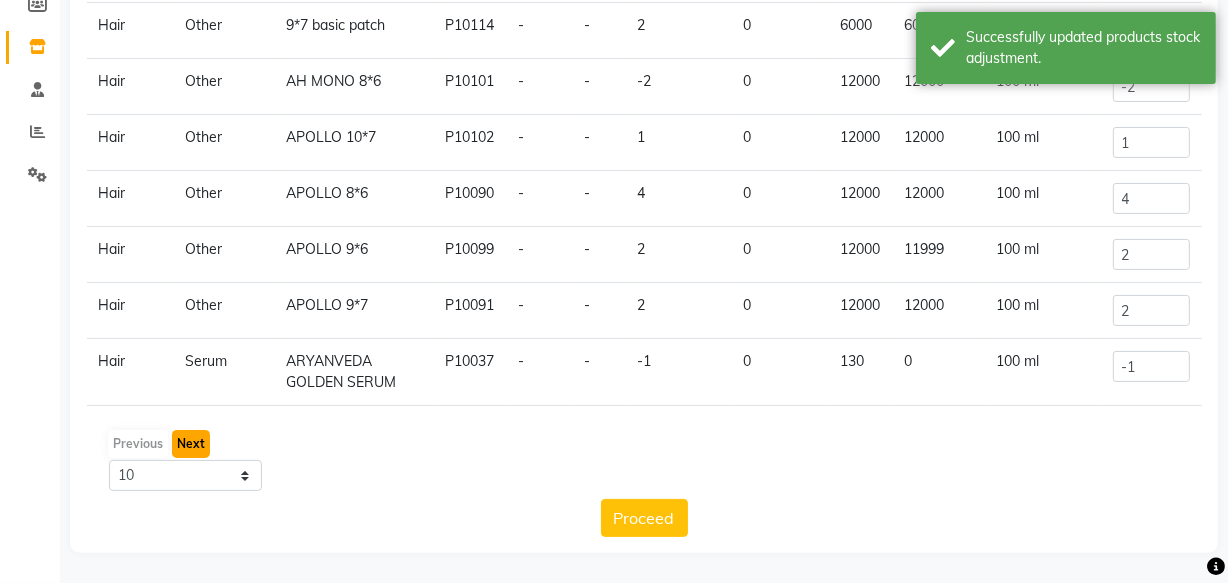 click on "Next" 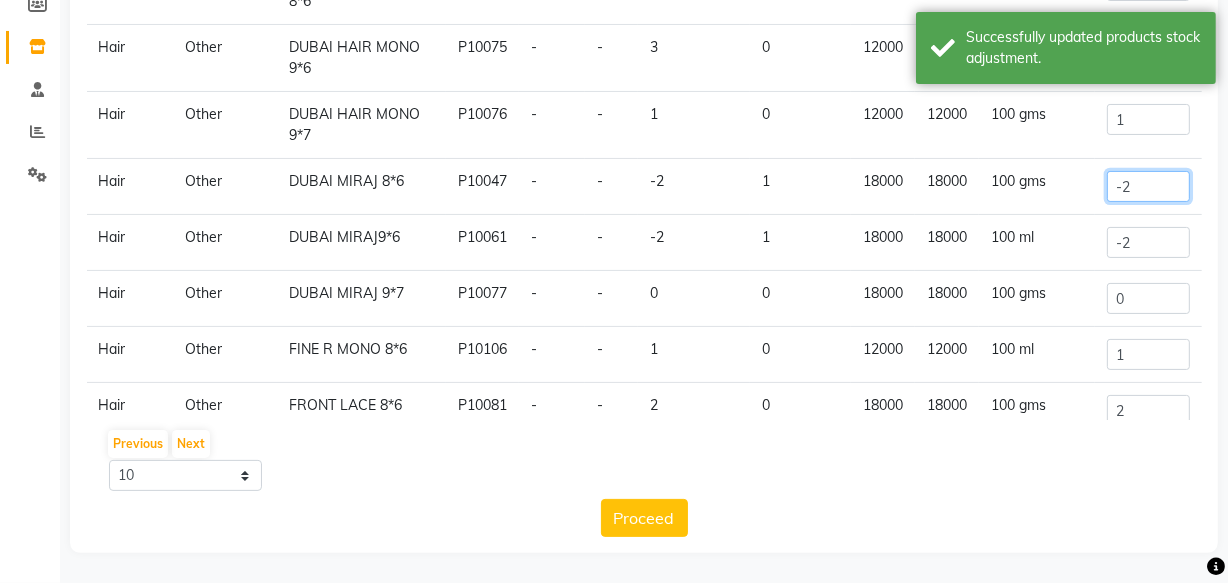 click on "-2" 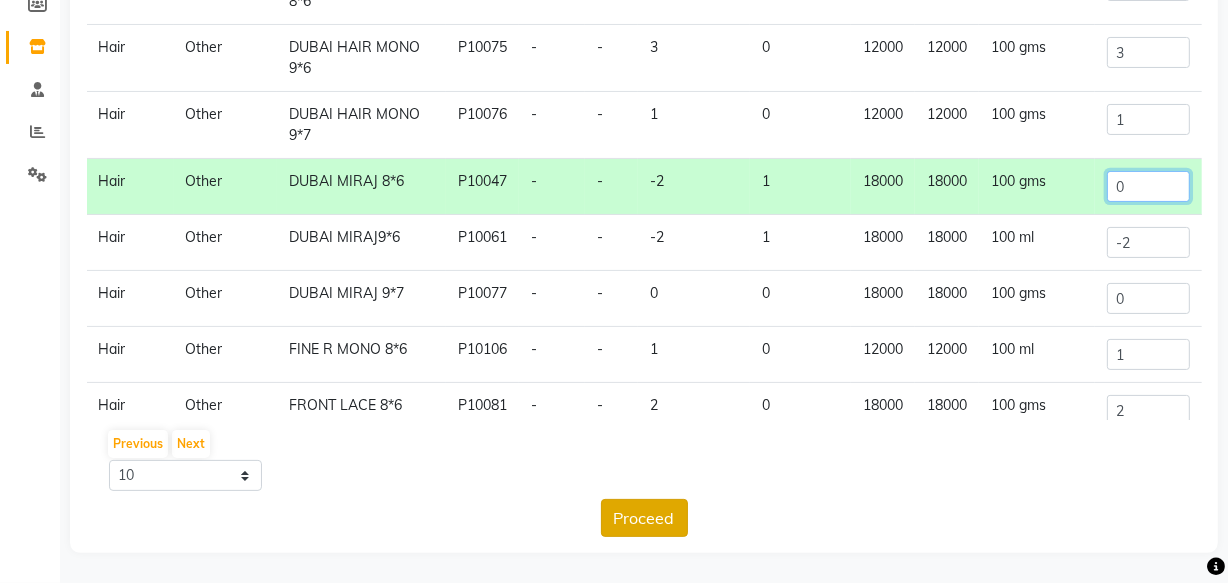 type on "0" 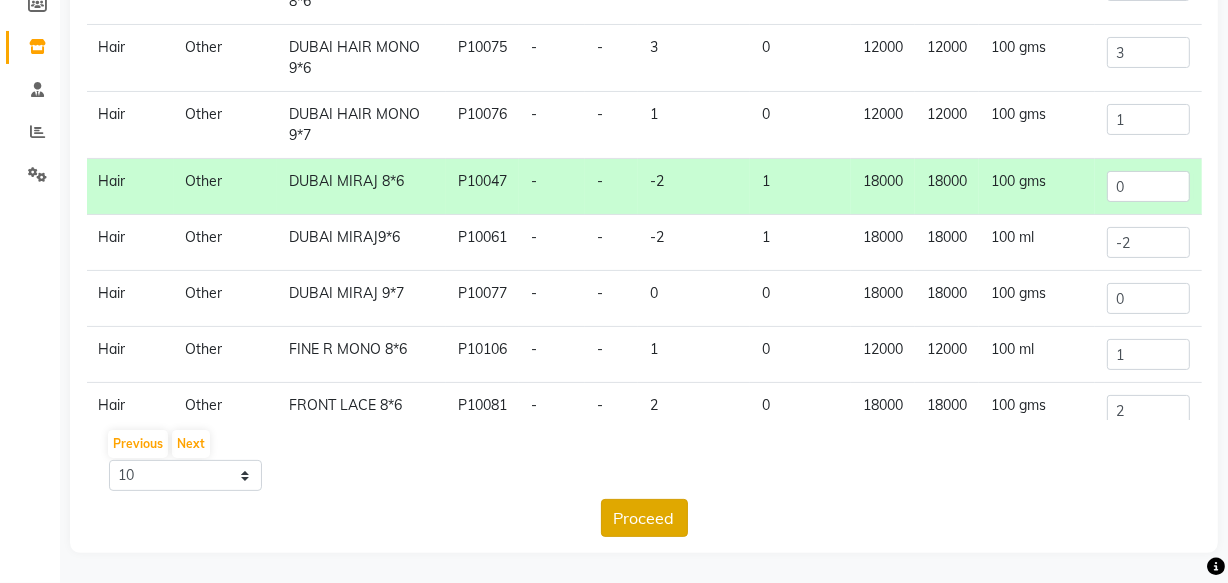 click on "Proceed" 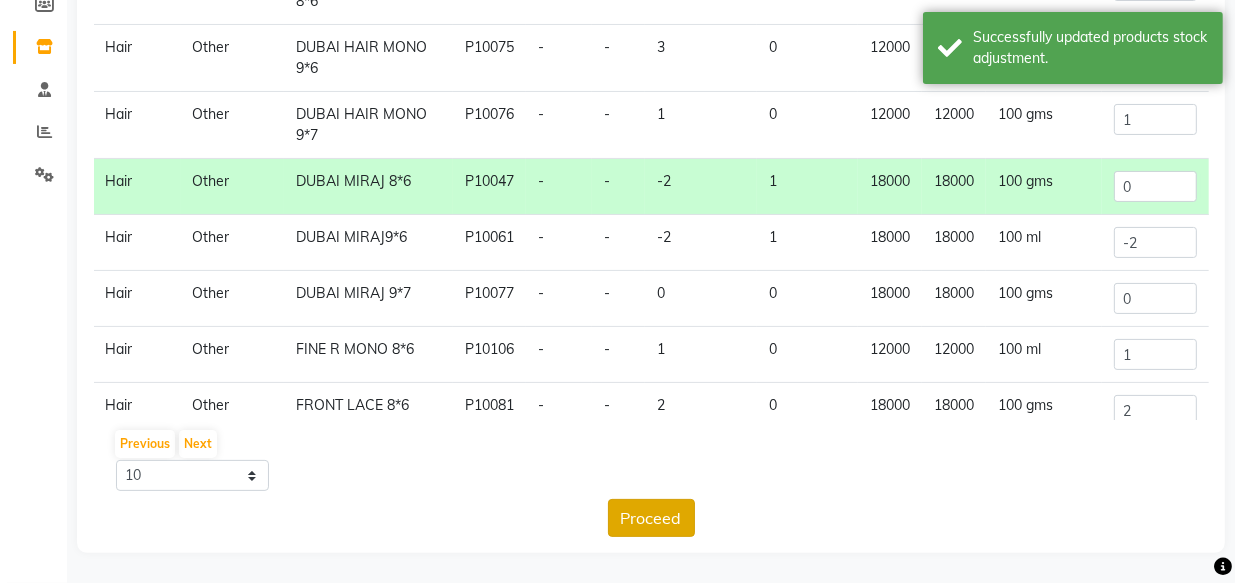 scroll, scrollTop: 0, scrollLeft: 0, axis: both 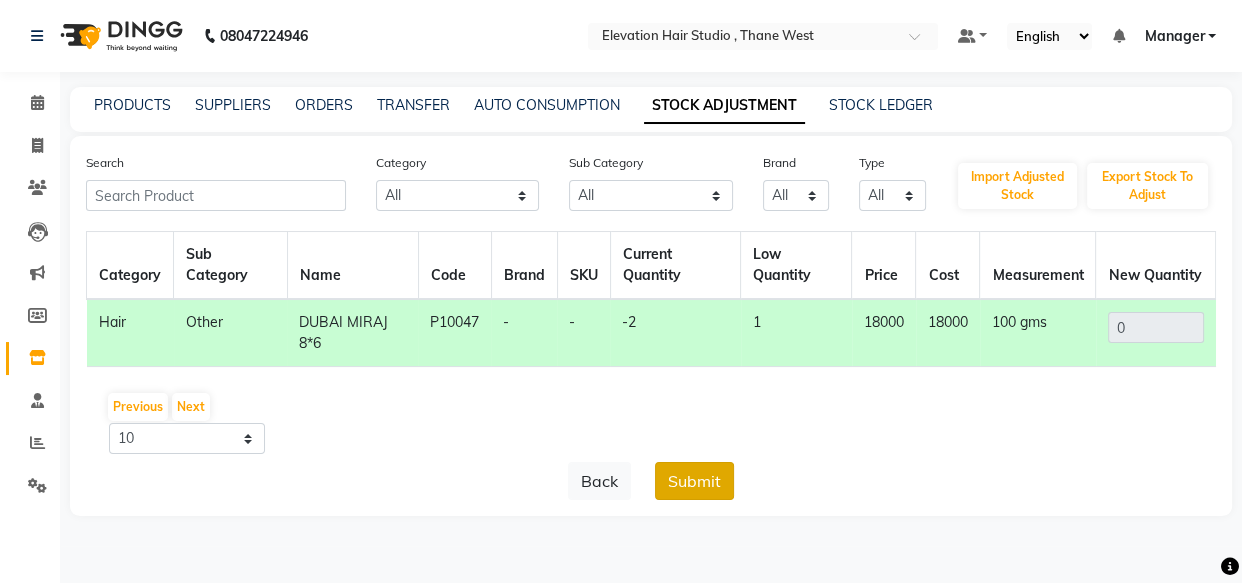 click on "Submit" 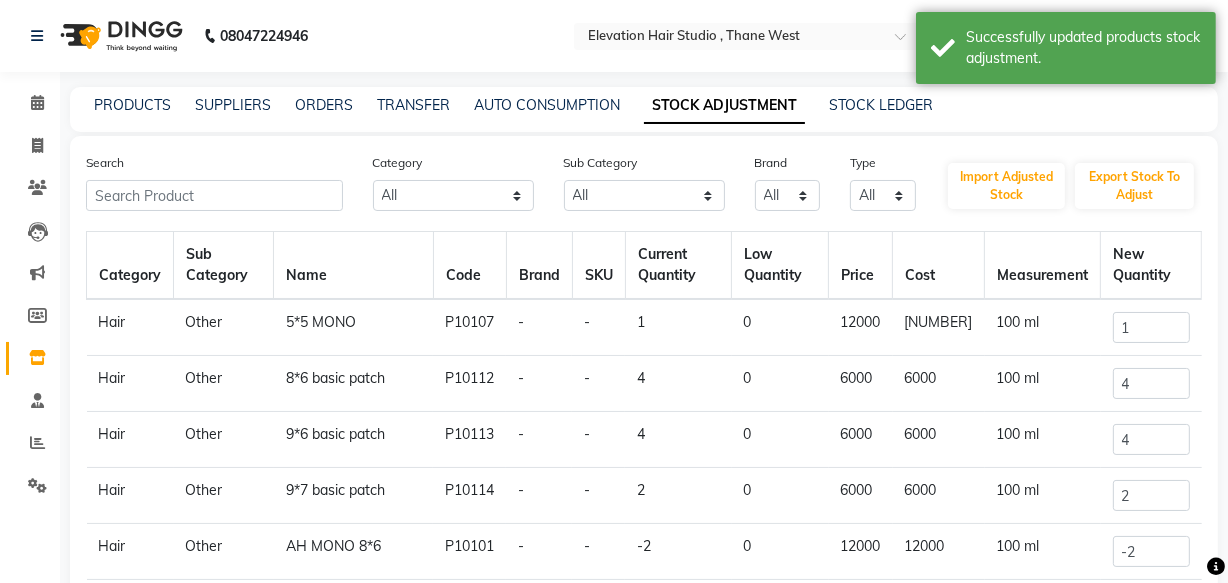 scroll, scrollTop: 154, scrollLeft: 0, axis: vertical 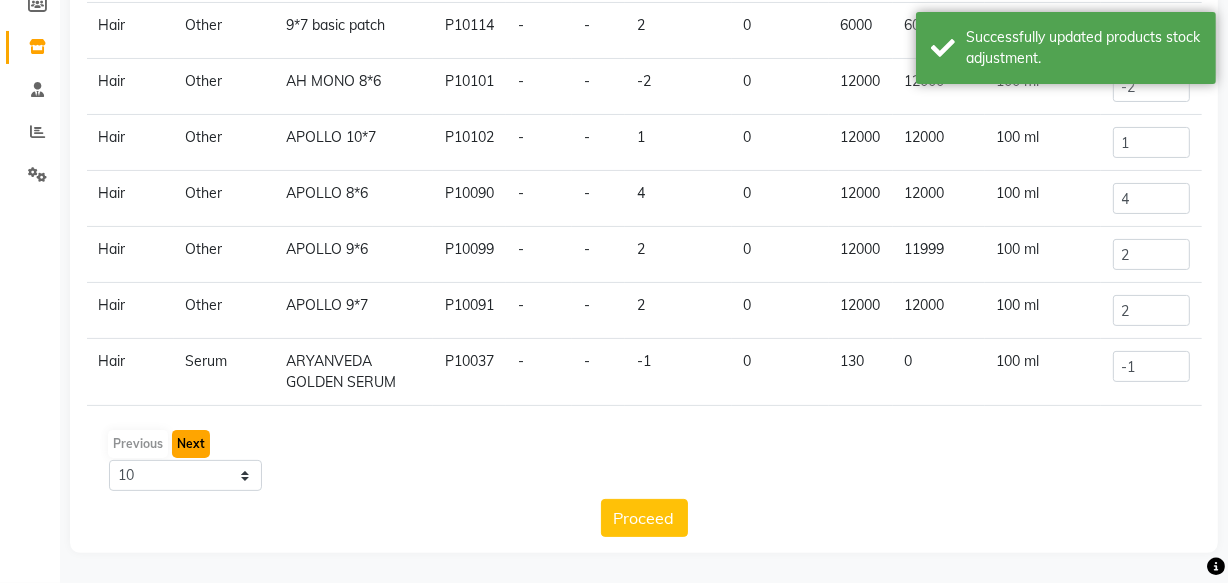 click on "Next" 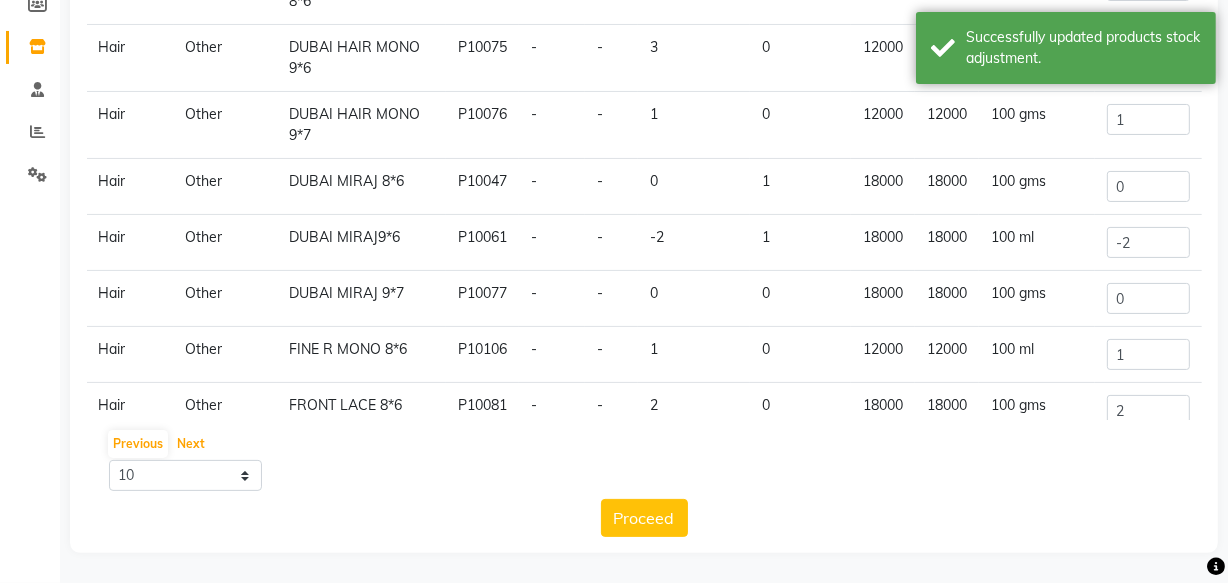 scroll, scrollTop: 187, scrollLeft: 0, axis: vertical 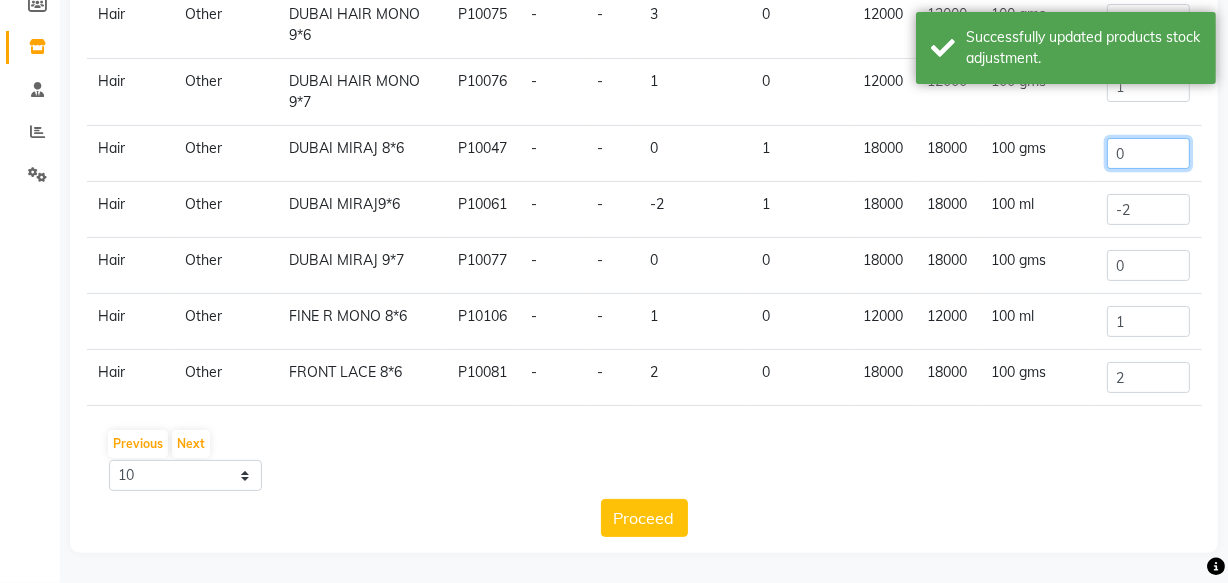click on "0" 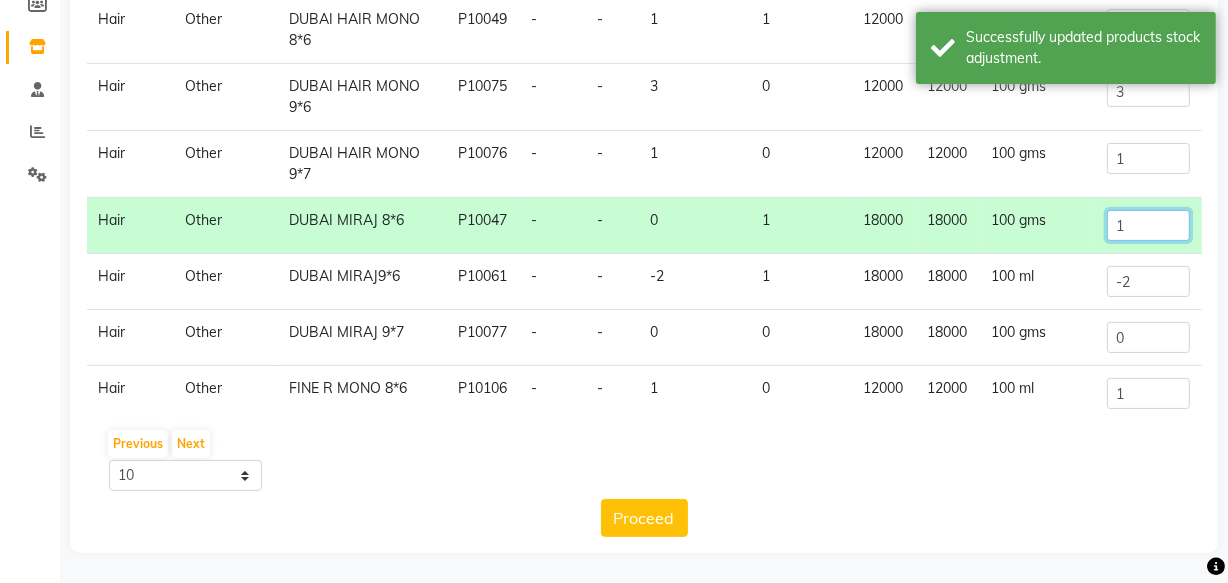 scroll, scrollTop: 5, scrollLeft: 0, axis: vertical 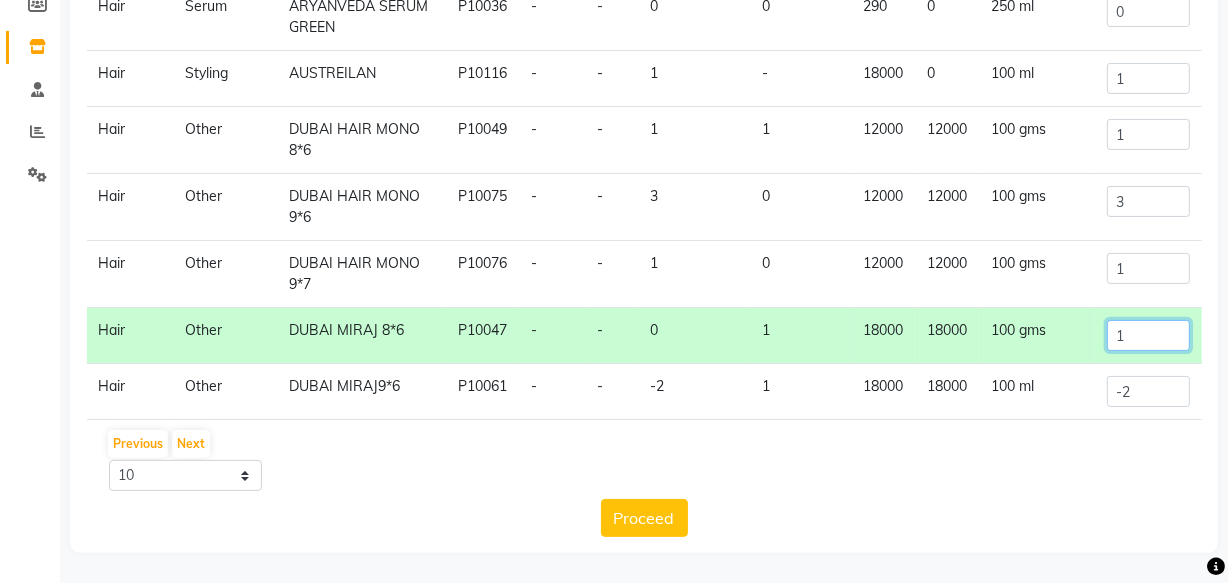 type on "1" 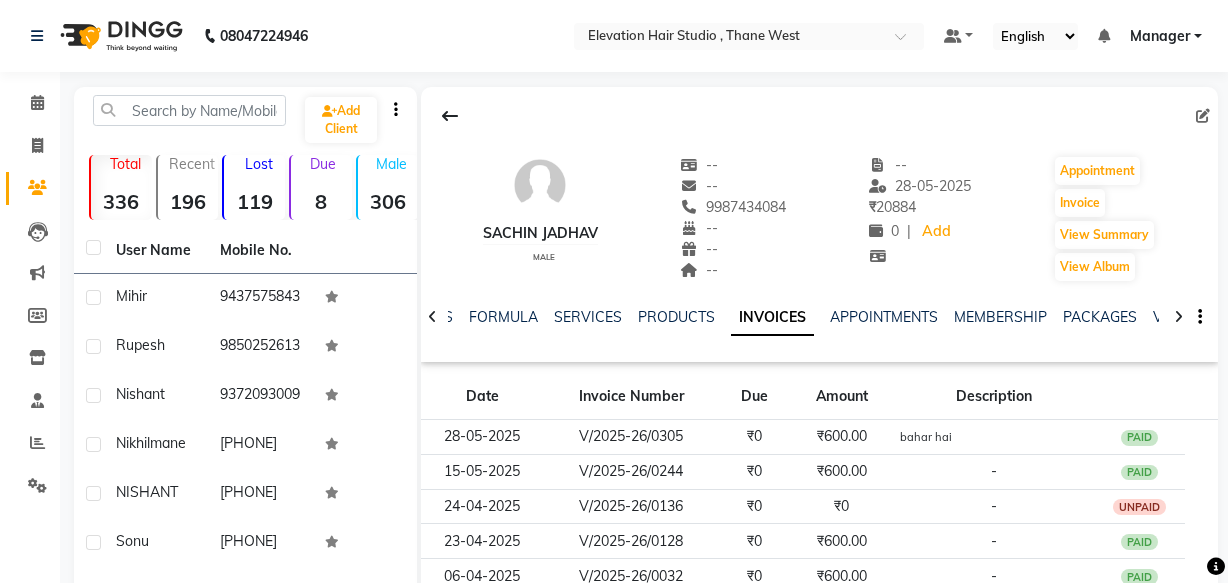 scroll, scrollTop: 0, scrollLeft: 0, axis: both 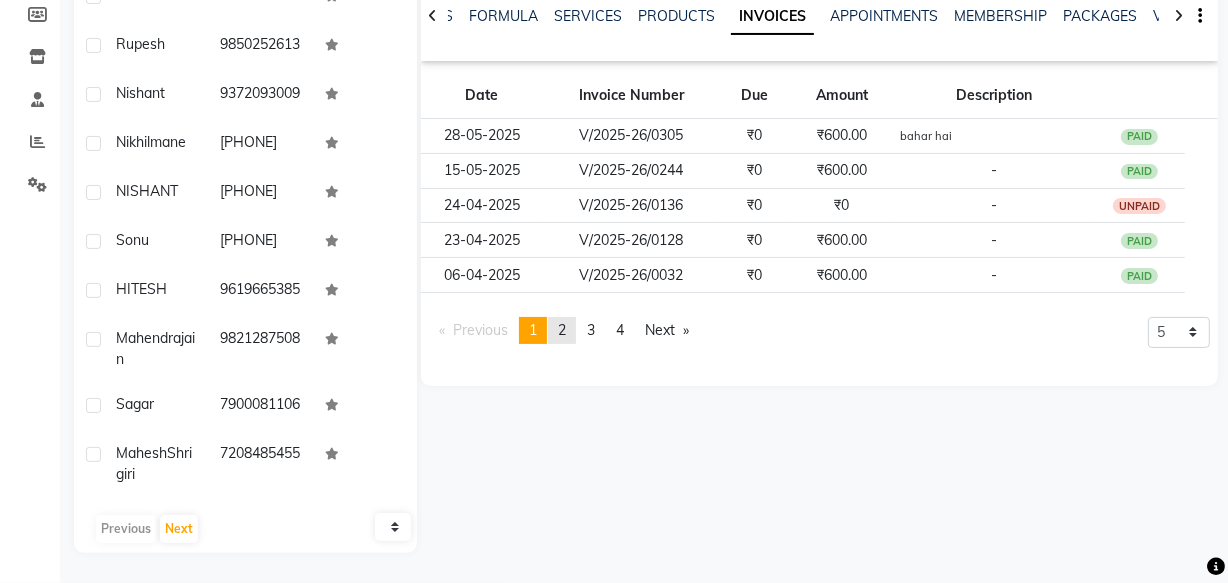 click on "2" 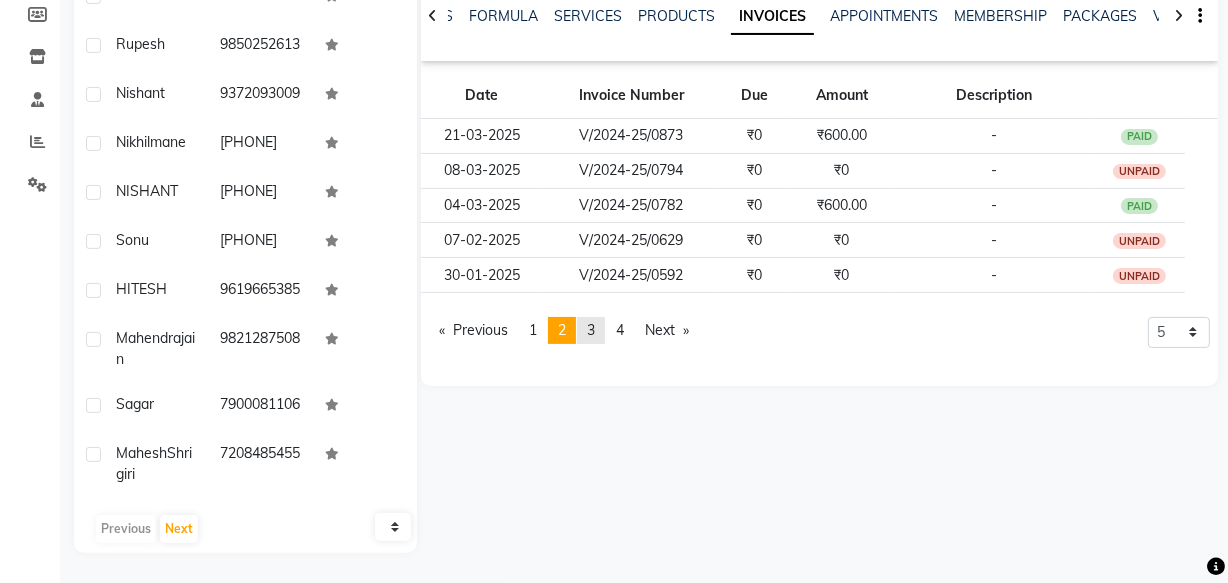 click on "3" 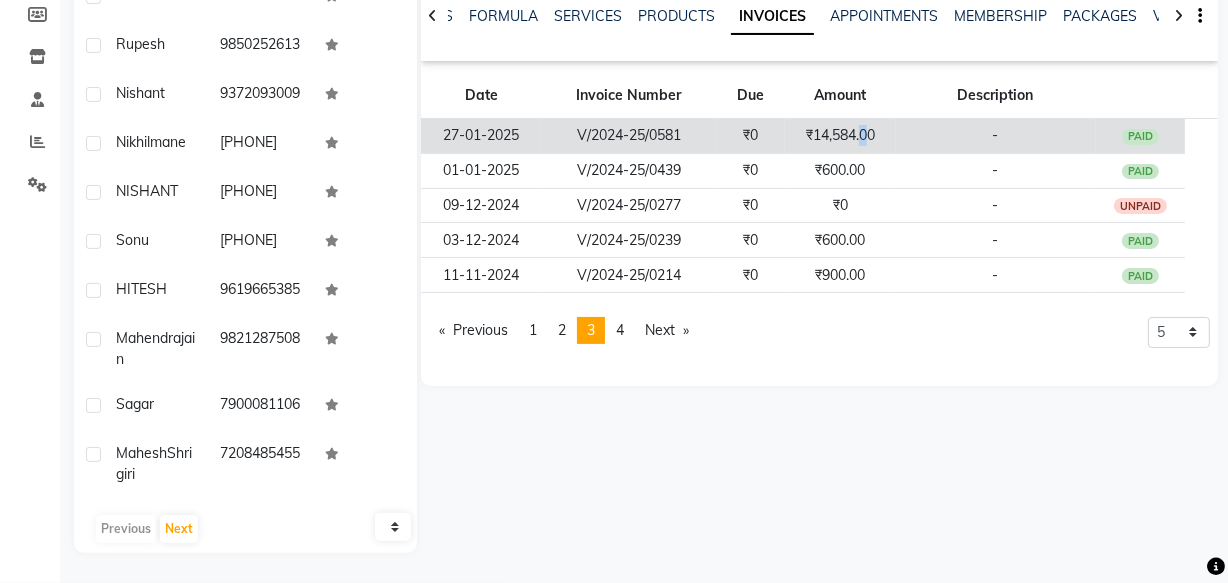 click on "₹14,584.00" 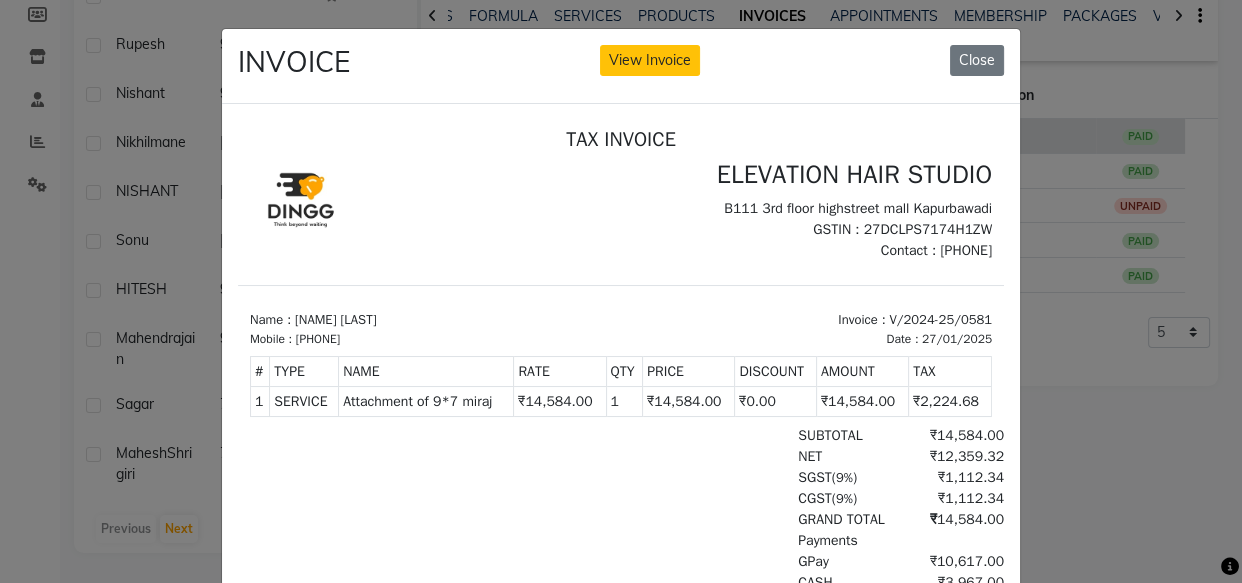 scroll, scrollTop: 0, scrollLeft: 0, axis: both 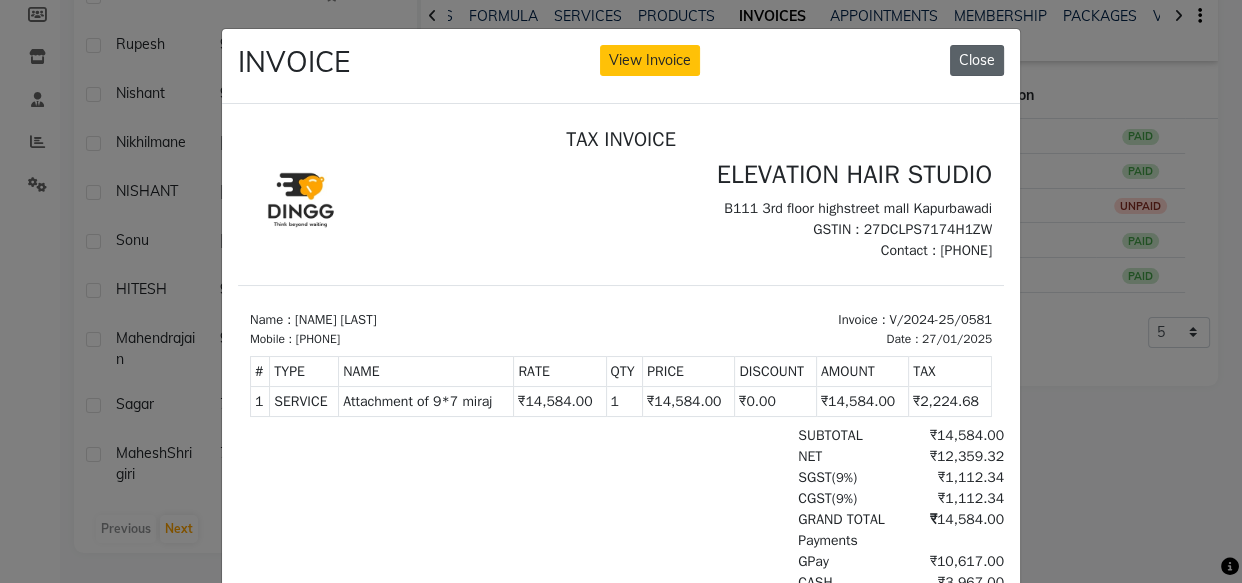 click on "Close" 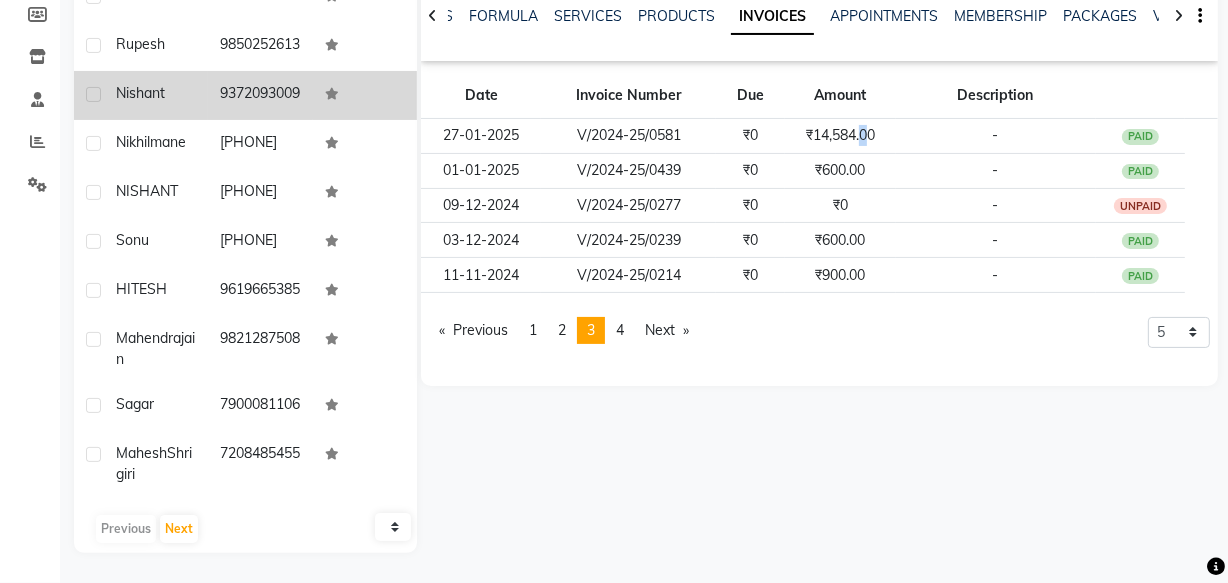scroll, scrollTop: 269, scrollLeft: 0, axis: vertical 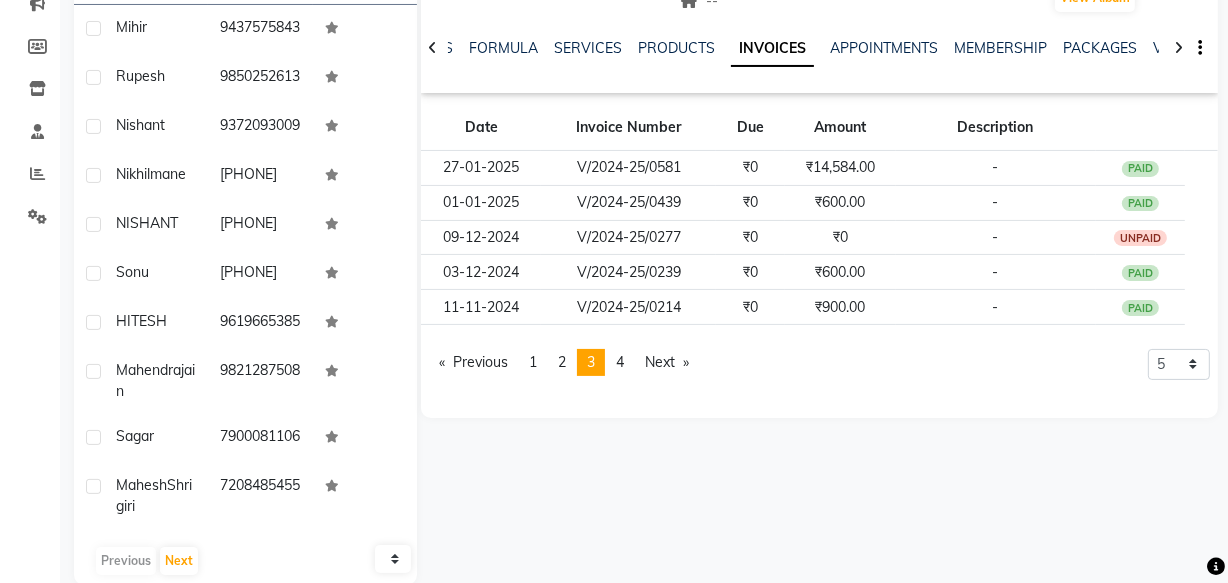 drag, startPoint x: 288, startPoint y: 150, endPoint x: 53, endPoint y: -41, distance: 302.83 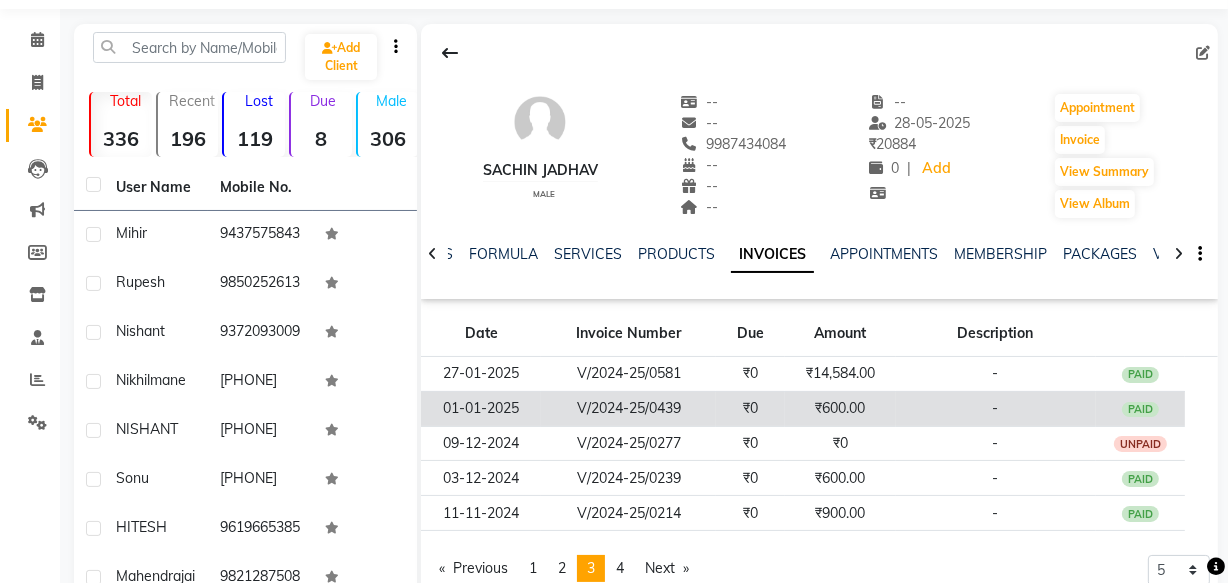 scroll, scrollTop: 181, scrollLeft: 0, axis: vertical 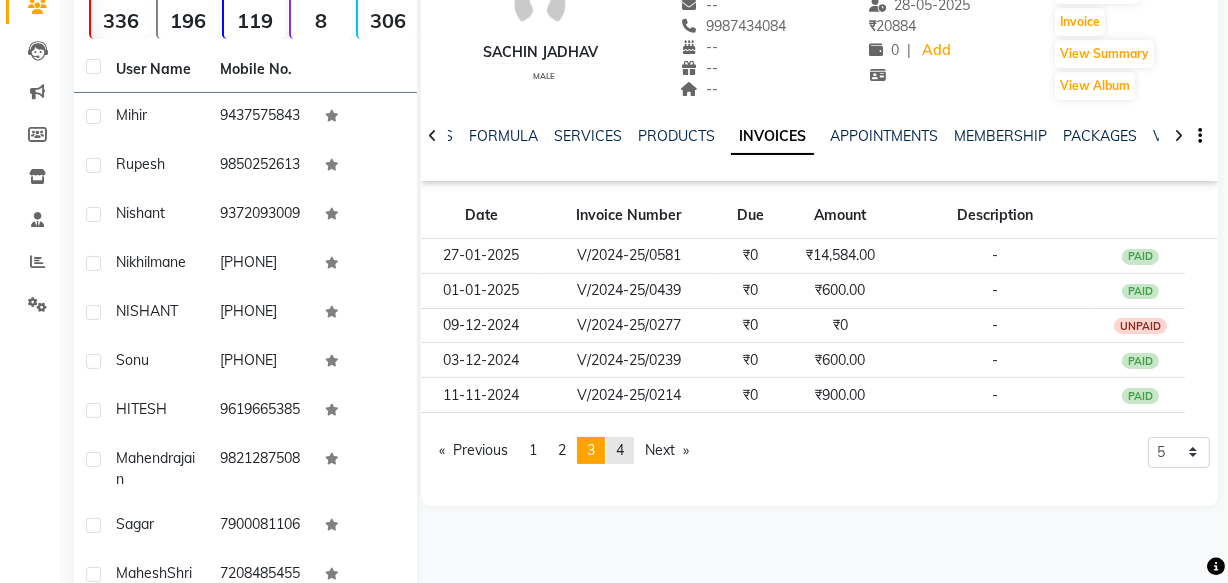 click on "4" 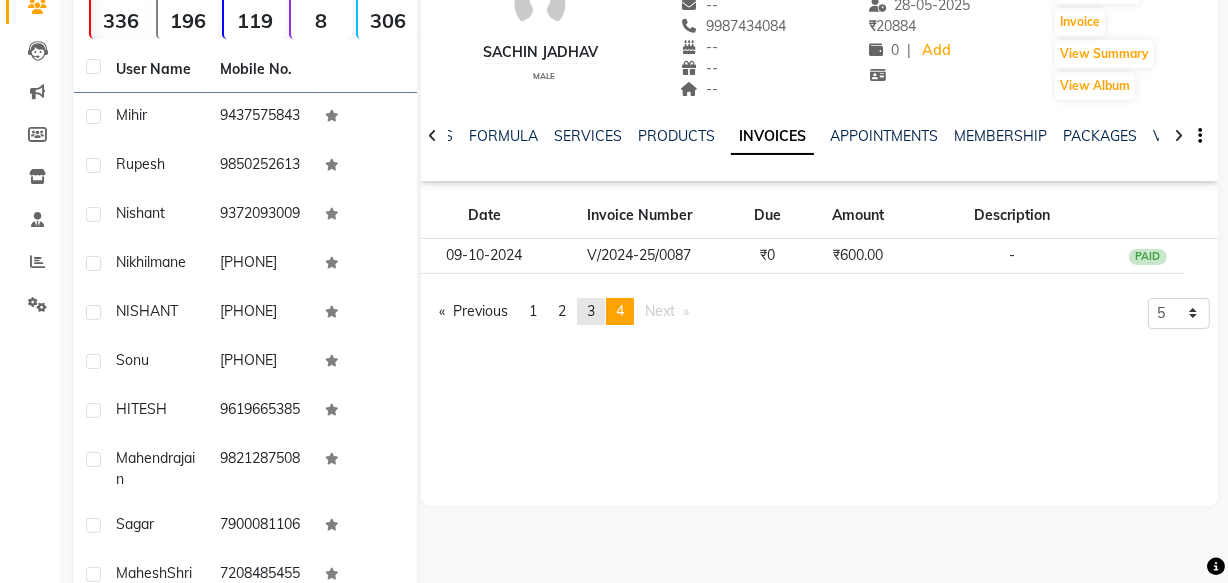click on "3" 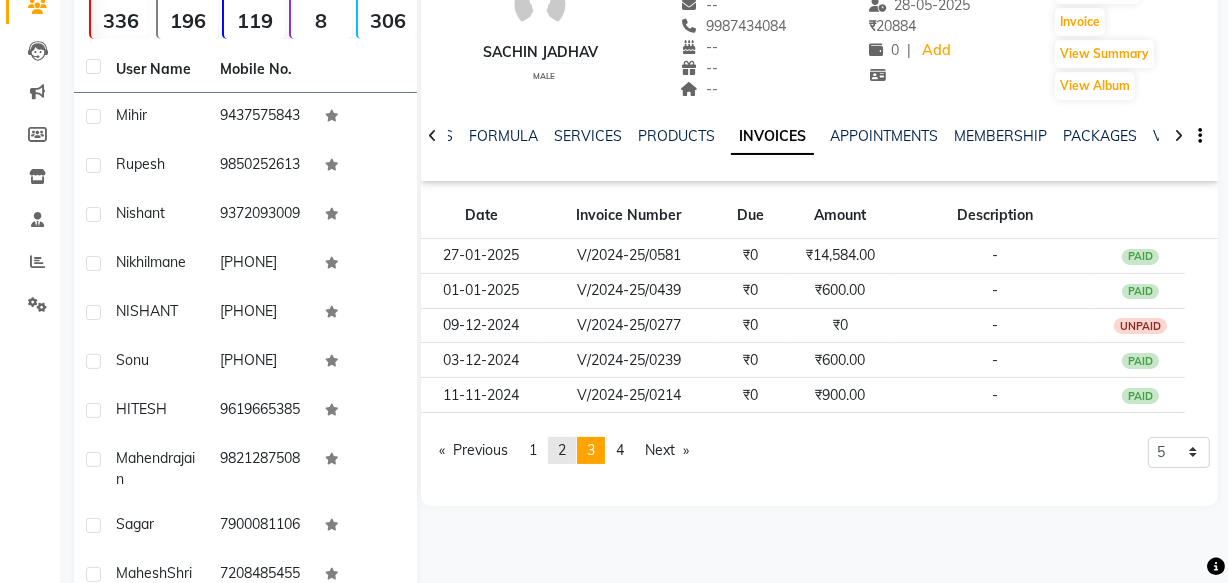 click on "2" 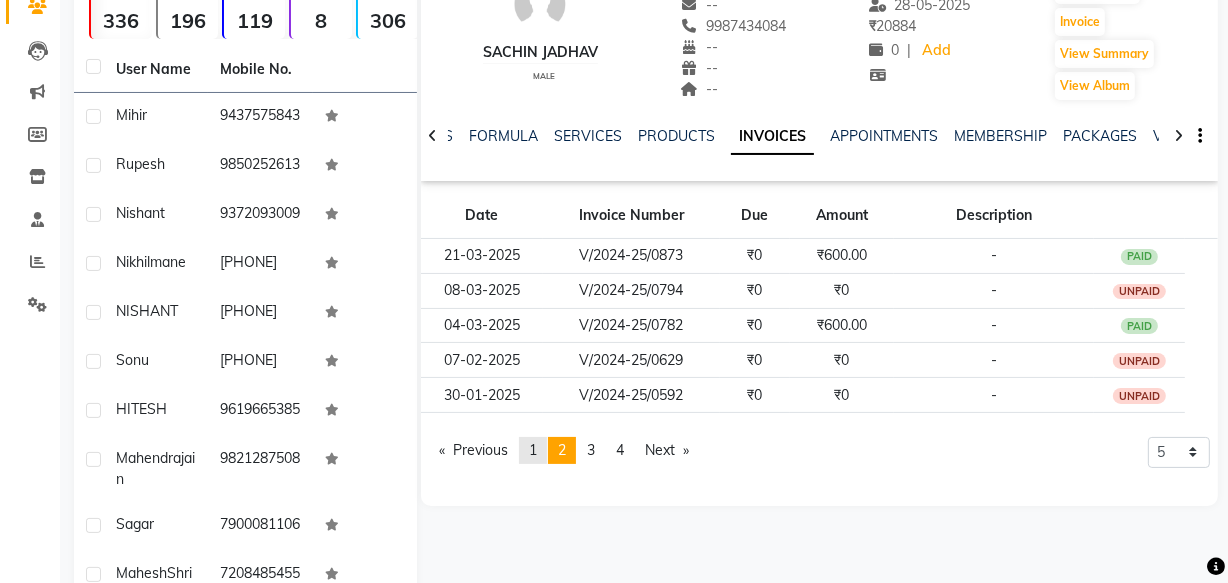 click on "1" 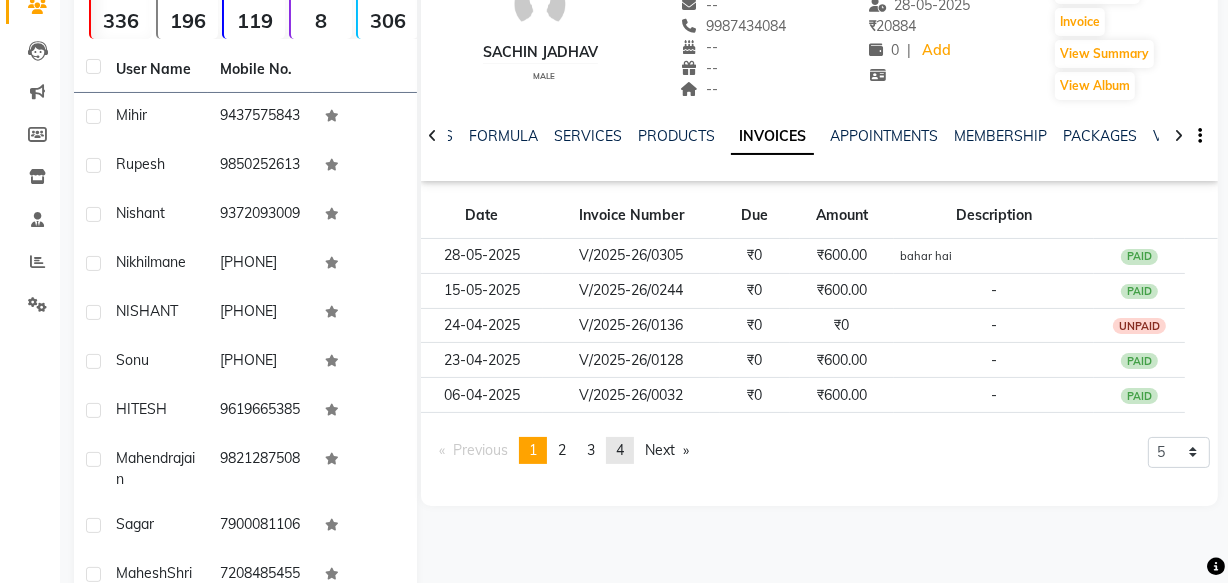 click on "page  4" 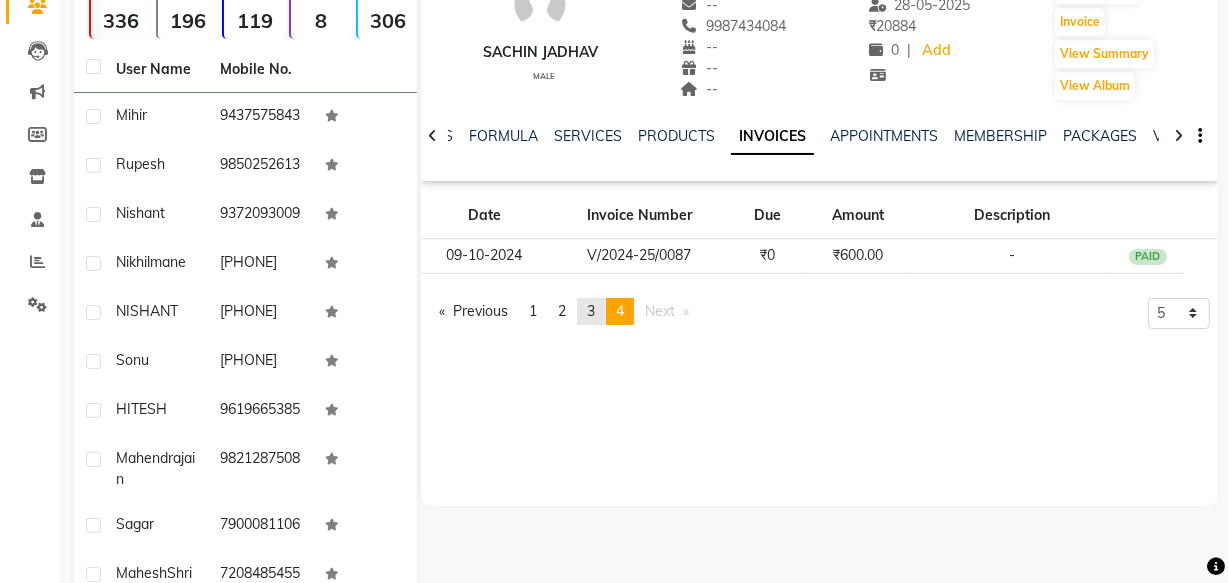 click on "Date Invoice Number Due Amount Description 09-10-2024 V/2024-25/0087 ₹0 ₹600.00 -  PAID  Previous  page  4 / 4  page  1 page  2 page  3 You're on page  4  Next  page 5 10 50 100 500" 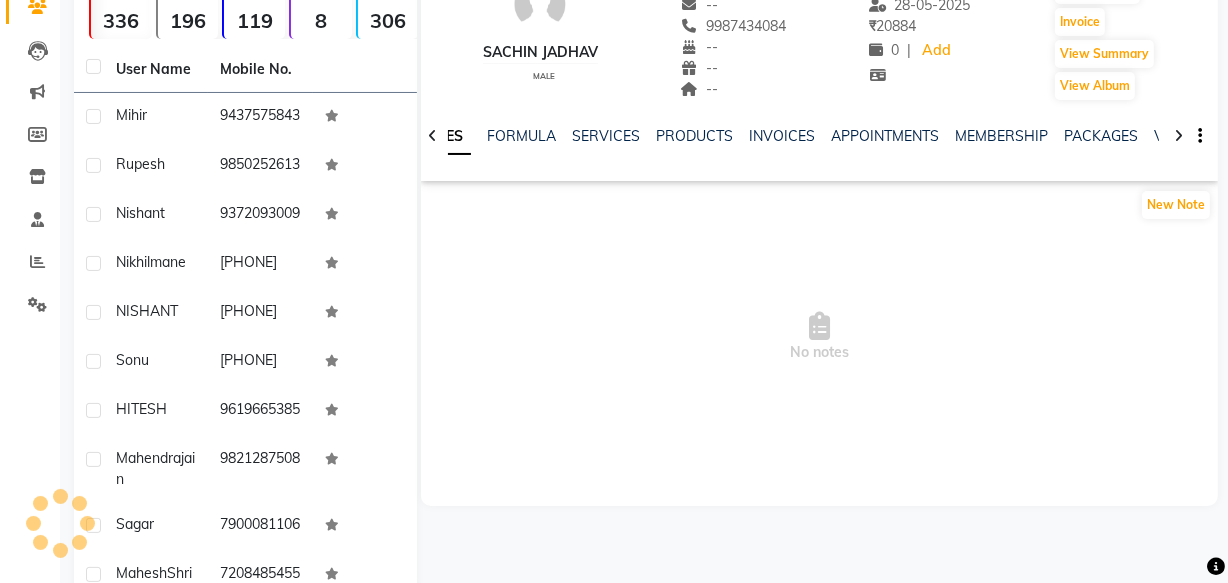 scroll, scrollTop: 0, scrollLeft: 0, axis: both 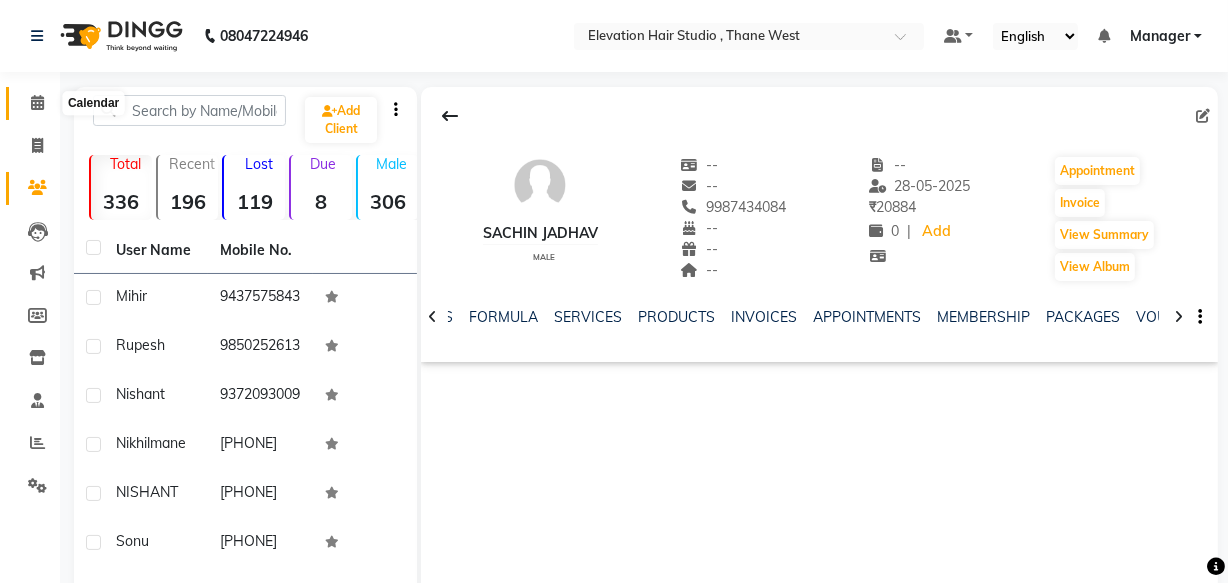 click 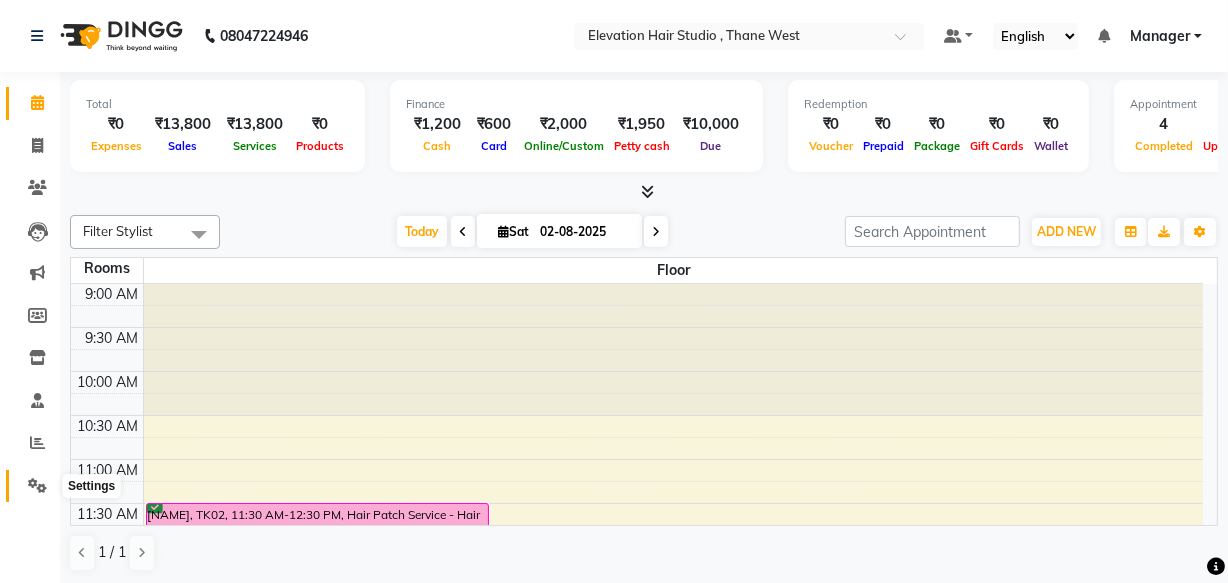scroll, scrollTop: 0, scrollLeft: 0, axis: both 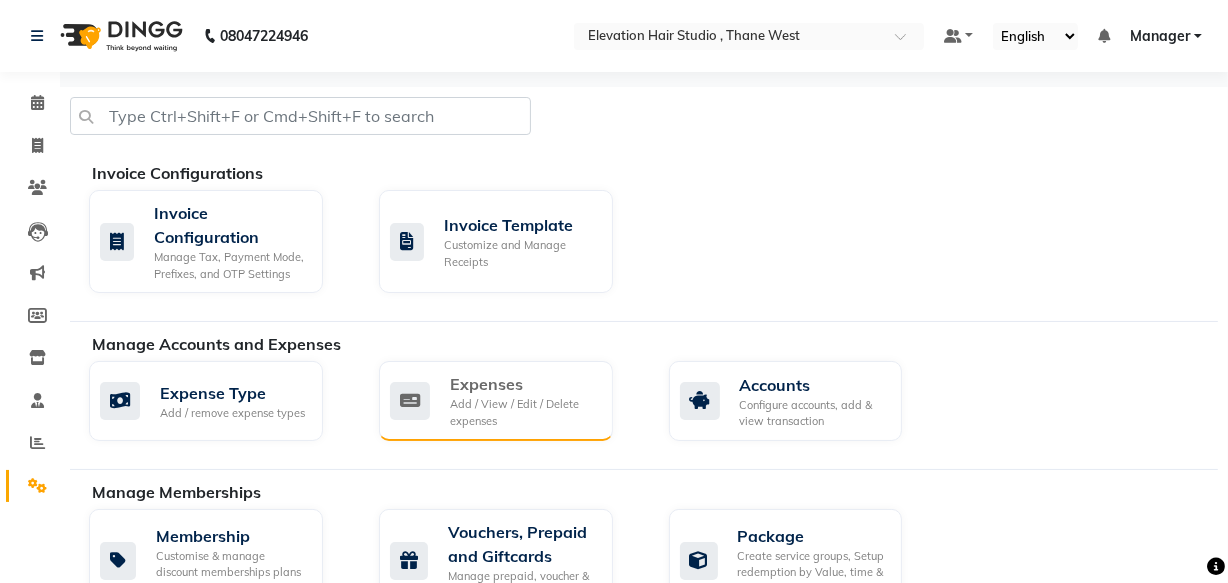 click on "Expenses" 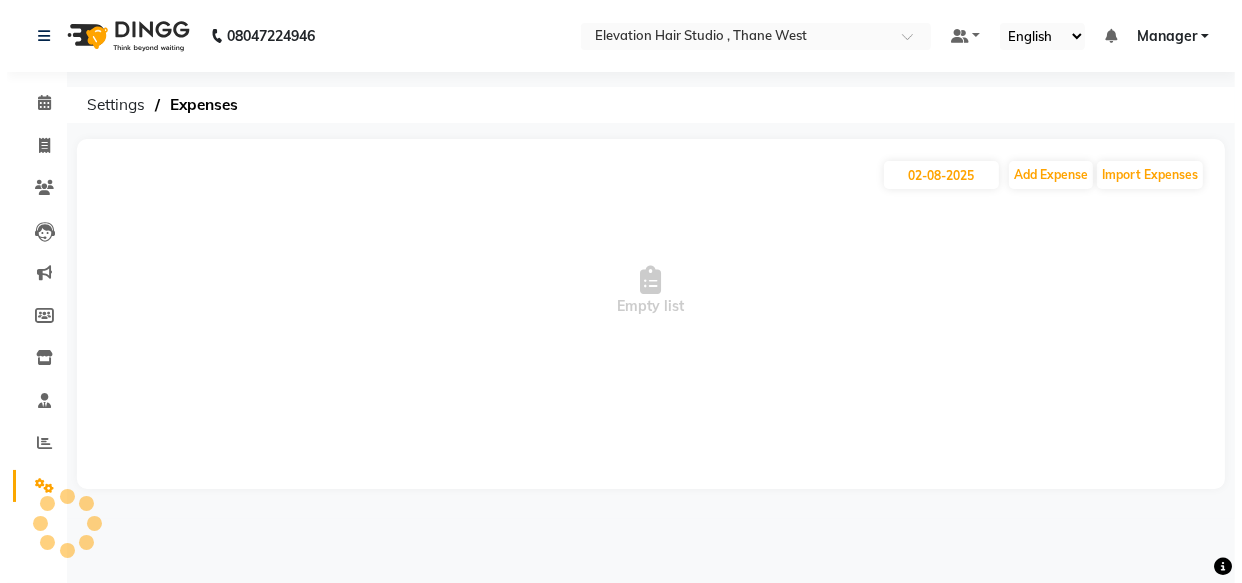 scroll, scrollTop: 0, scrollLeft: 0, axis: both 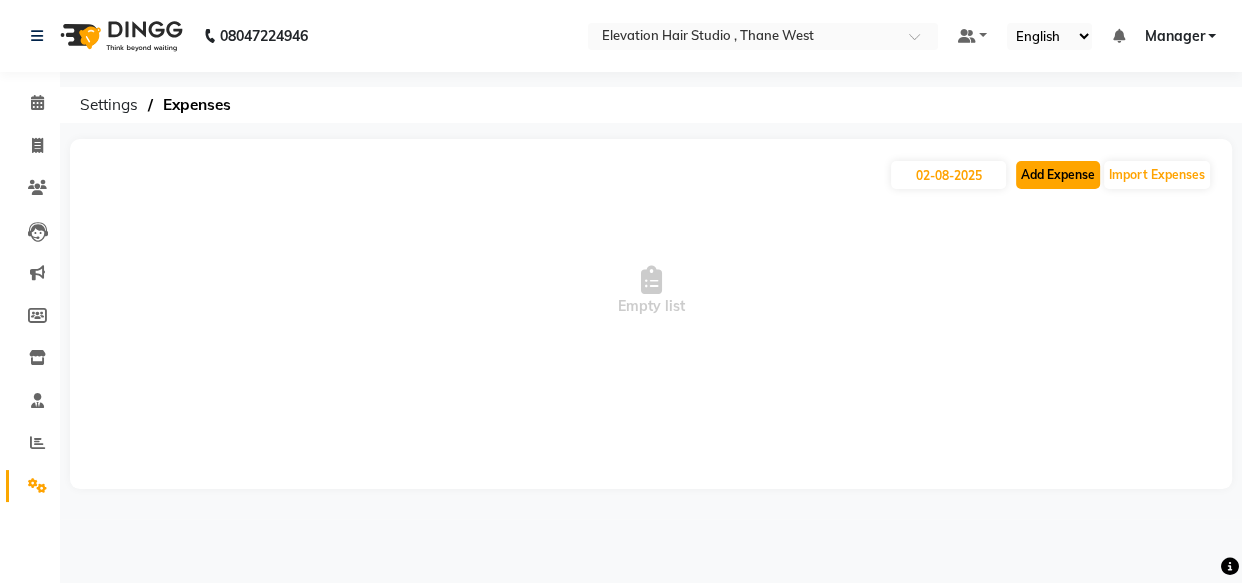 click on "Add Expense" 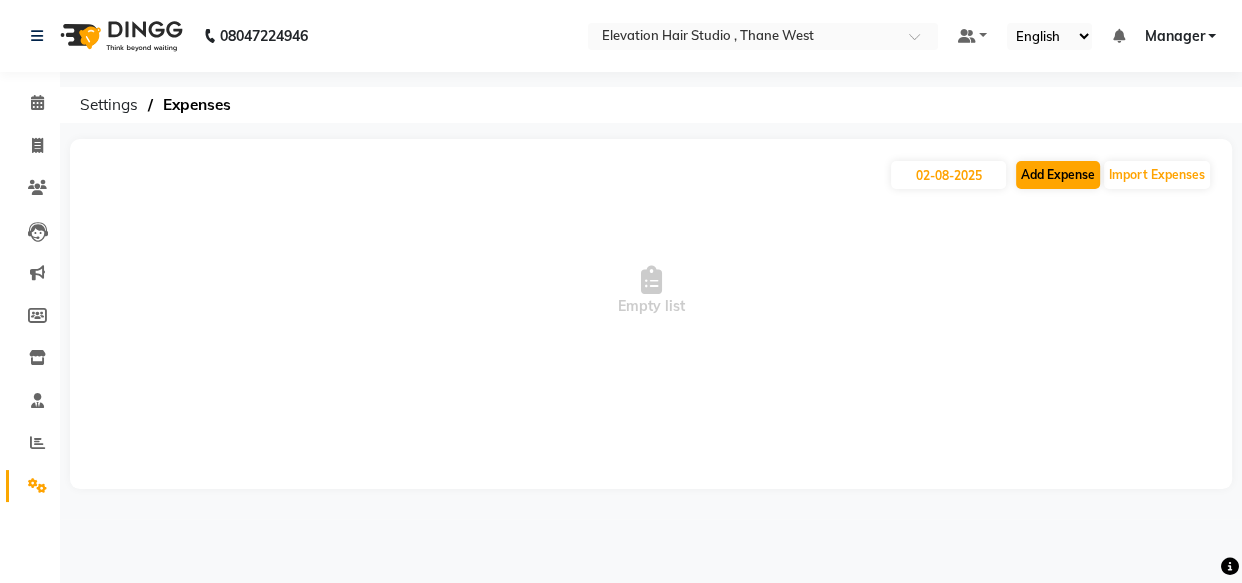 select on "1" 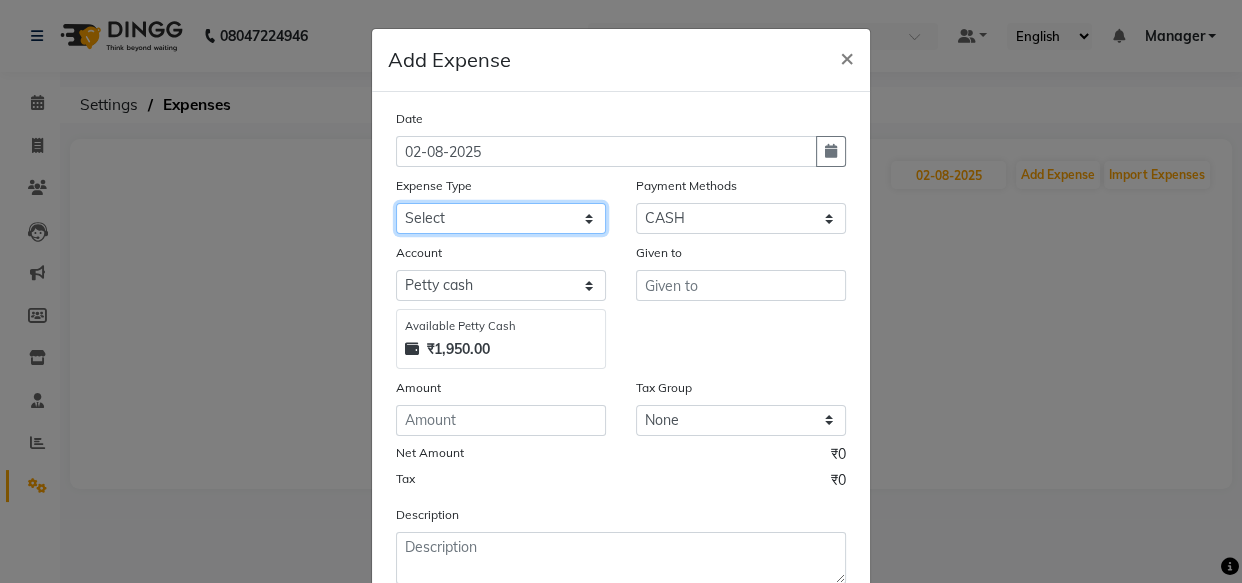 drag, startPoint x: 577, startPoint y: 215, endPoint x: 585, endPoint y: 194, distance: 22.472204 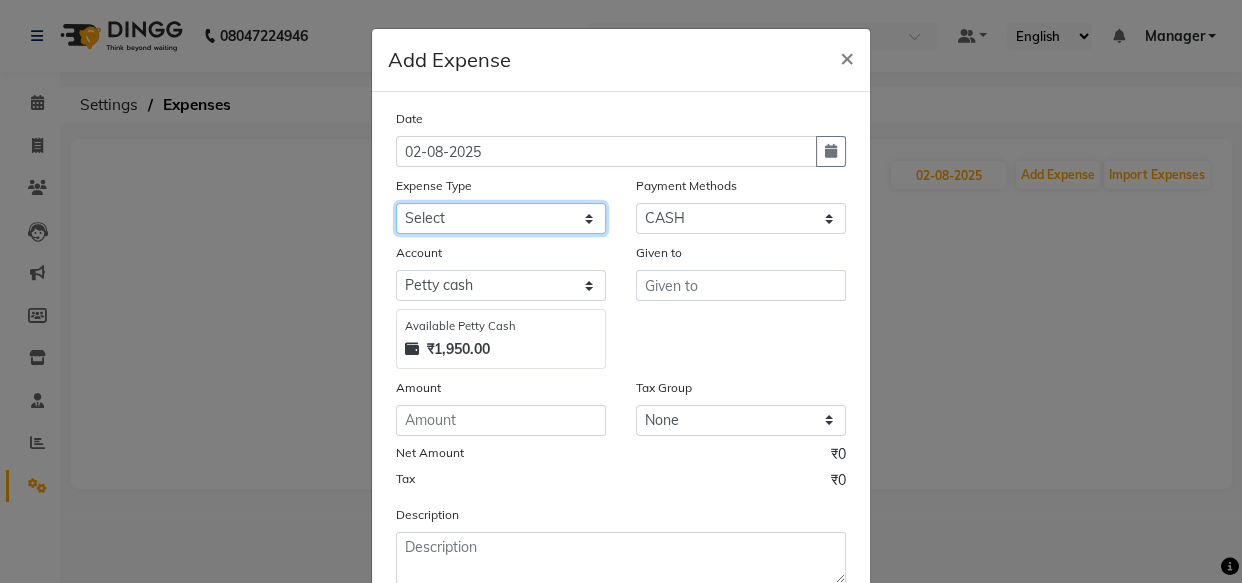 select on "8341" 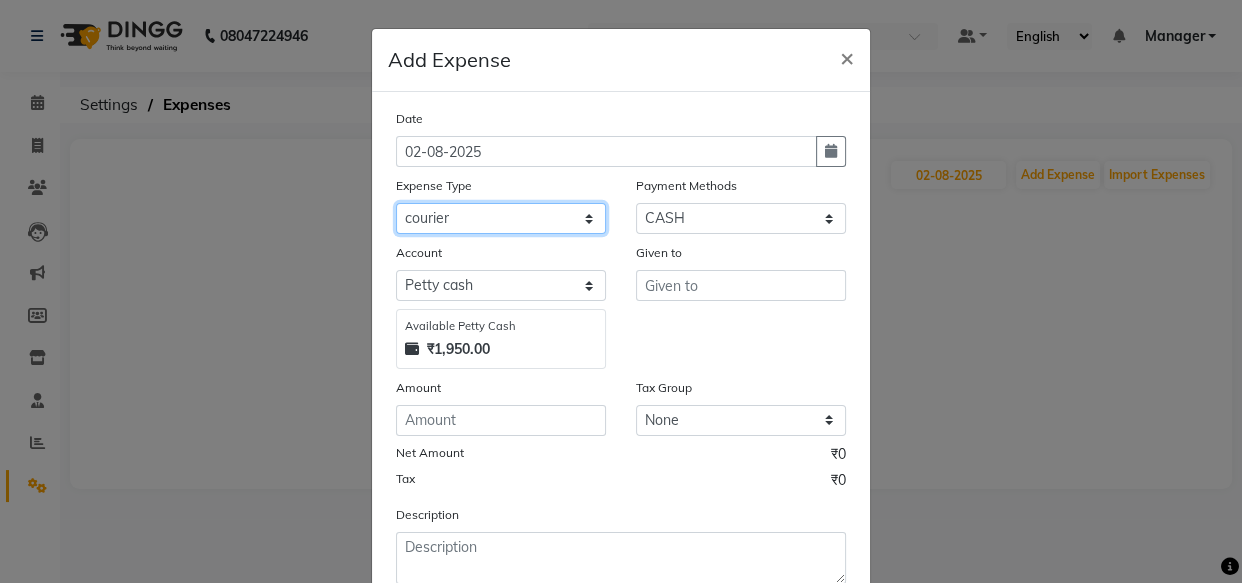 click on "Select AC Adrak Advance Salary agarbatti anees Appron asmoul advance salary Bank charges Car maintenance  CARPENTER Cash Deposited to bank Cash Handed over to Owner cellphone Client Snacks Clinical charges coffee conditioner courier diliptip dustbinplatebottle Equipment extrastuff fridge Fuel glue Govt fee greaser hairpatch hardware Incentive Insurance International purchase israil key lead light bill Loan Repayment Maintenance Marketing medicine milk Miscellaneous MRA ola Other paddlebrush PAINTER Pantry plumber Product product recharge rehman Rent Salary salary salary sandwich shampoo Staff Snacks sugar TAPE Tax Tea & Refreshment tissue towel trolly Utilities velocity VIDEO water web side WEFAST wireboard xerox" 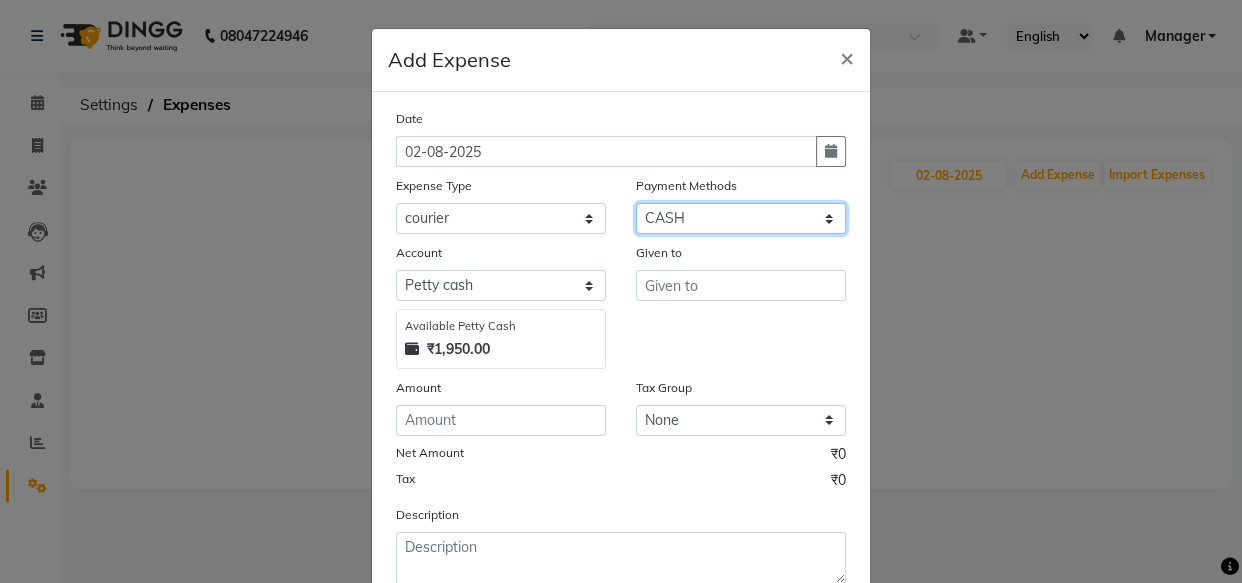 click on "Select CASH CARD GPay PhonePe Loan Cheque Package Visa Card BharatPay PayTM Wallet" 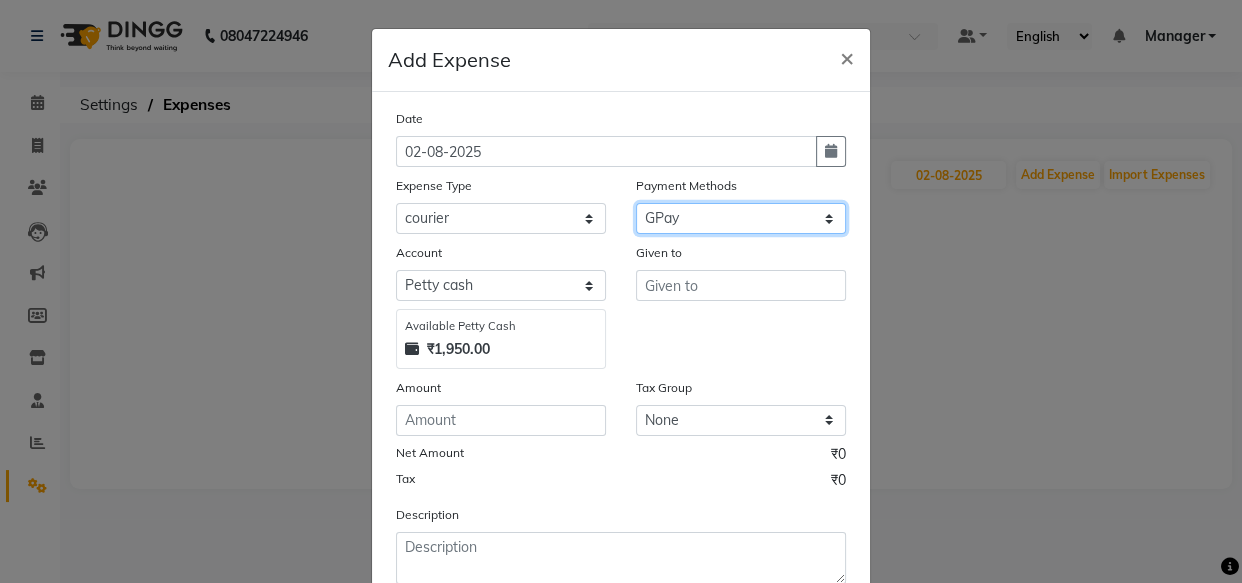 click on "Select CASH CARD GPay PhonePe Loan Cheque Package Visa Card BharatPay PayTM Wallet" 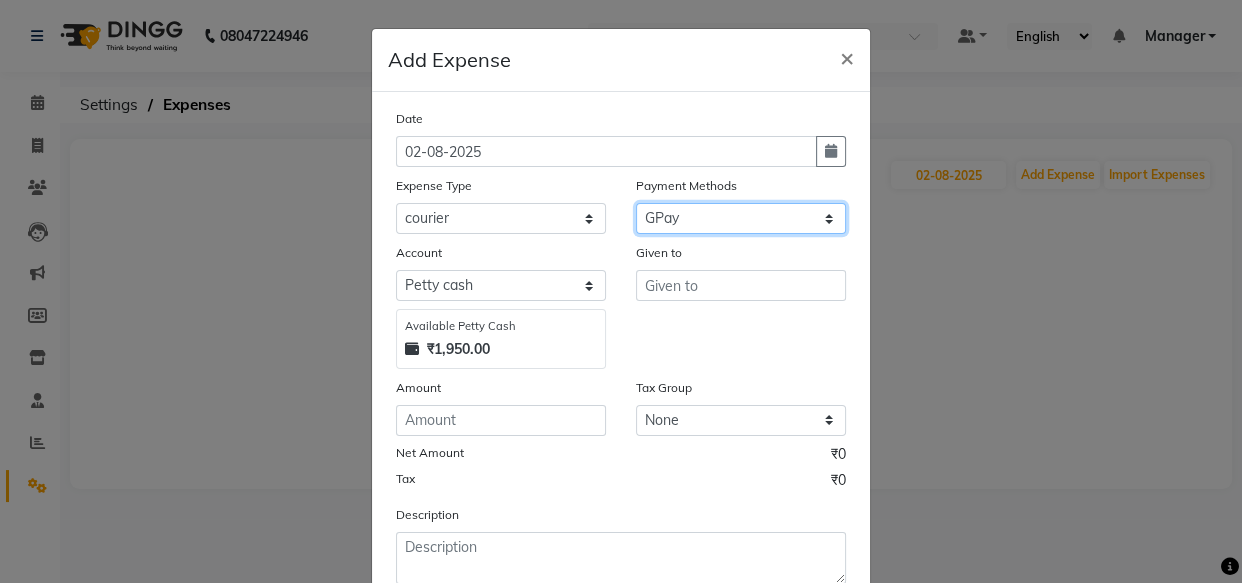 select on "5951" 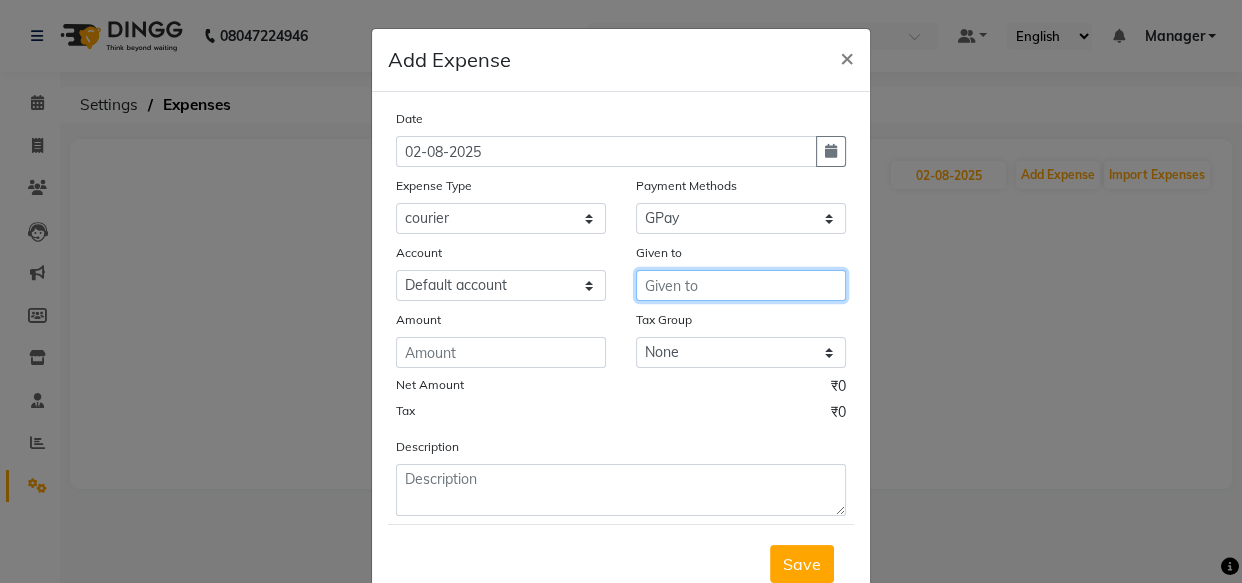 click at bounding box center (741, 285) 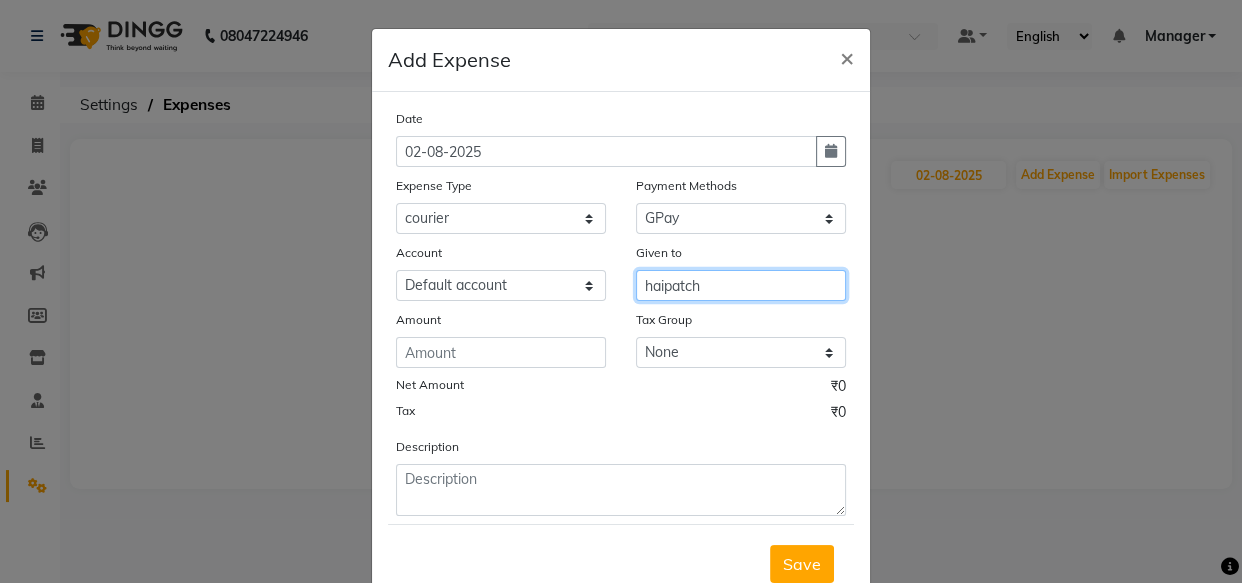type on "haipatch" 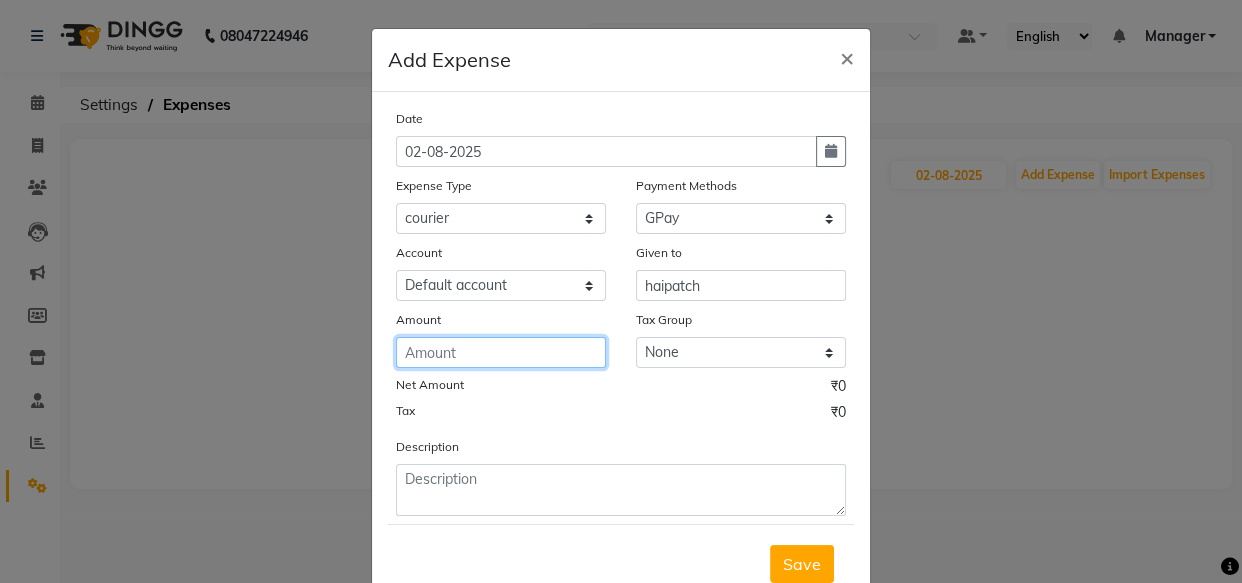click 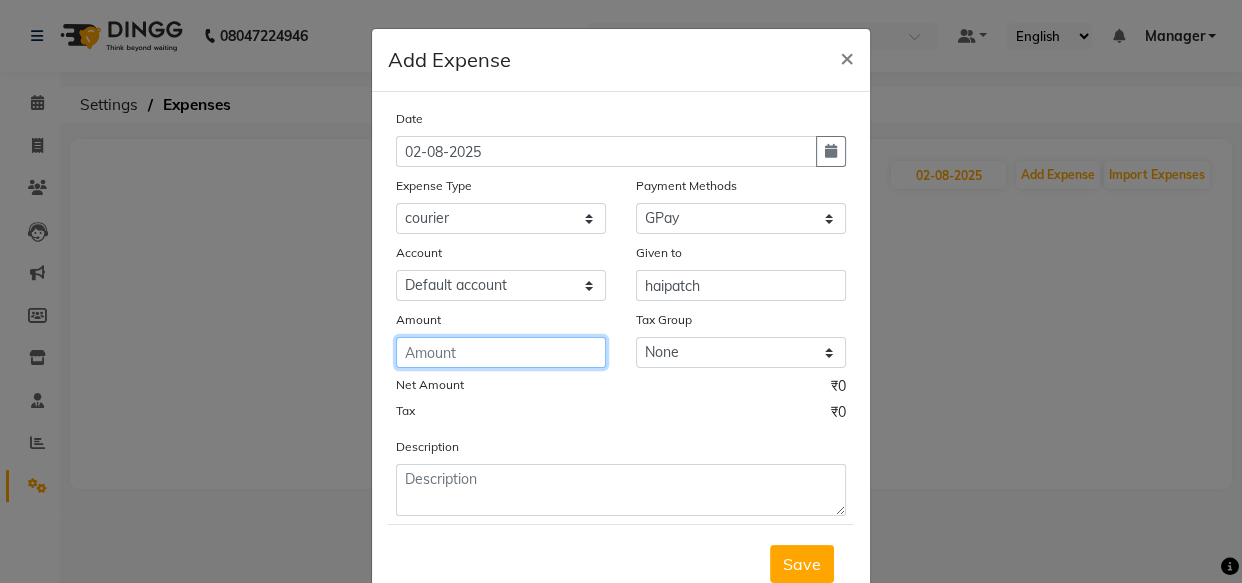 type on "2" 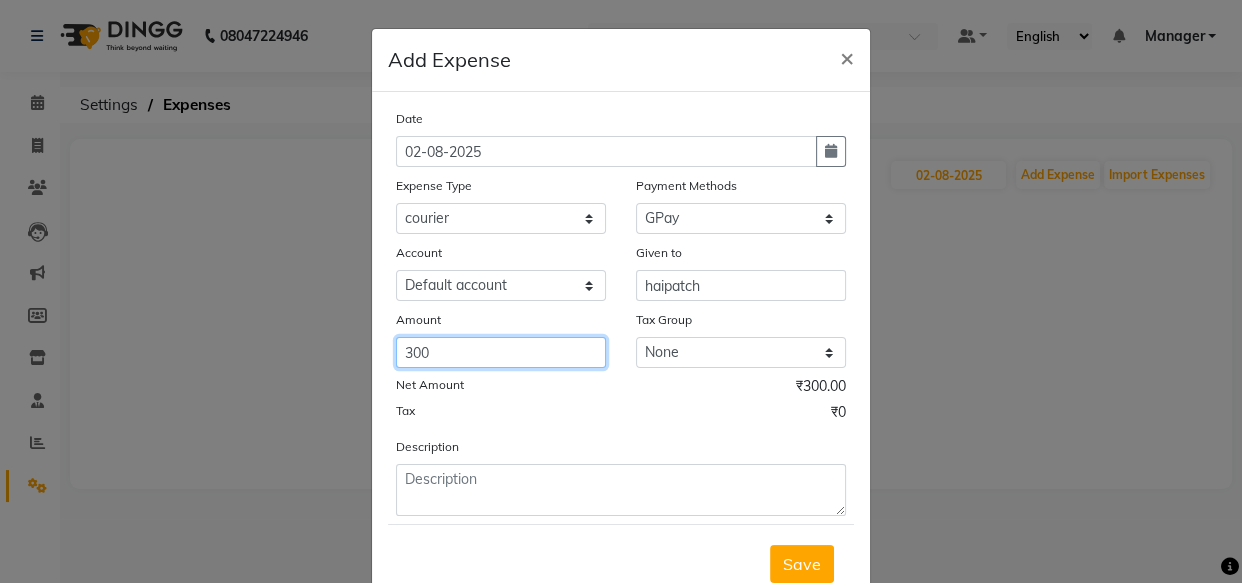 scroll, scrollTop: 68, scrollLeft: 0, axis: vertical 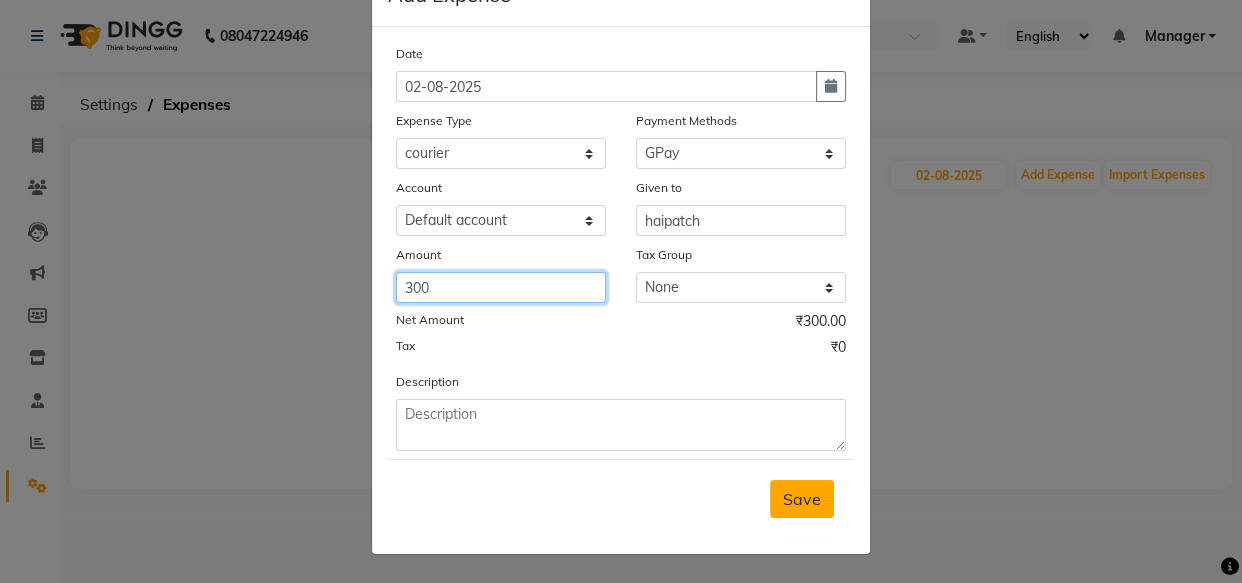 type on "300" 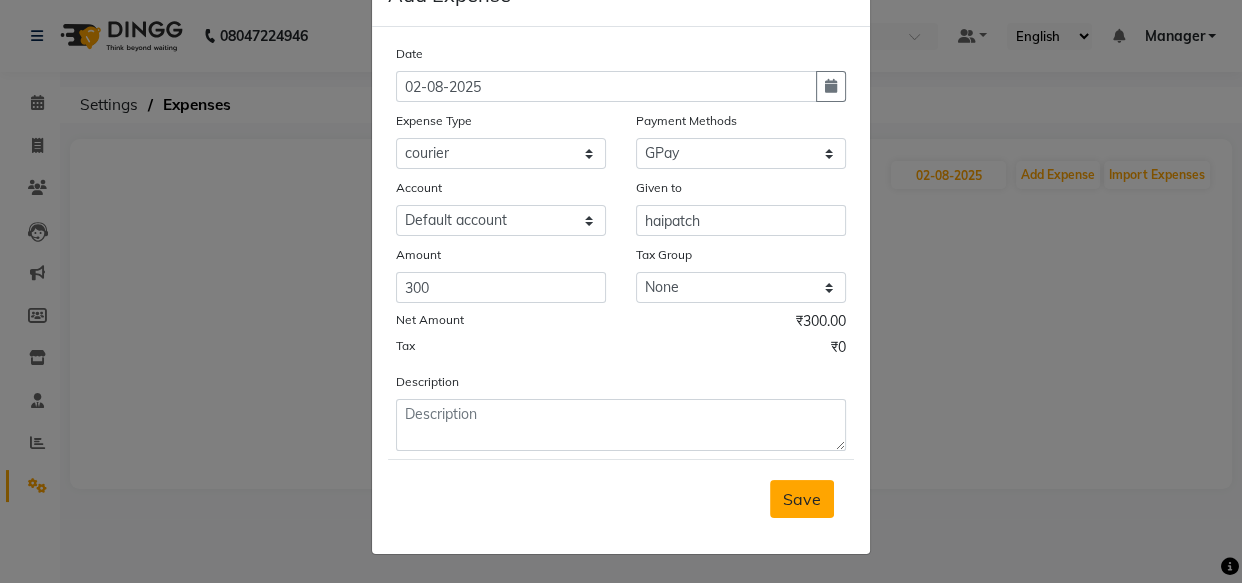 click on "Save" at bounding box center (802, 499) 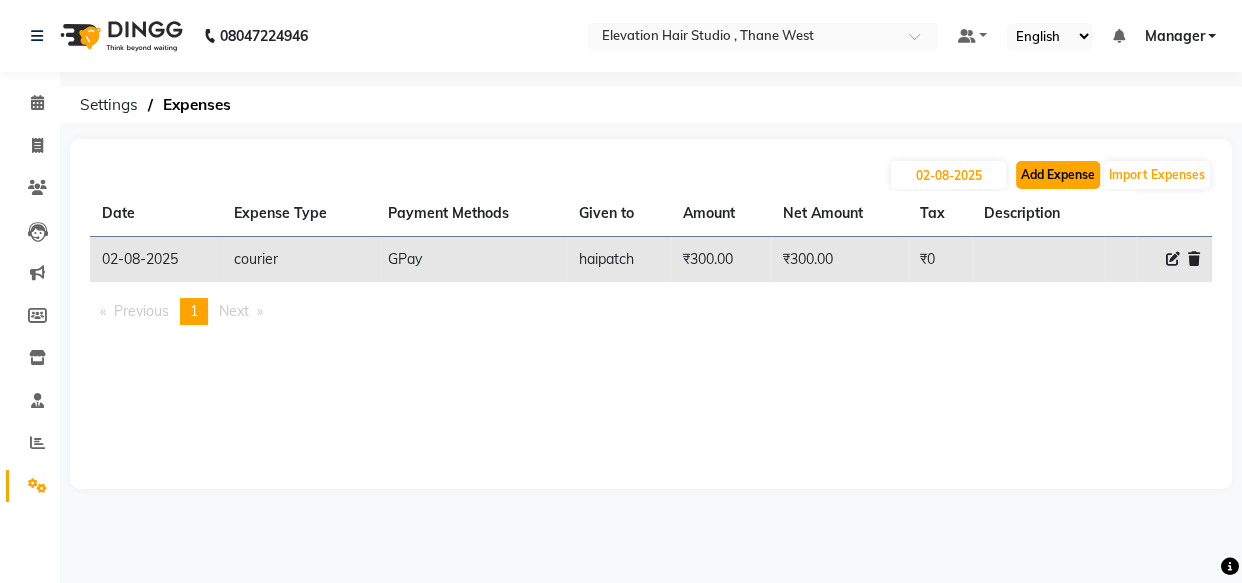 click on "Add Expense" 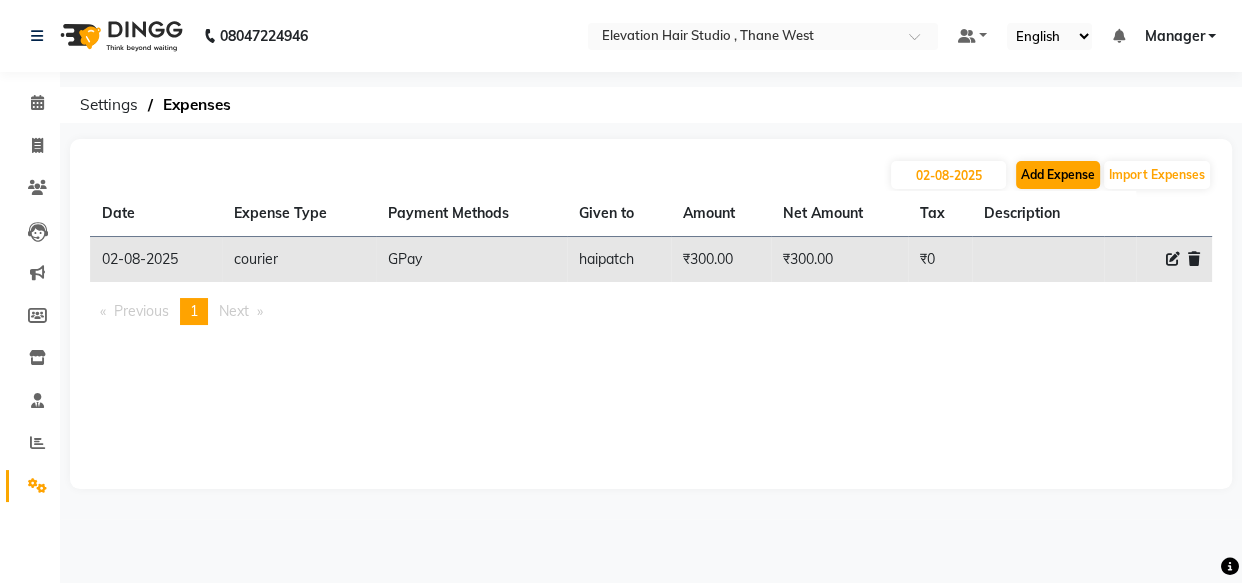 select on "1" 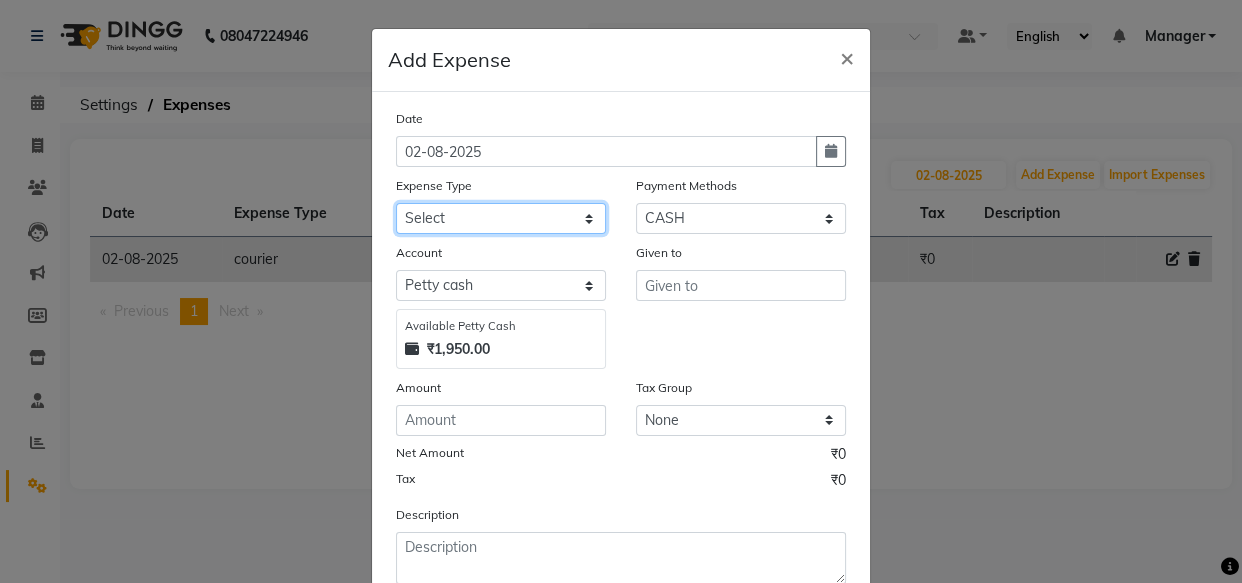 click on "Select AC Adrak Advance Salary agarbatti anees Appron asmoul advance salary Bank charges Car maintenance  CARPENTER Cash Deposited to bank Cash Handed over to Owner cellphone Client Snacks Clinical charges coffee conditioner courier diliptip dustbinplatebottle Equipment extrastuff fridge Fuel glue Govt fee greaser hairpatch hardware Incentive Insurance International purchase israil key lead light bill Loan Repayment Maintenance Marketing medicine milk Miscellaneous MRA ola Other paddlebrush PAINTER Pantry plumber Product product recharge rehman Rent Salary salary salary sandwich shampoo Staff Snacks sugar TAPE Tax Tea & Refreshment tissue towel trolly Utilities velocity VIDEO water web side WEFAST wireboard xerox" 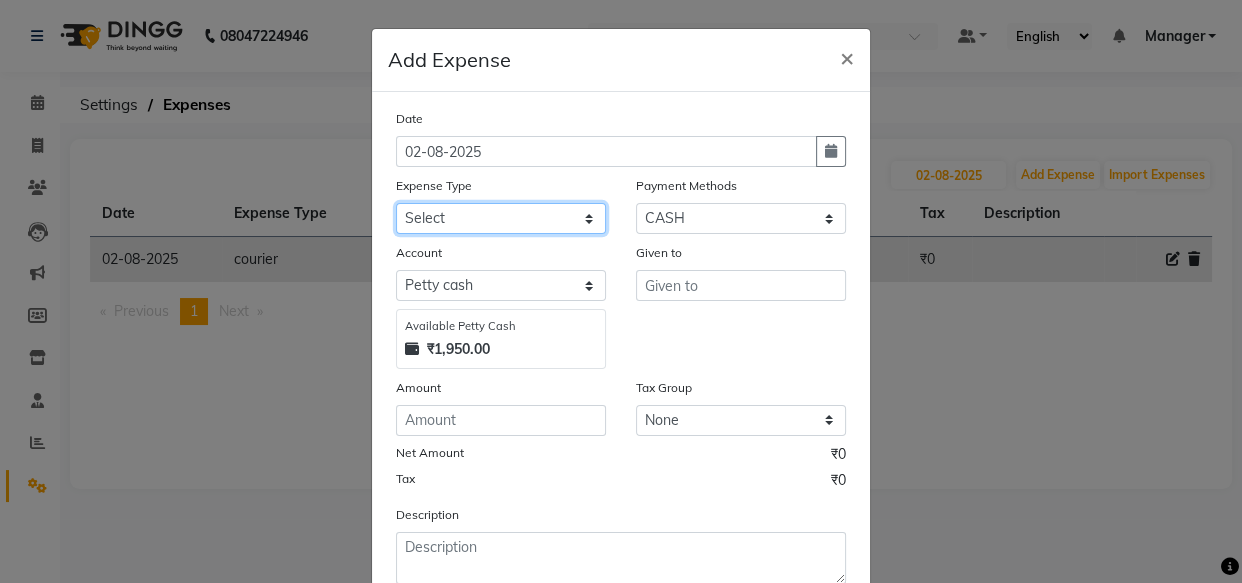 select on "8362" 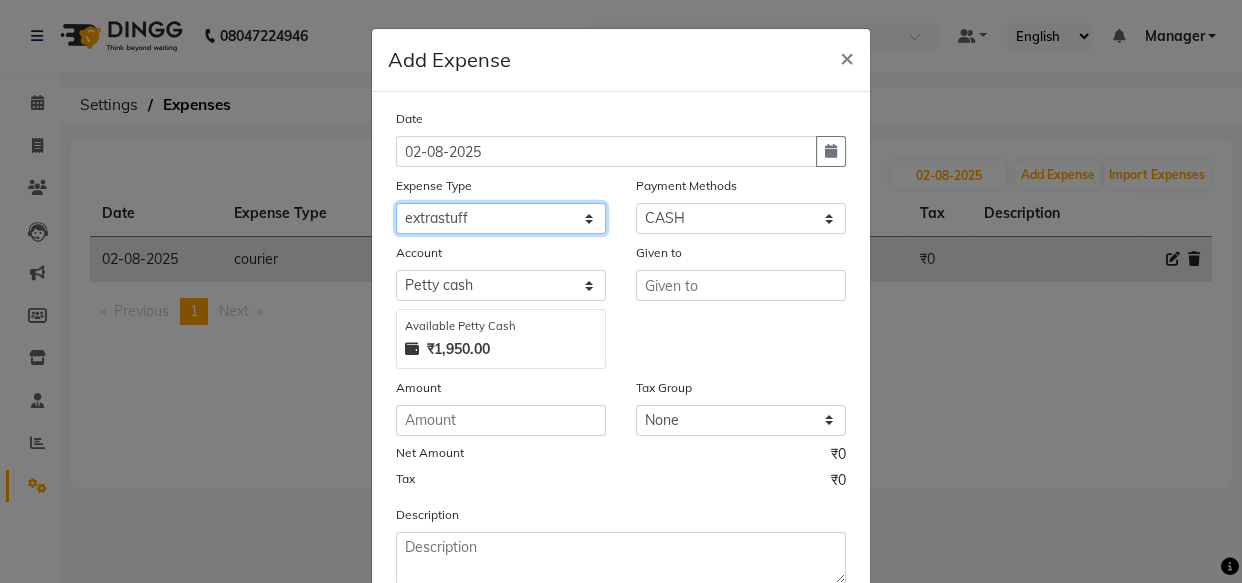 click on "Select AC Adrak Advance Salary agarbatti anees Appron asmoul advance salary Bank charges Car maintenance  CARPENTER Cash Deposited to bank Cash Handed over to Owner cellphone Client Snacks Clinical charges coffee conditioner courier diliptip dustbinplatebottle Equipment extrastuff fridge Fuel glue Govt fee greaser hairpatch hardware Incentive Insurance International purchase israil key lead light bill Loan Repayment Maintenance Marketing medicine milk Miscellaneous MRA ola Other paddlebrush PAINTER Pantry plumber Product product recharge rehman Rent Salary salary salary sandwich shampoo Staff Snacks sugar TAPE Tax Tea & Refreshment tissue towel trolly Utilities velocity VIDEO water web side WEFAST wireboard xerox" 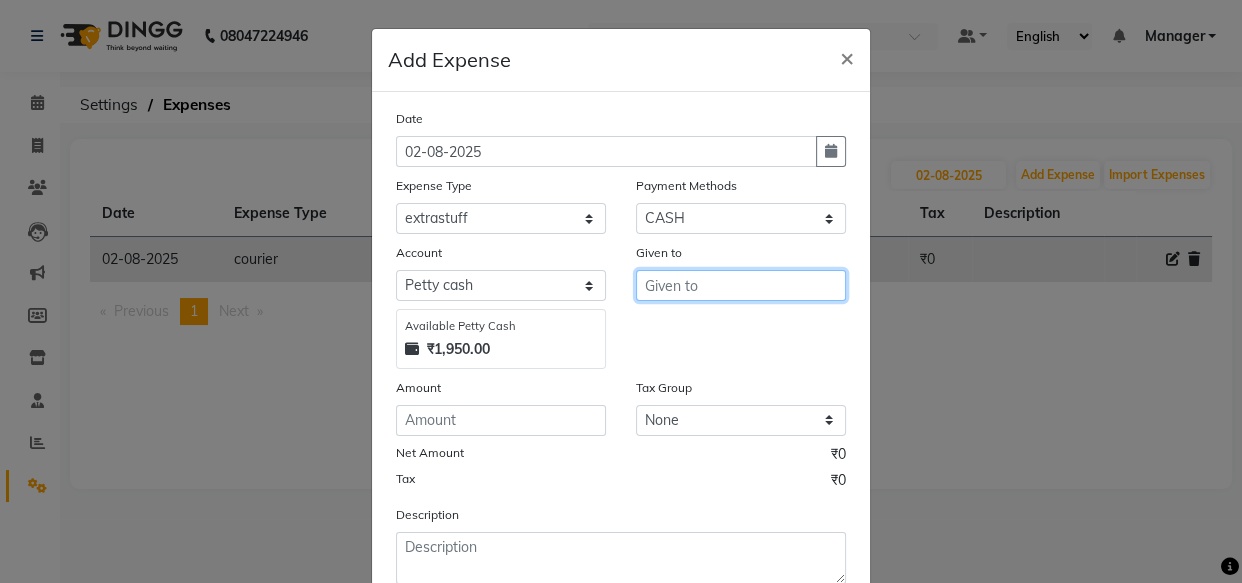click at bounding box center [741, 285] 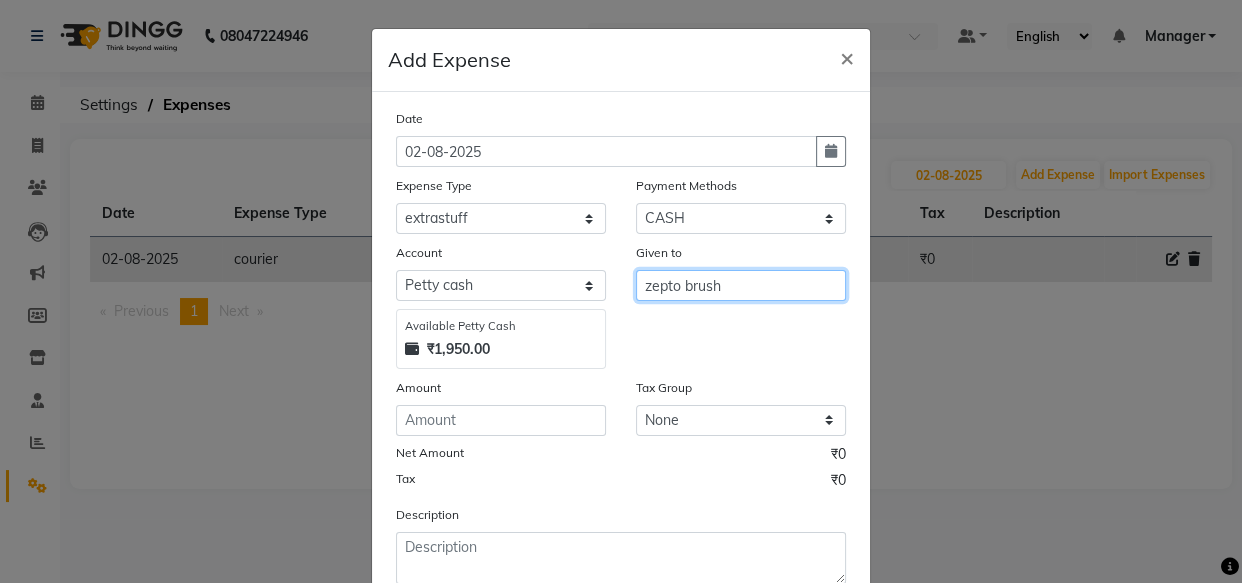 type on "zepto brush" 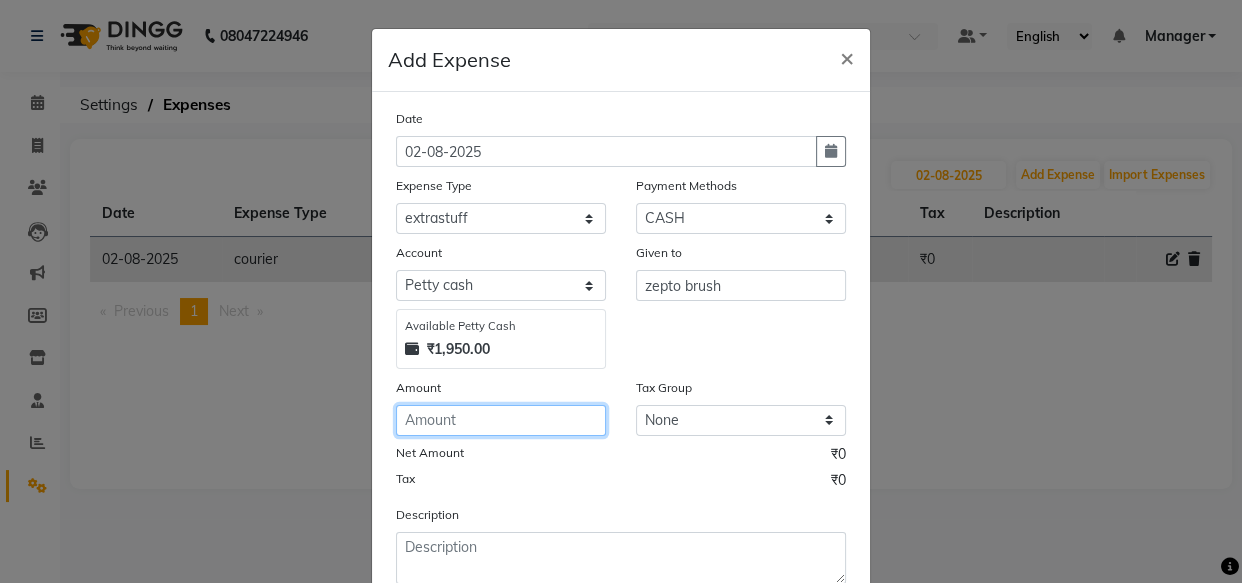 click 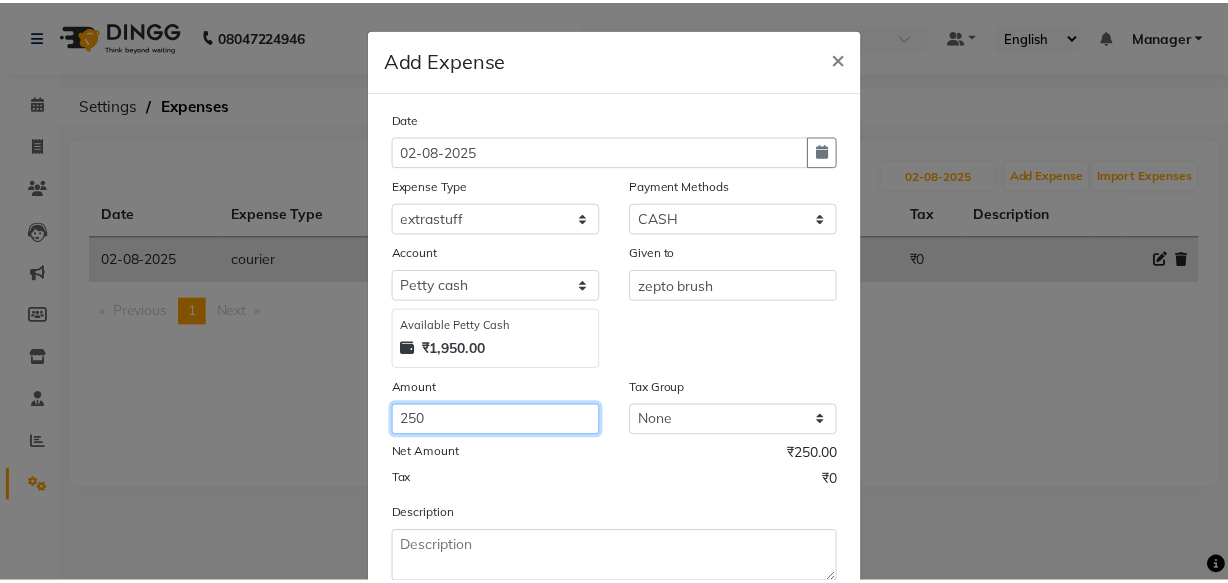 scroll, scrollTop: 135, scrollLeft: 0, axis: vertical 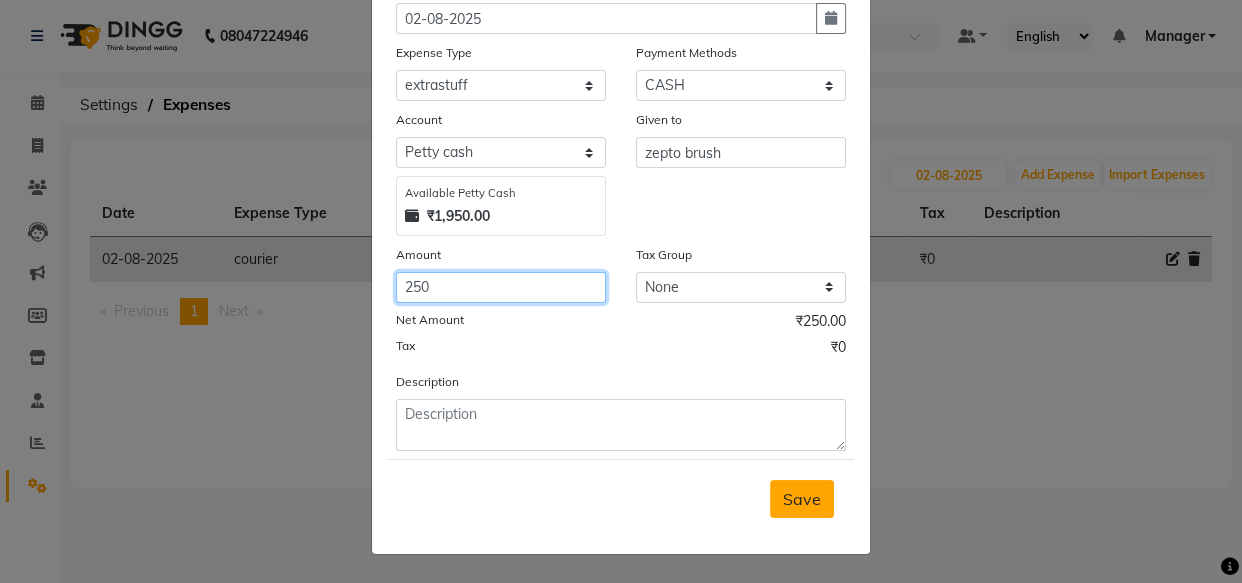 type on "250" 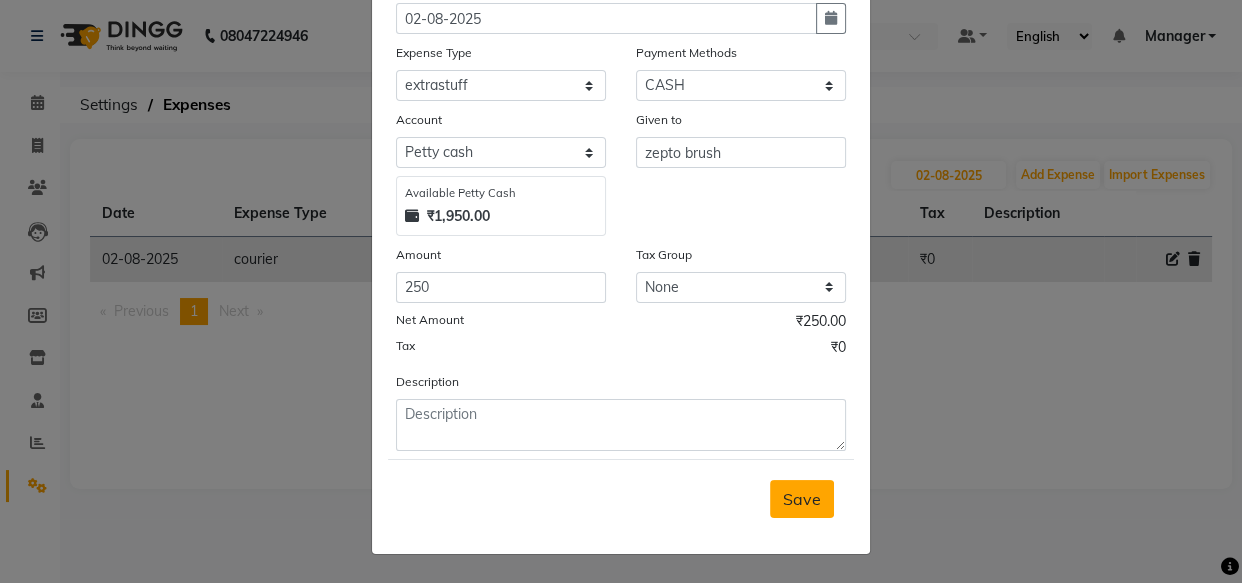 click on "Save" at bounding box center (802, 499) 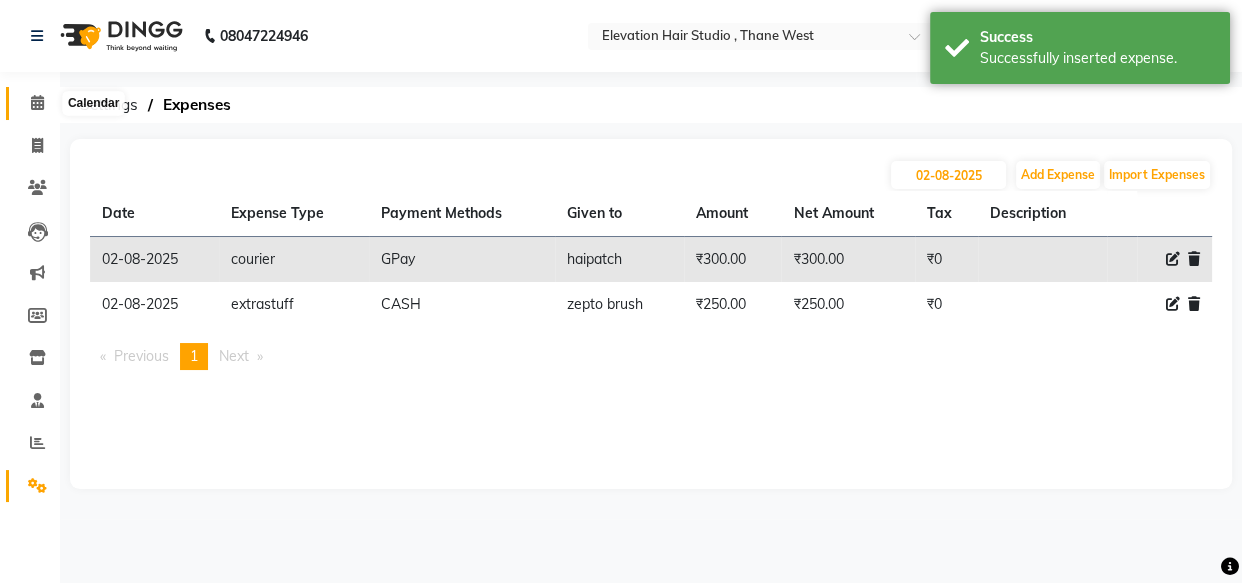 click 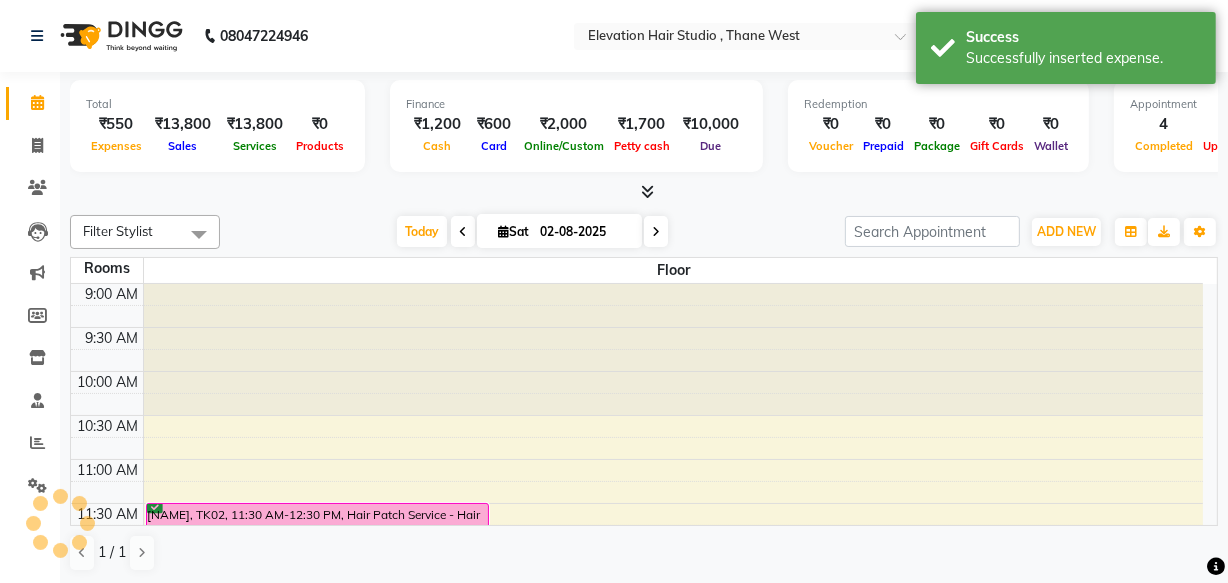 scroll, scrollTop: 701, scrollLeft: 0, axis: vertical 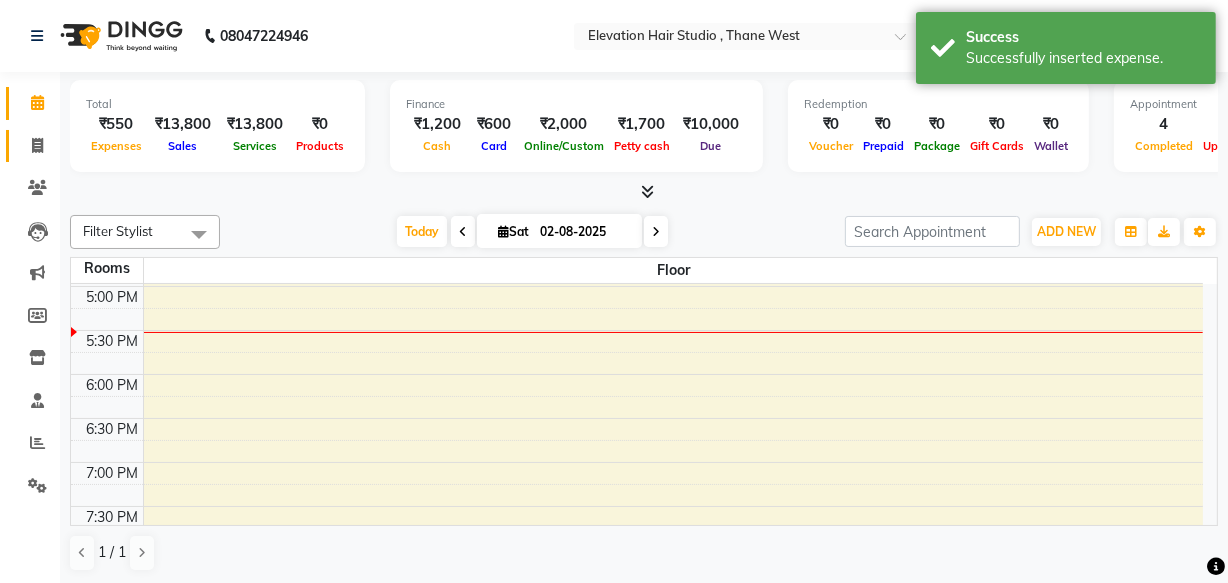 click on "Invoice" 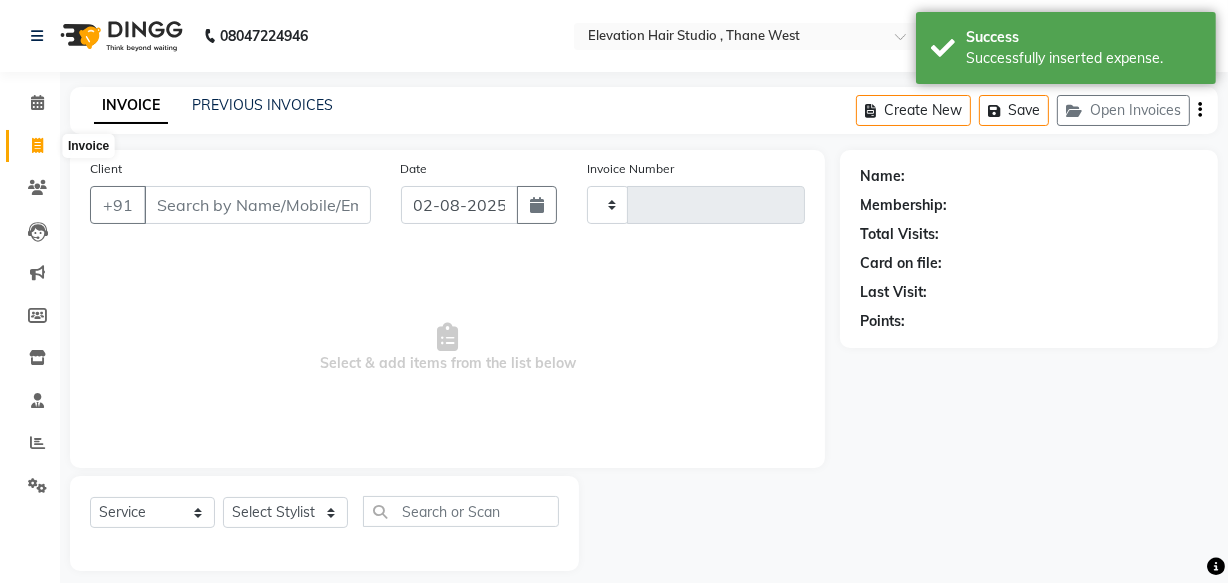 type on "0660" 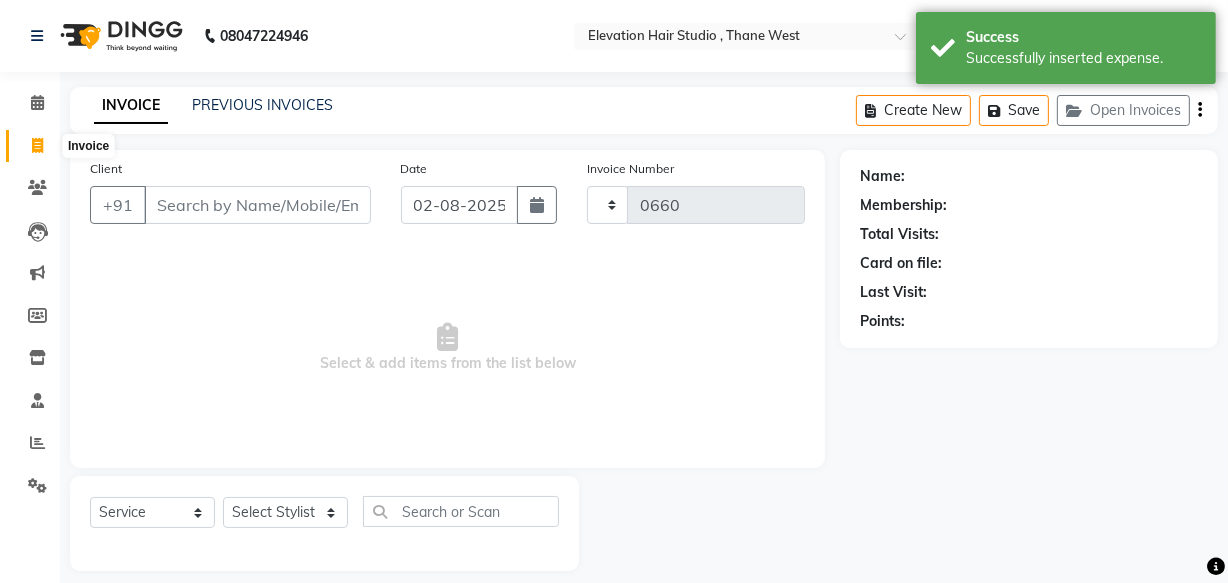 select on "6886" 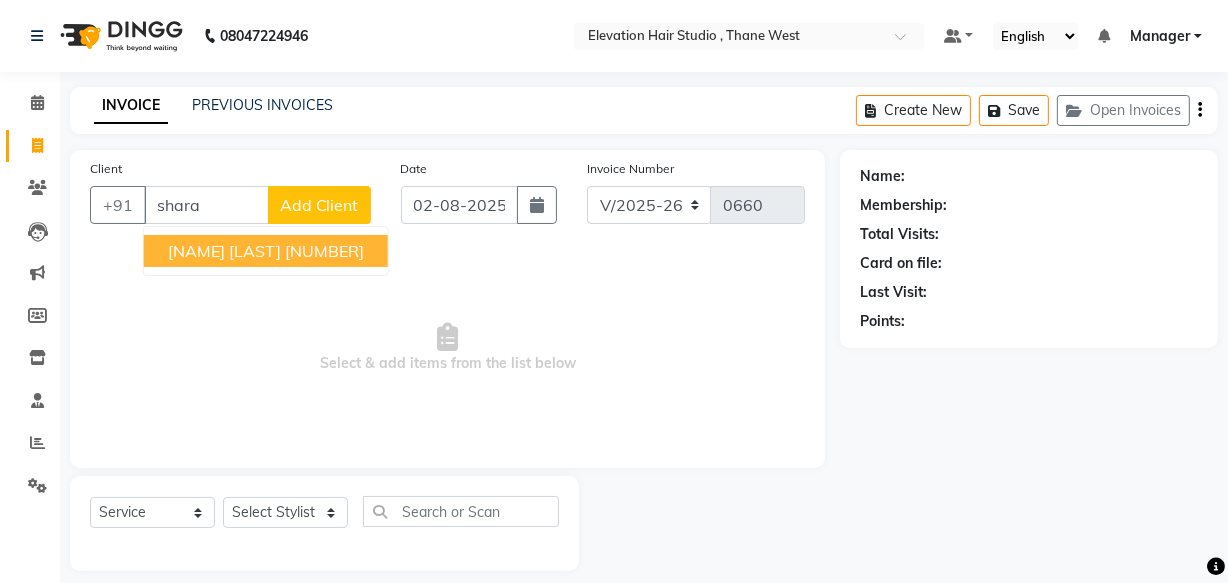click on "SHARAD PATIL  7045864913" at bounding box center (266, 251) 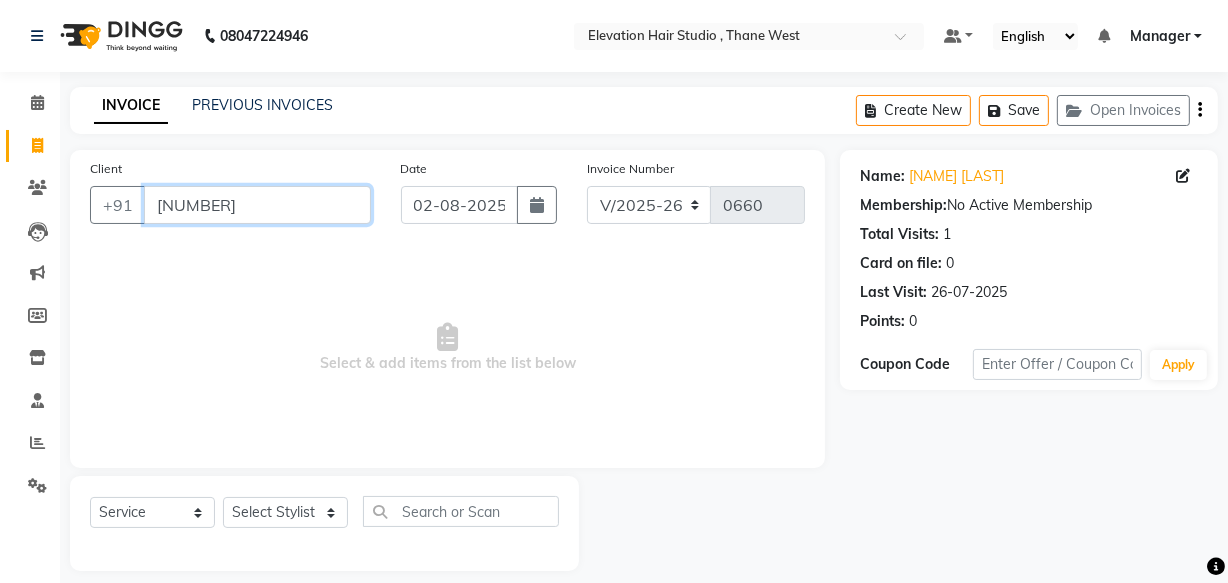 drag, startPoint x: 294, startPoint y: 203, endPoint x: 320, endPoint y: 184, distance: 32.202484 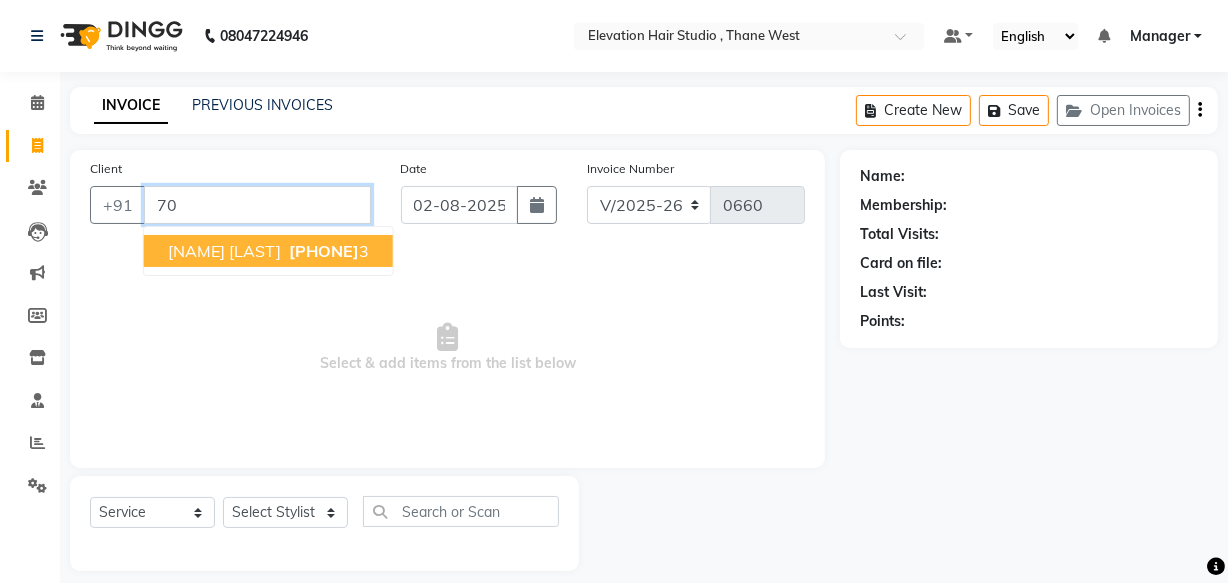 type on "7" 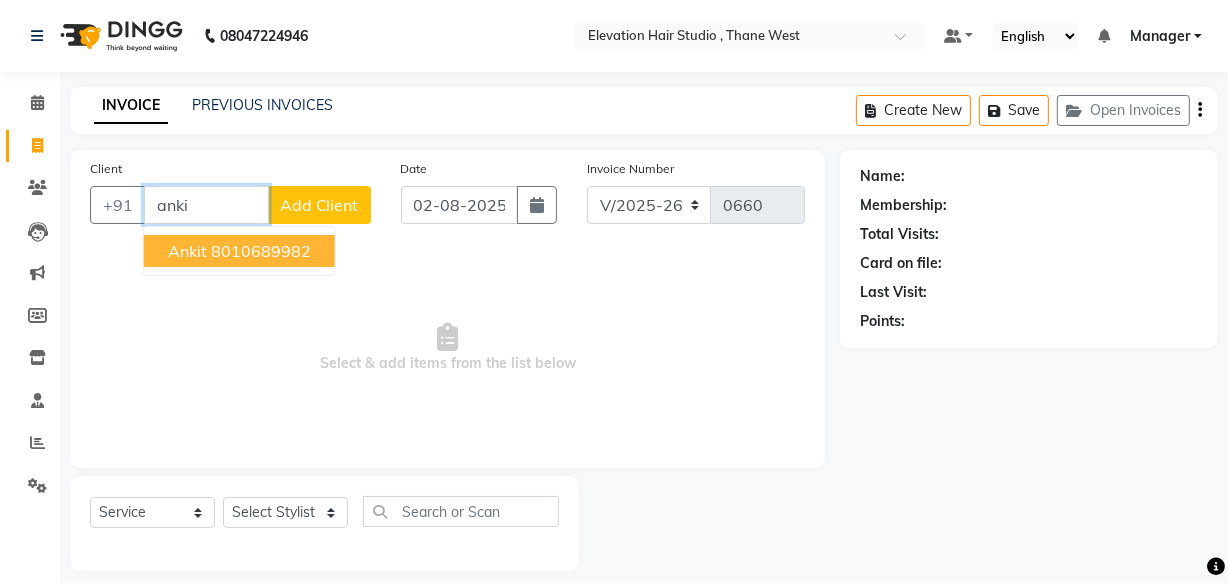 click on "8010689982" at bounding box center (261, 251) 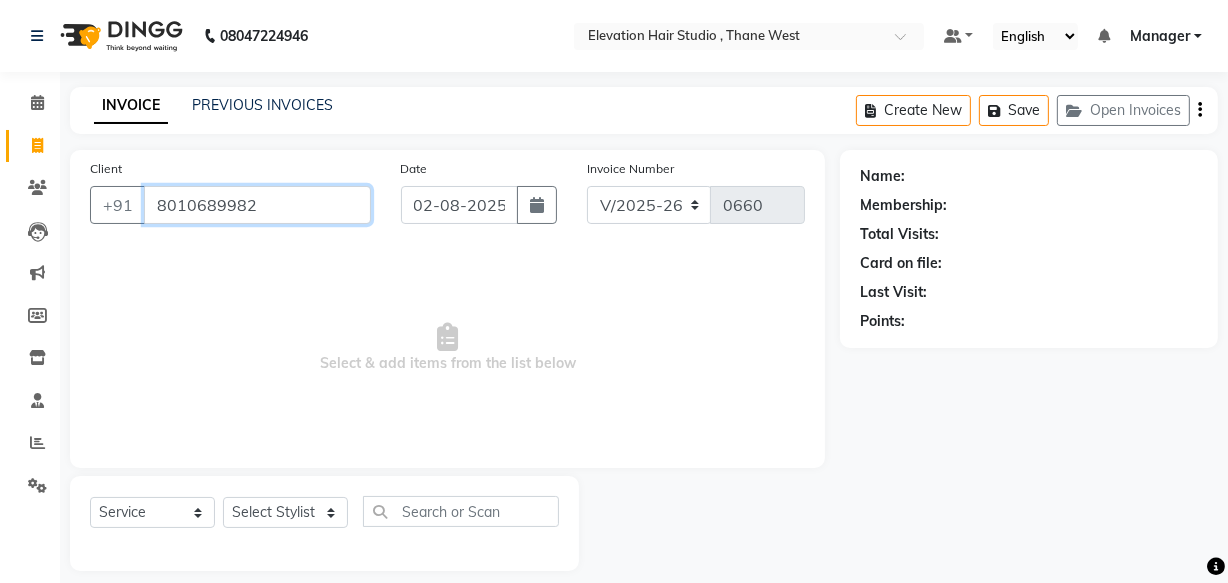 type on "8010689982" 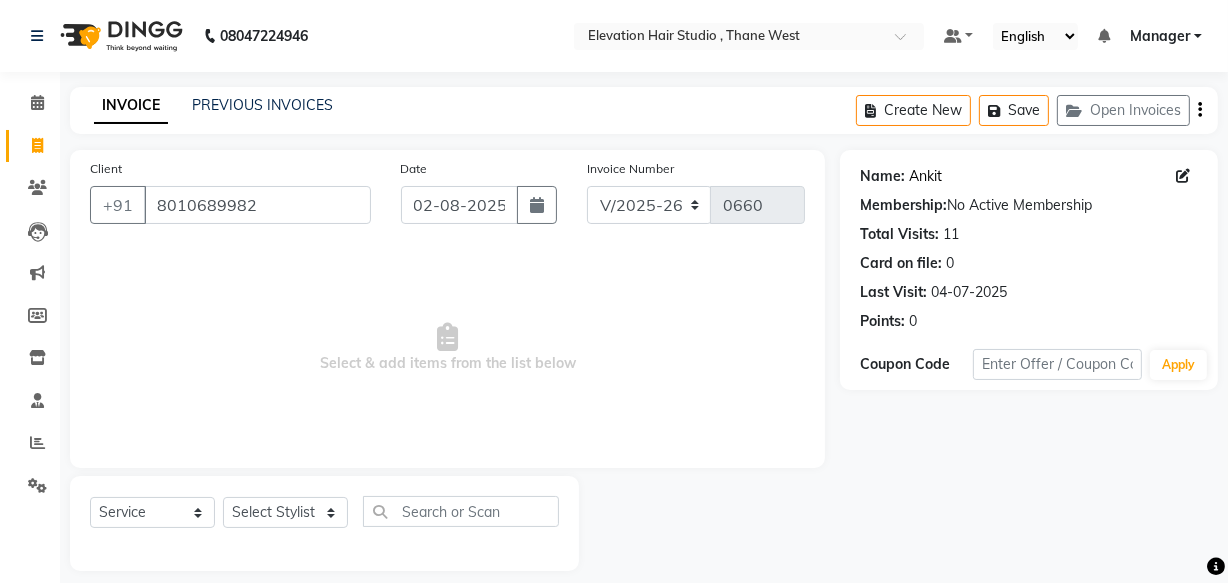 click on "Ankit" 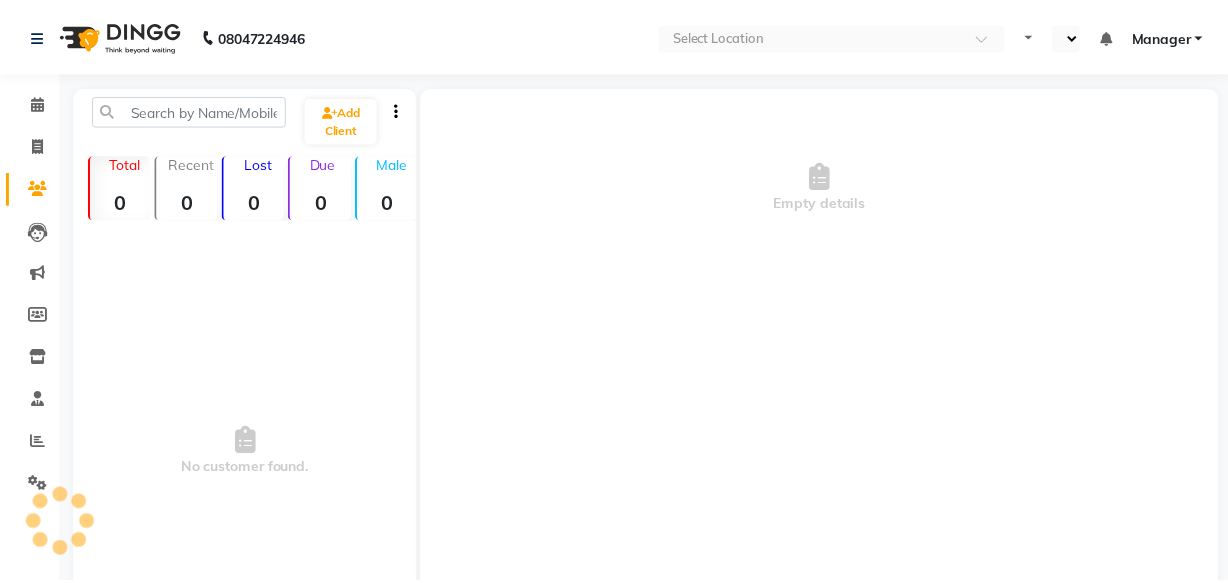 scroll, scrollTop: 0, scrollLeft: 0, axis: both 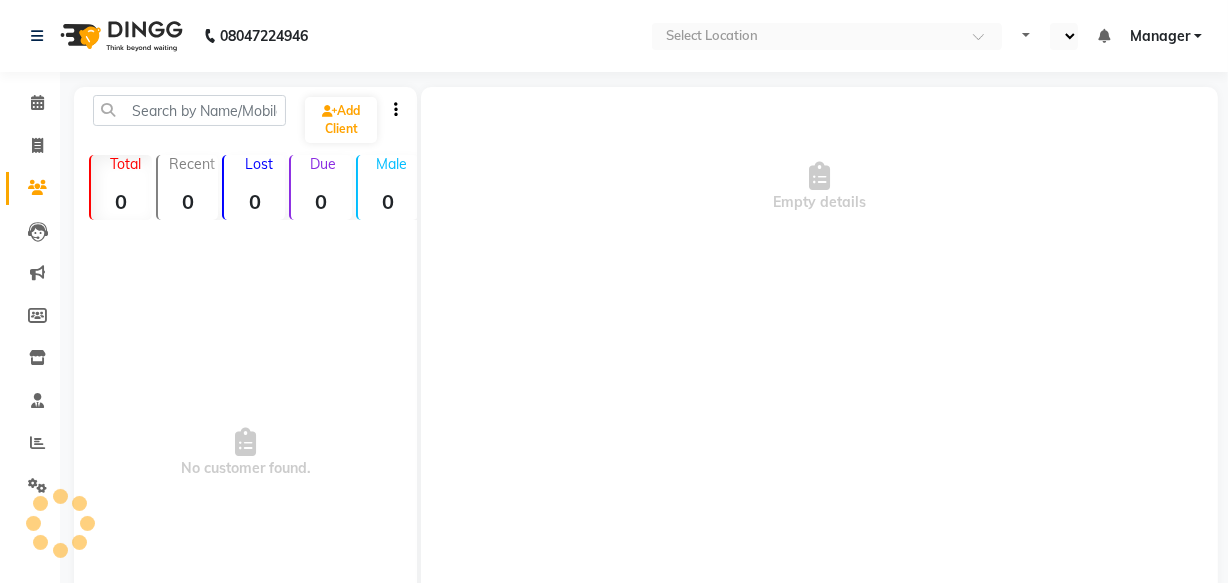 select on "en" 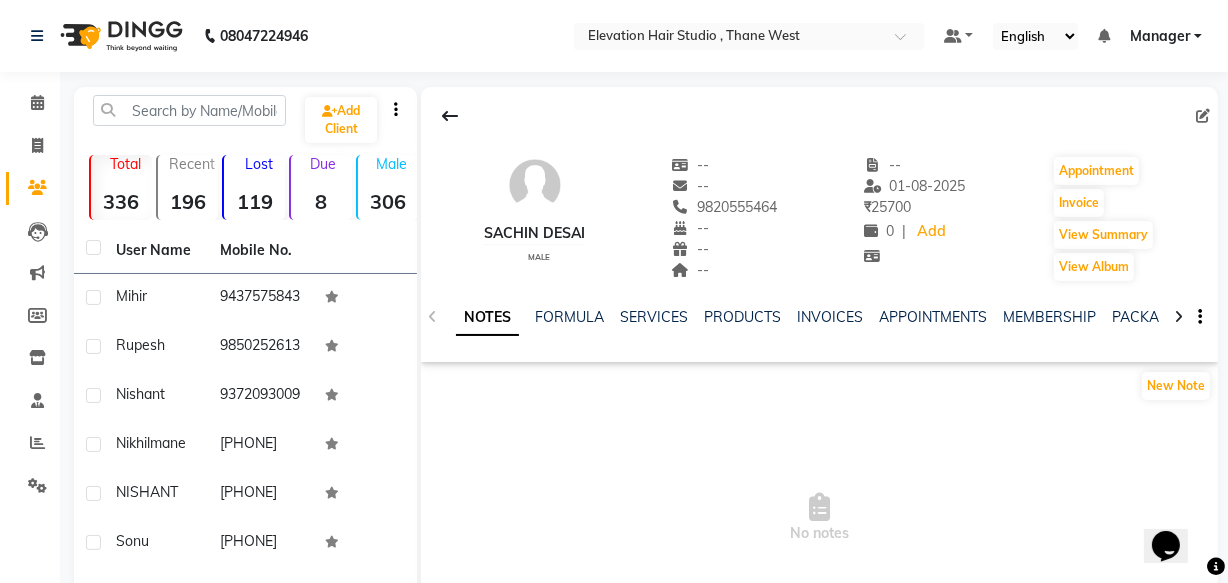scroll, scrollTop: 0, scrollLeft: 0, axis: both 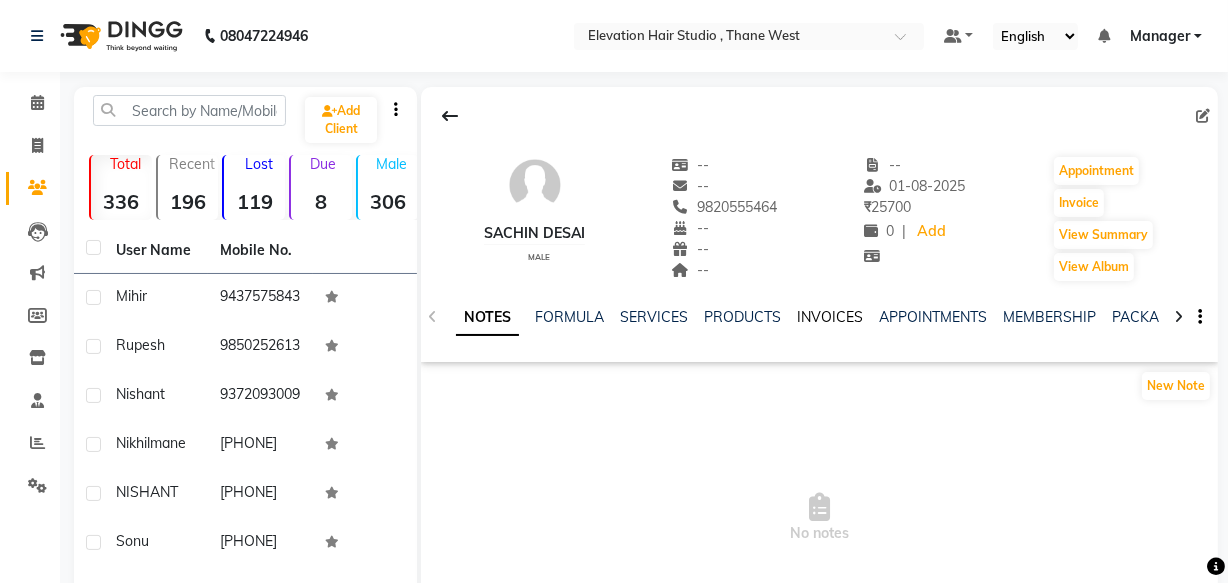 click on "INVOICES" 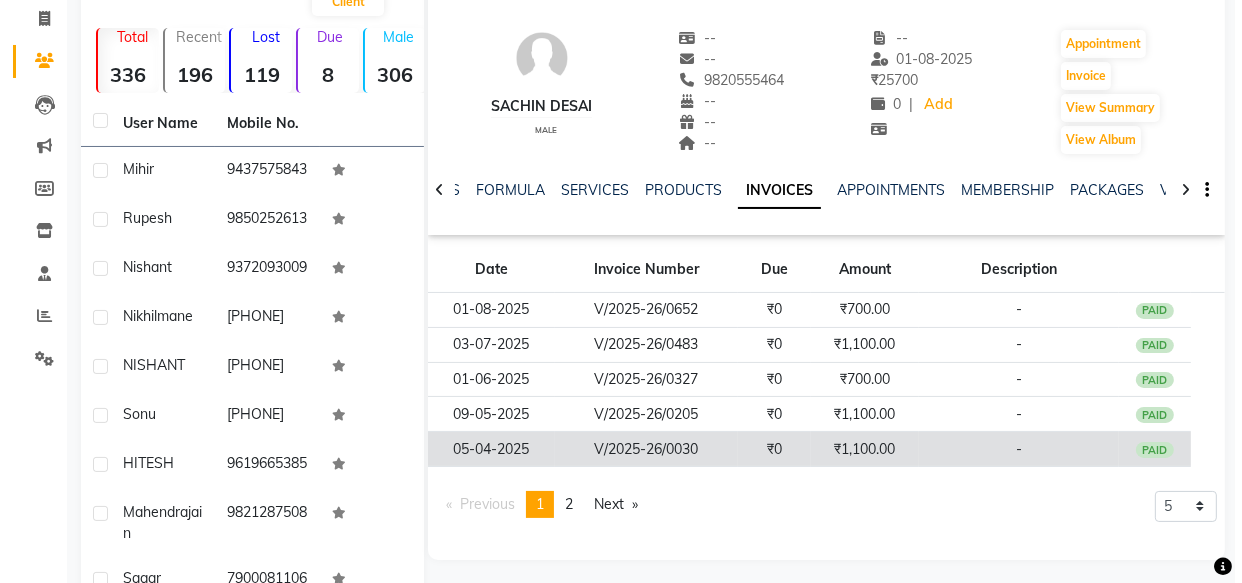 scroll, scrollTop: 181, scrollLeft: 0, axis: vertical 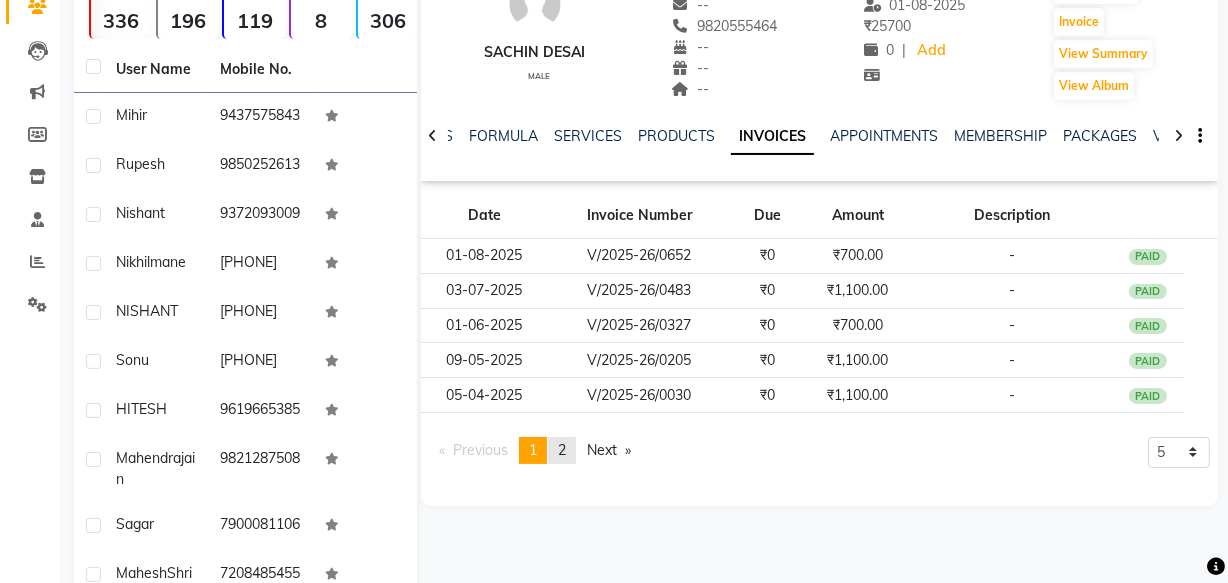 click on "page  2" 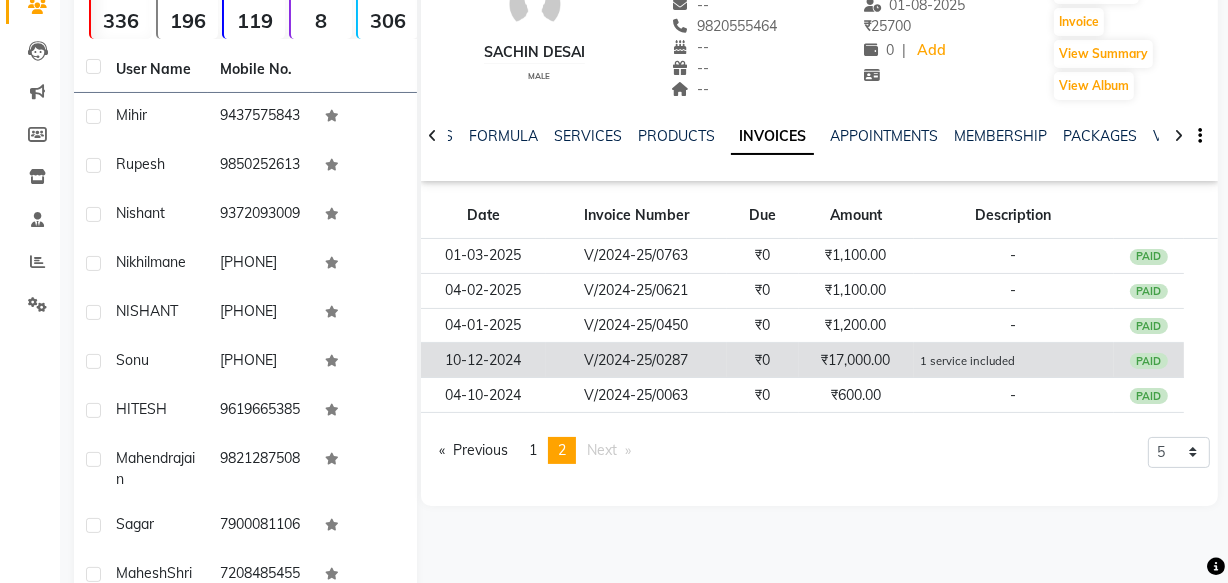 click on "V/2024-25/0287" 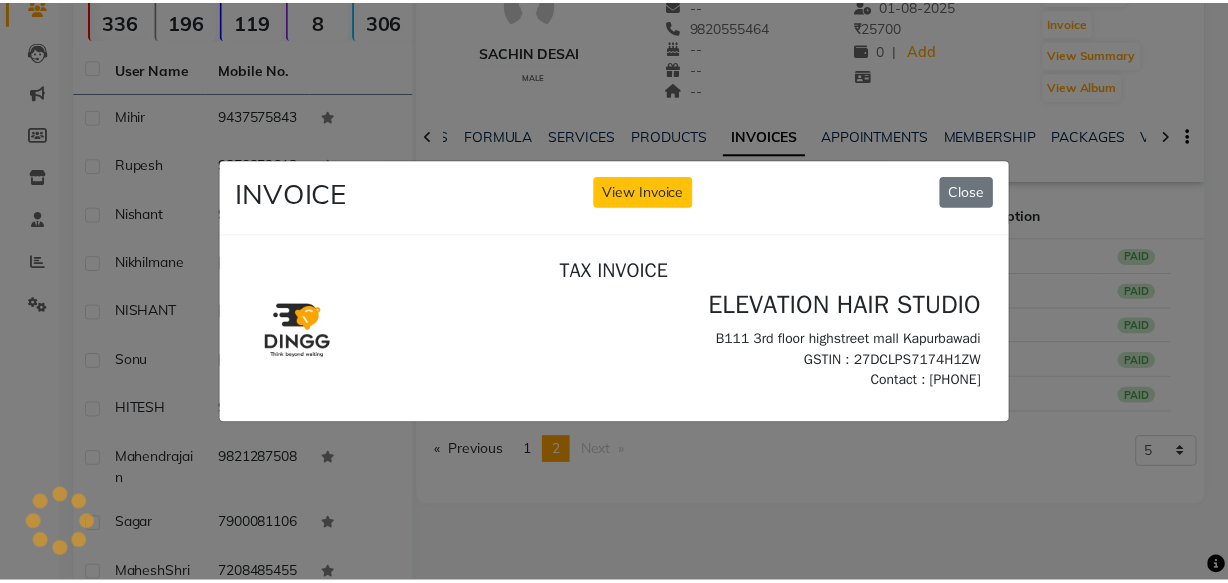 scroll, scrollTop: 0, scrollLeft: 0, axis: both 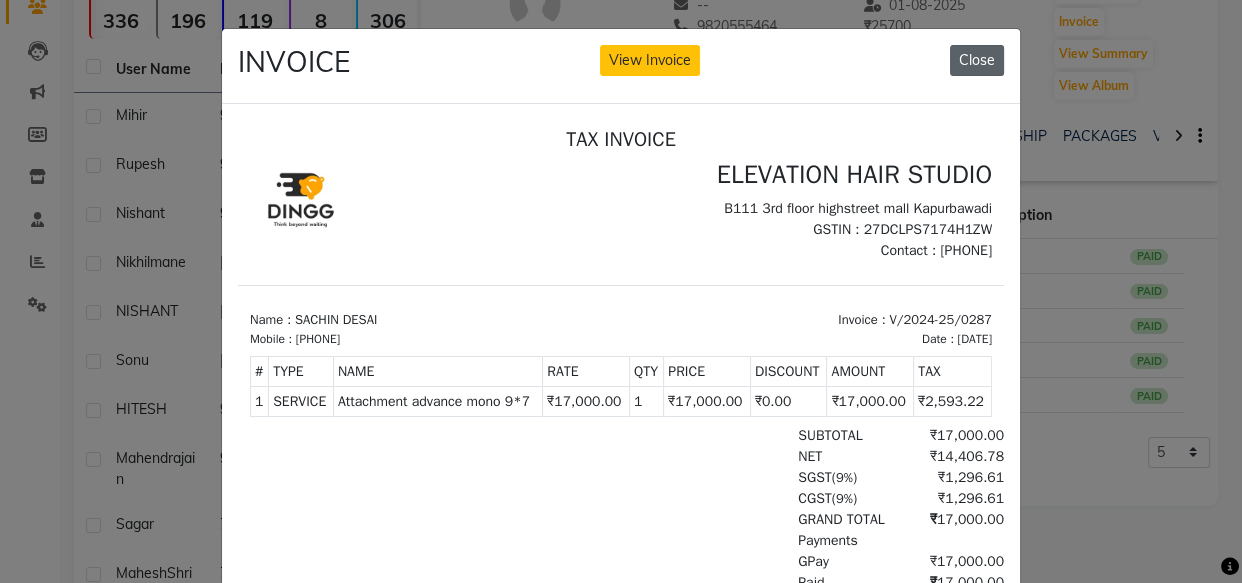 click on "Close" 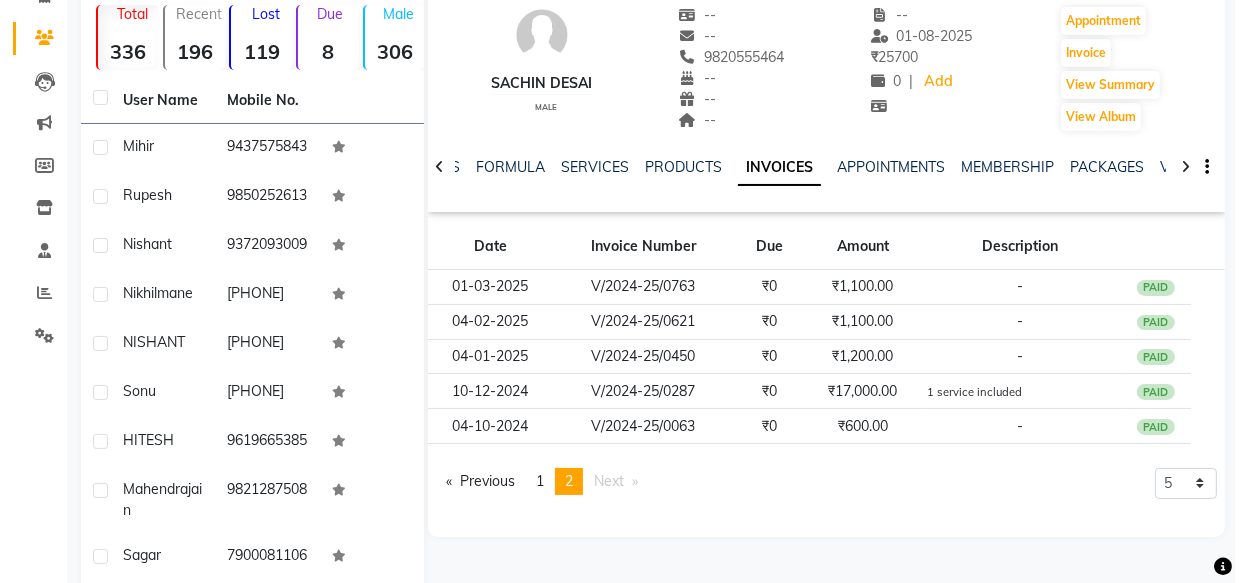 scroll, scrollTop: 181, scrollLeft: 0, axis: vertical 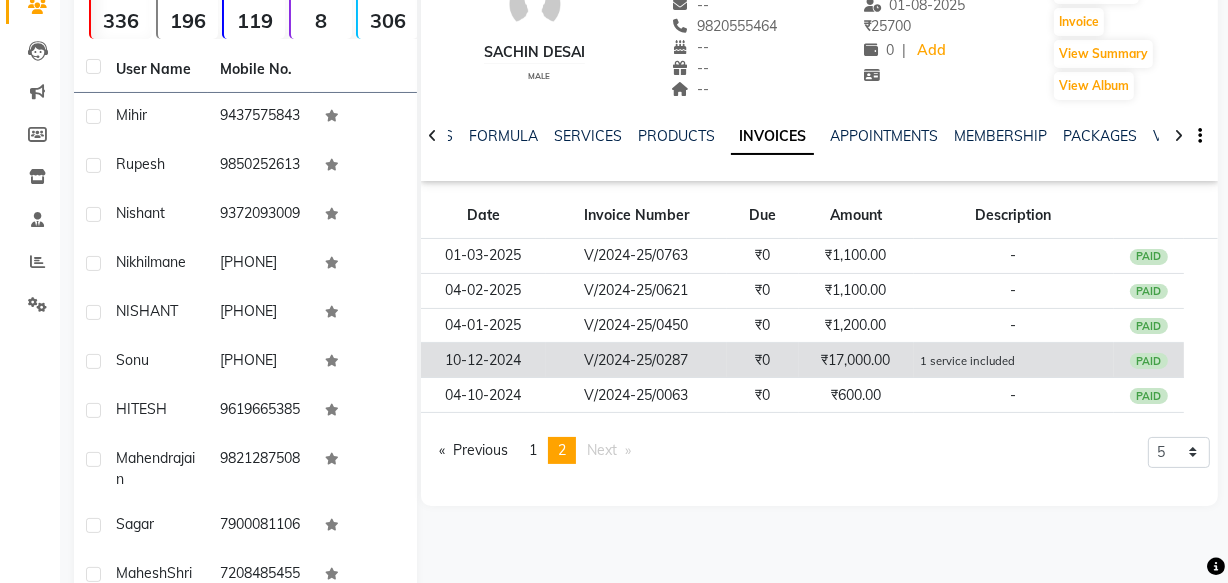 click on "1 service included" 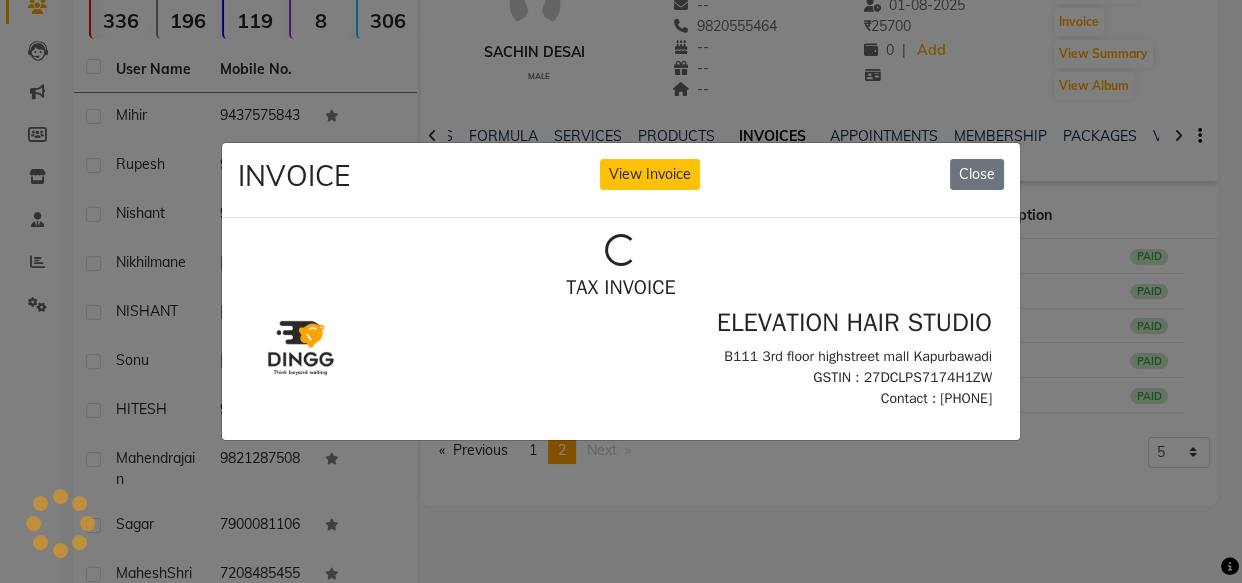 scroll, scrollTop: 0, scrollLeft: 0, axis: both 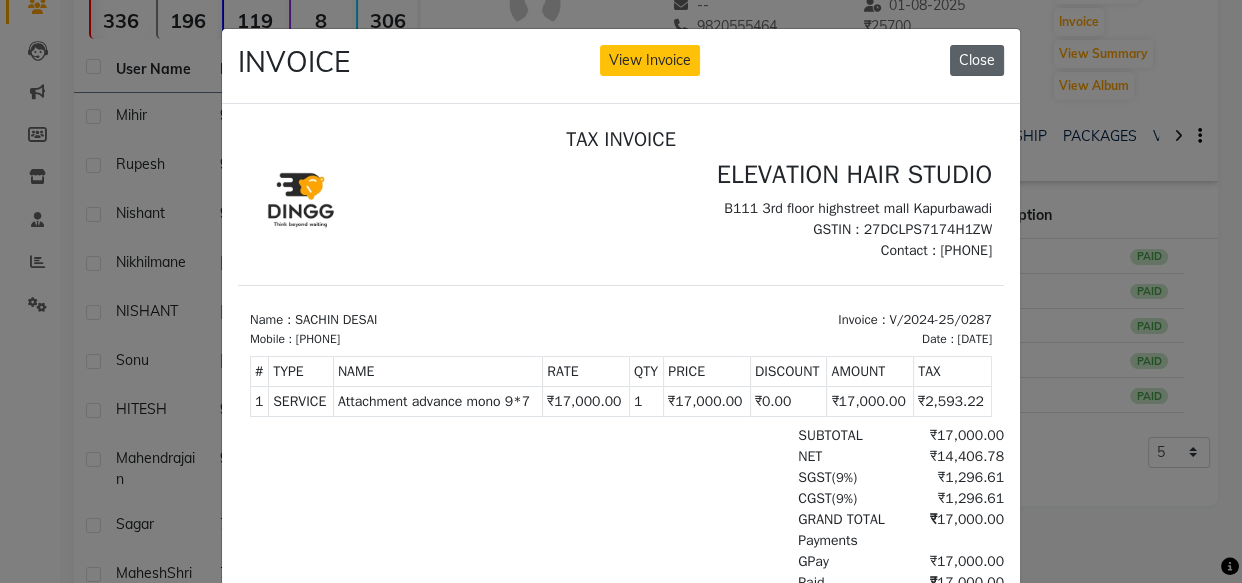 click on "Close" 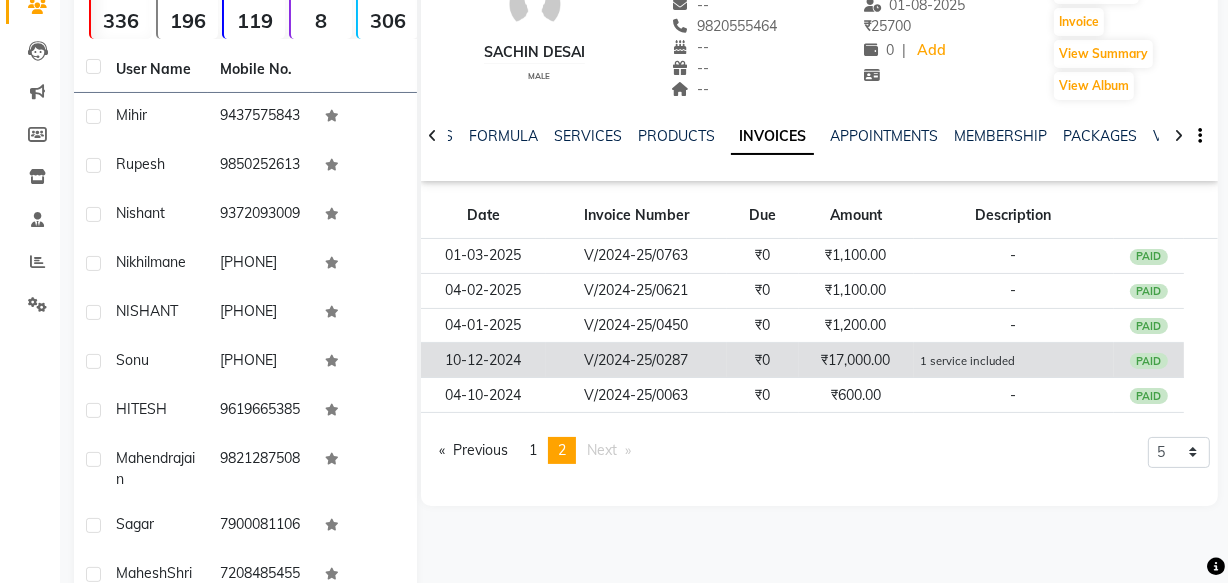 click on "₹0" 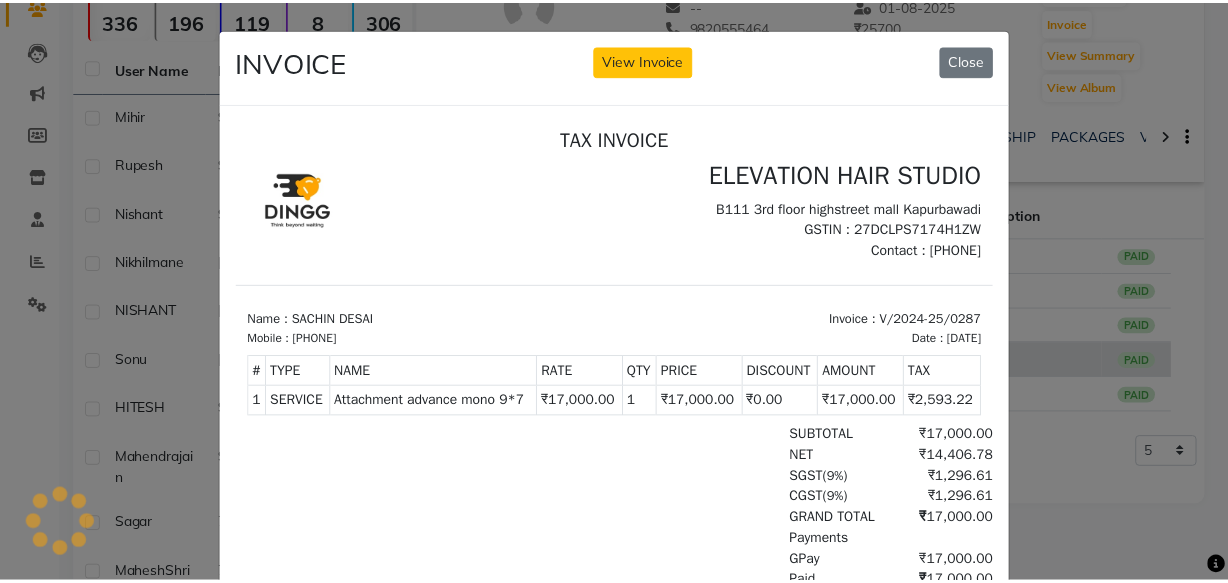 scroll, scrollTop: 0, scrollLeft: 0, axis: both 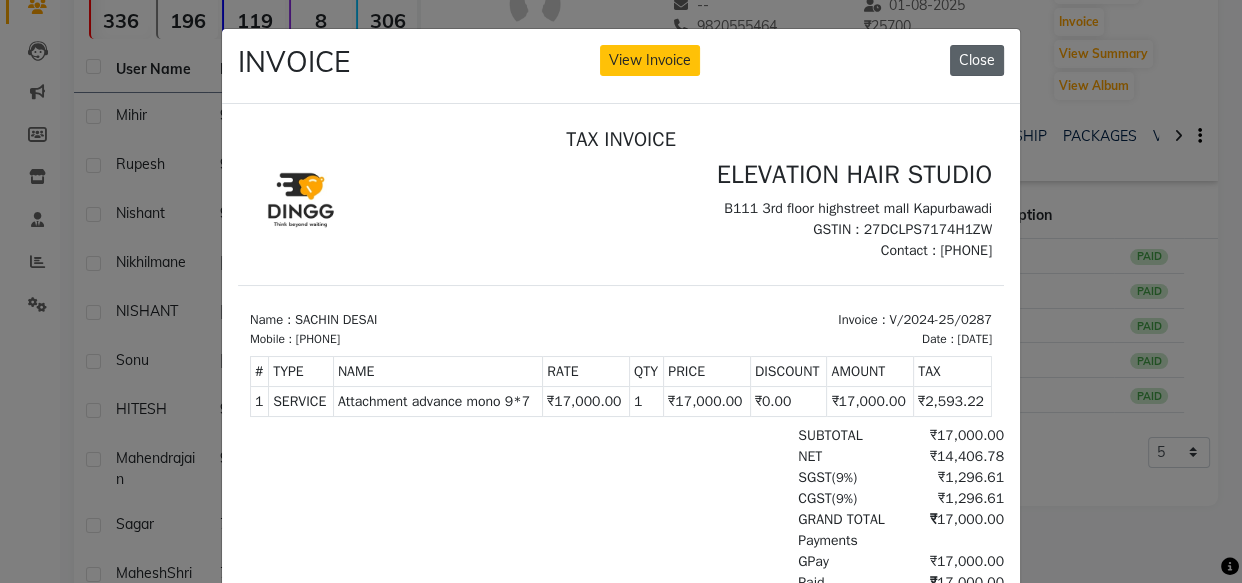 click on "Close" 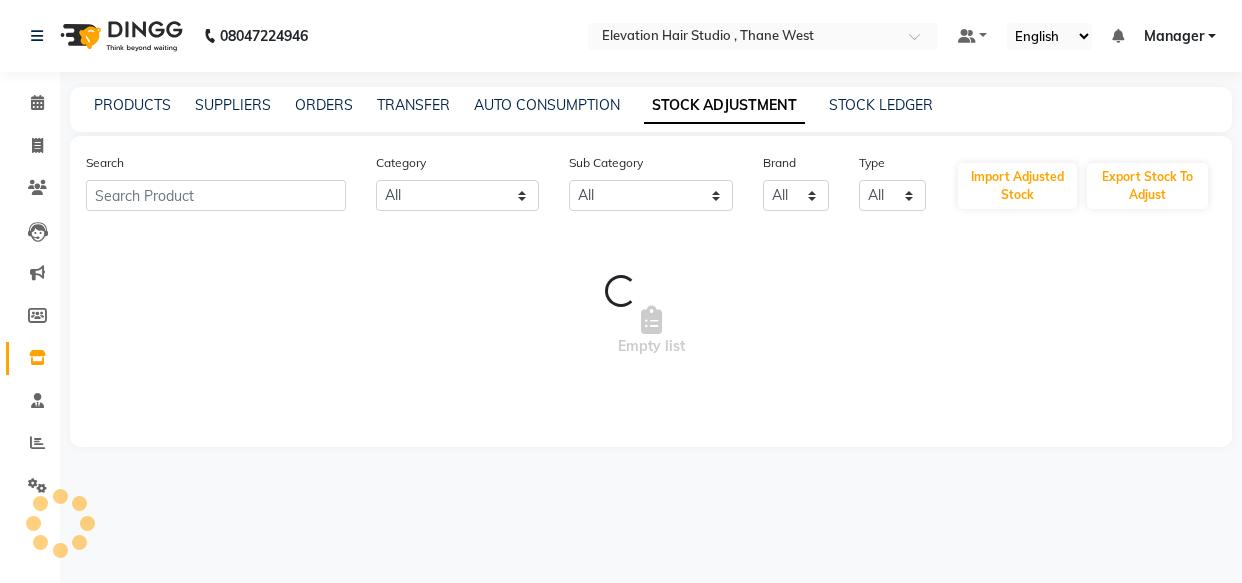 scroll, scrollTop: 0, scrollLeft: 0, axis: both 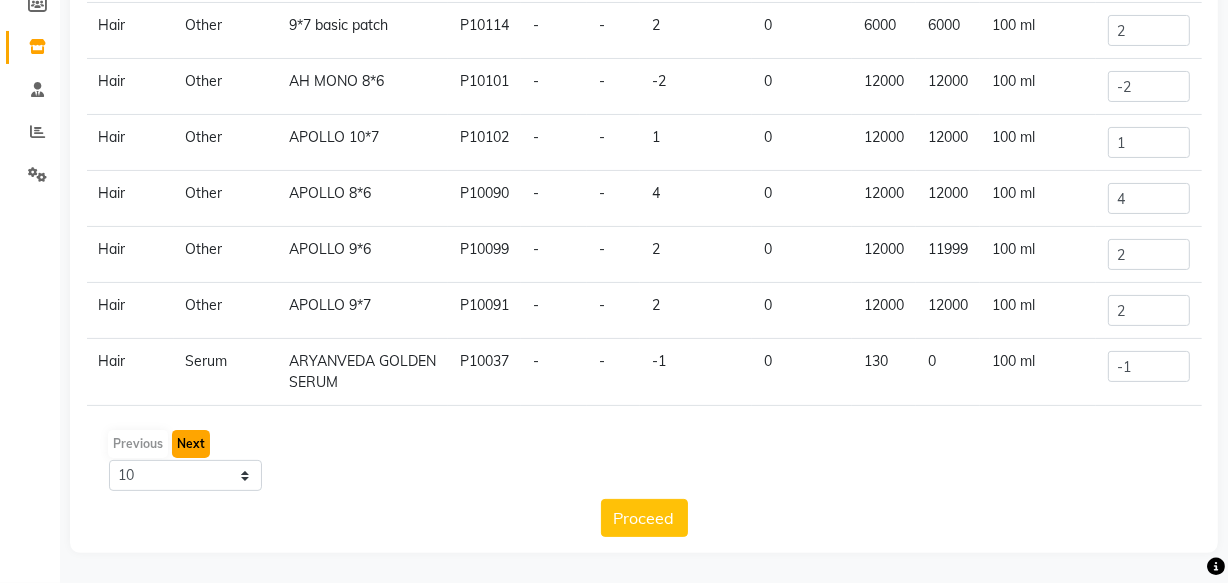 click on "Next" 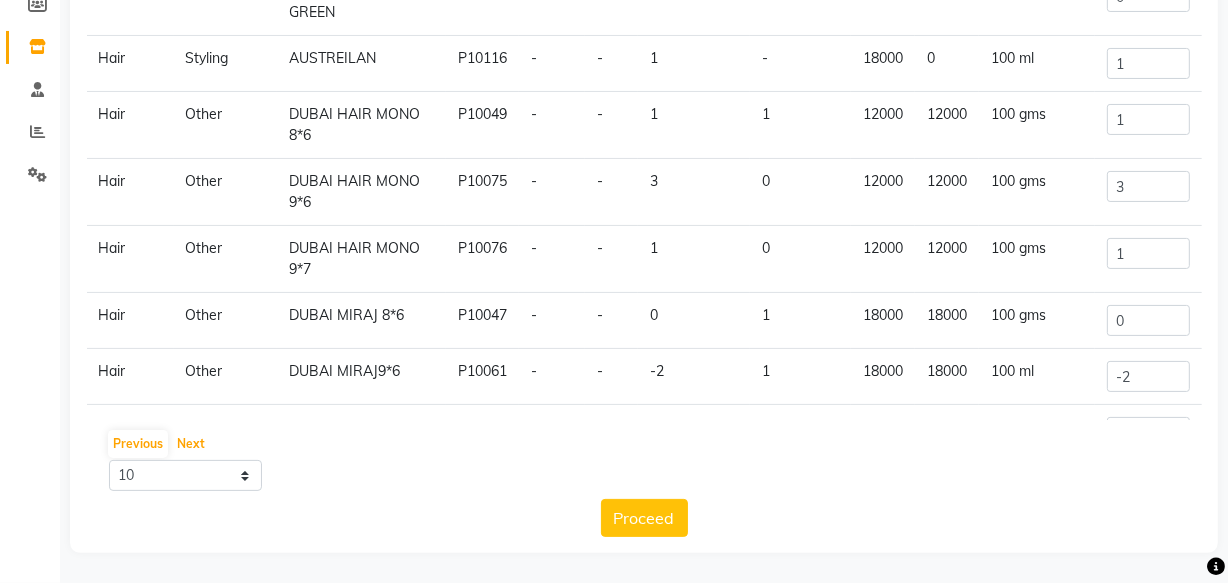 scroll, scrollTop: 0, scrollLeft: 0, axis: both 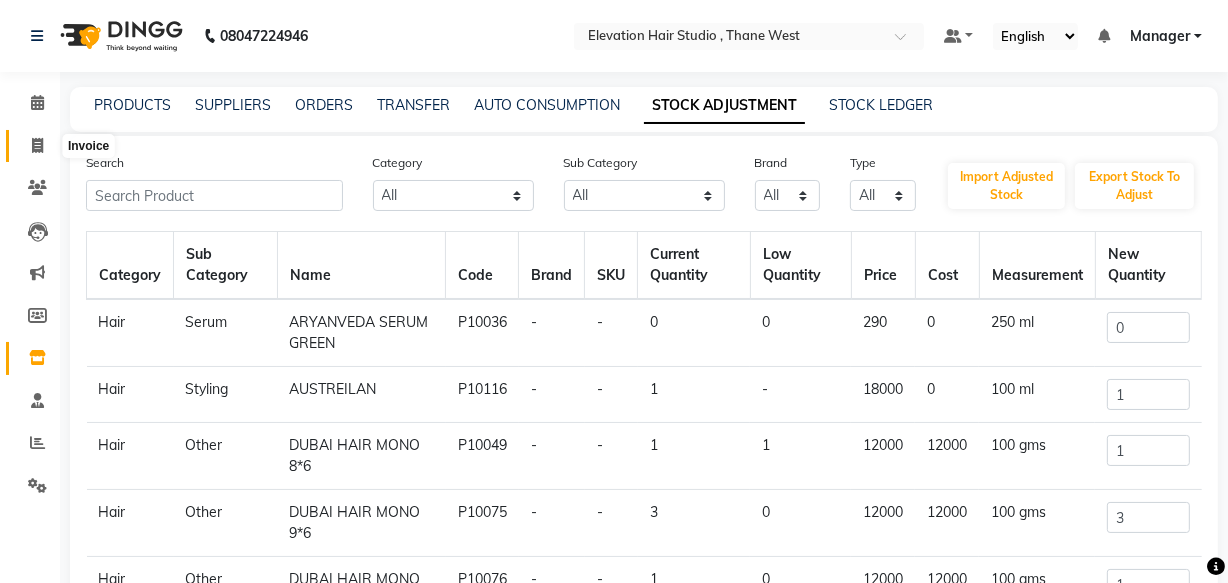 click 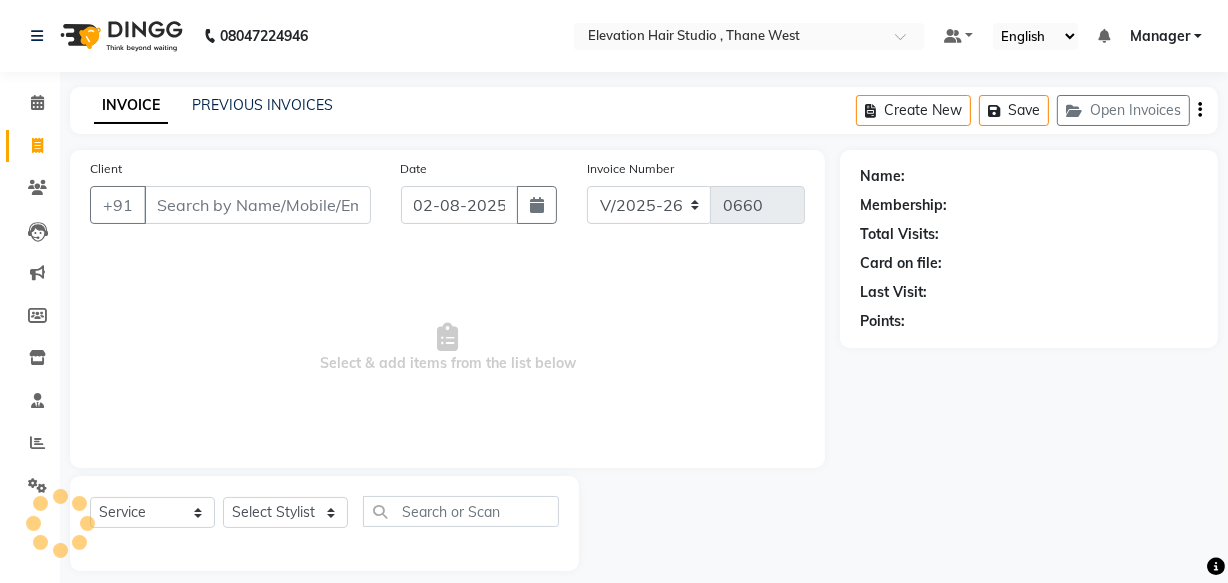 scroll, scrollTop: 19, scrollLeft: 0, axis: vertical 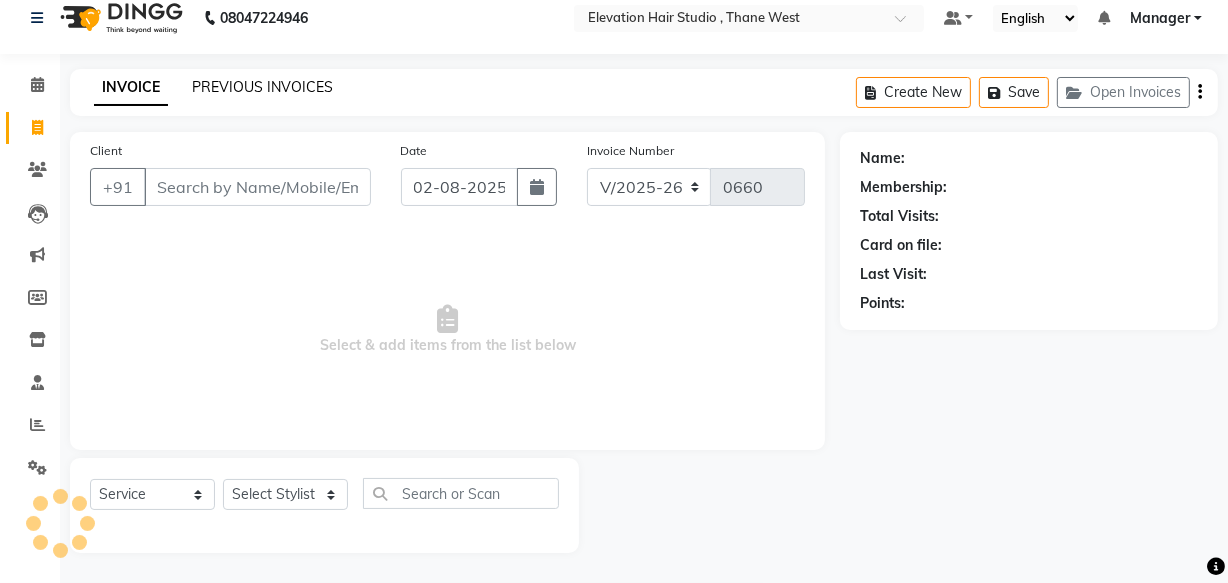 click on "PREVIOUS INVOICES" 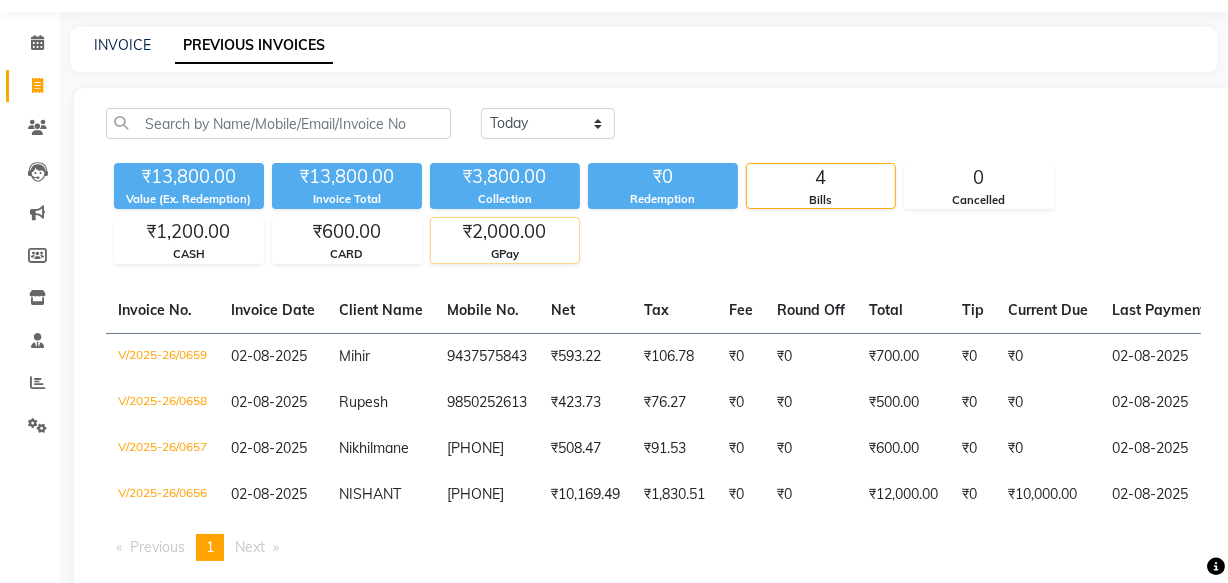 scroll, scrollTop: 118, scrollLeft: 0, axis: vertical 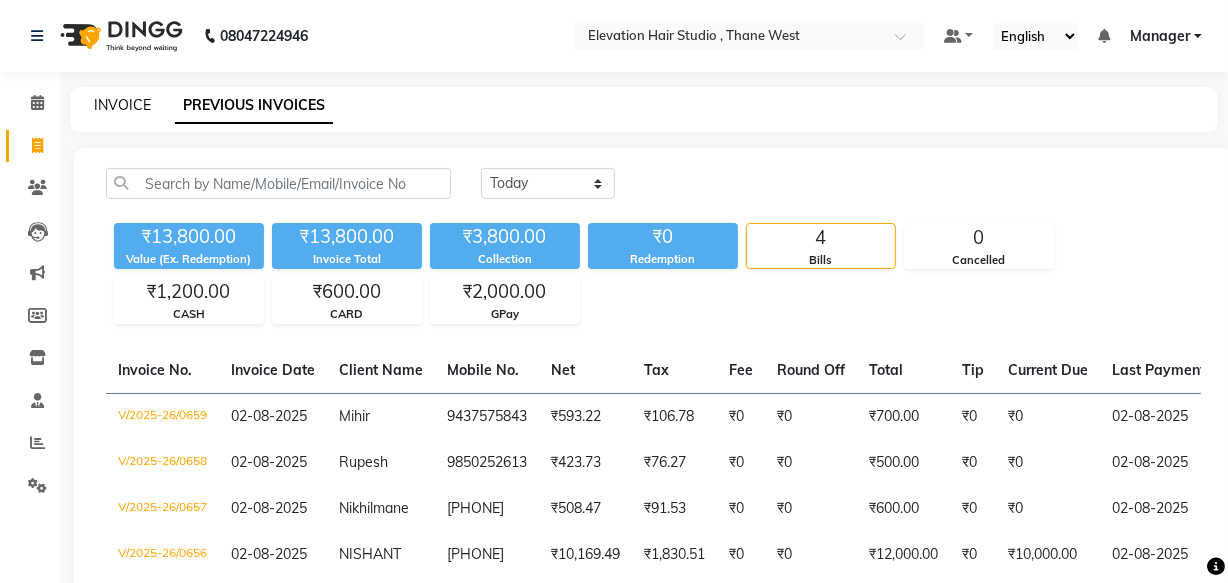 click on "INVOICE" 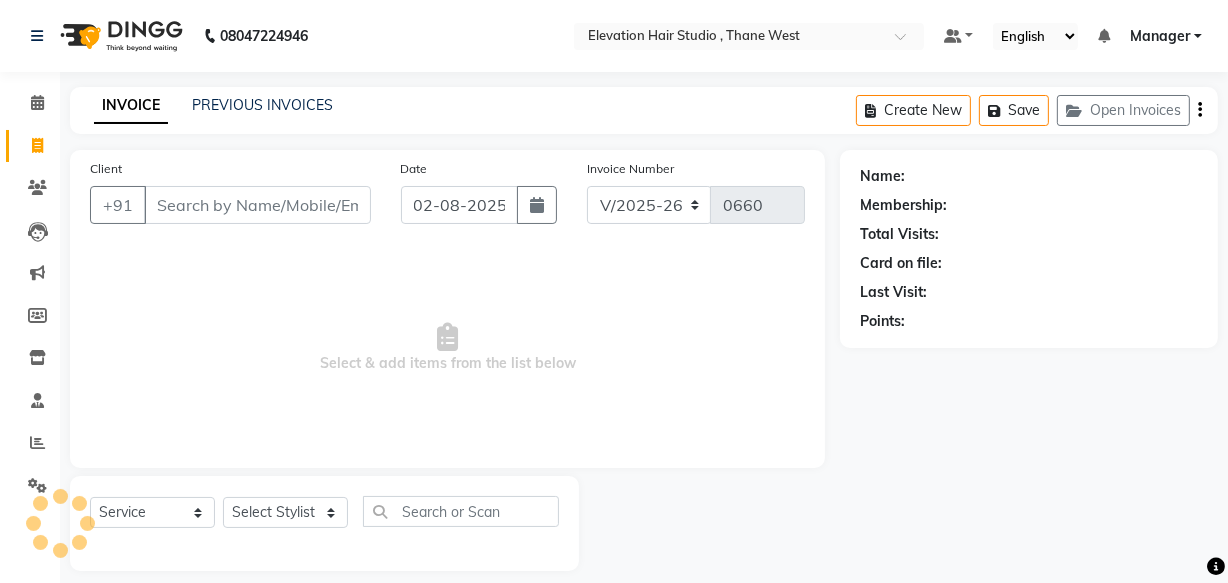 scroll, scrollTop: 19, scrollLeft: 0, axis: vertical 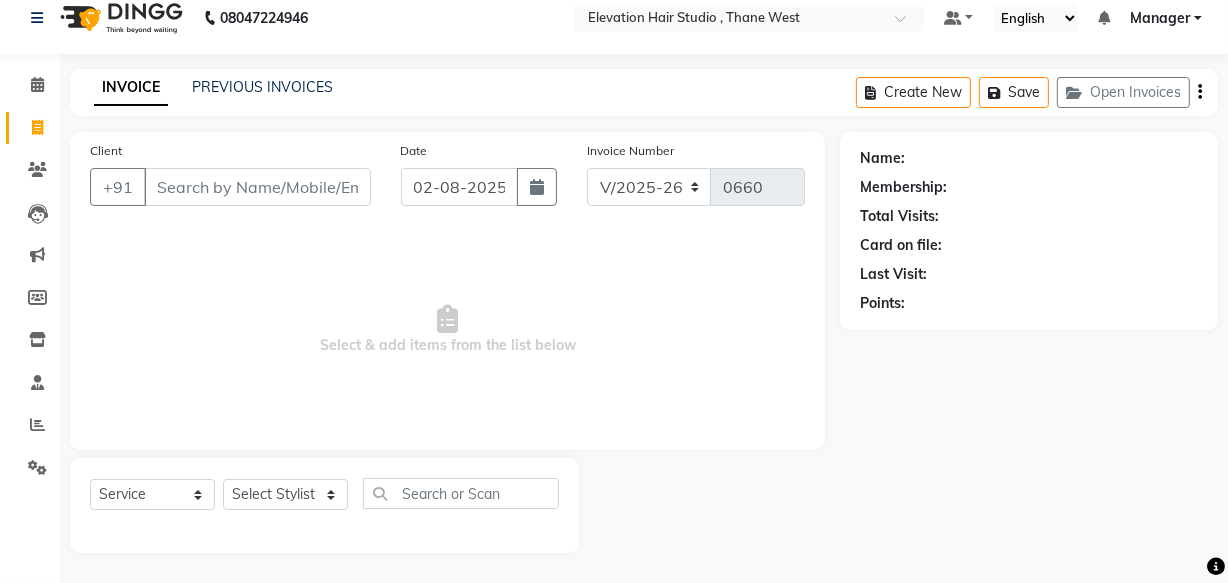 click on "Client" at bounding box center [257, 187] 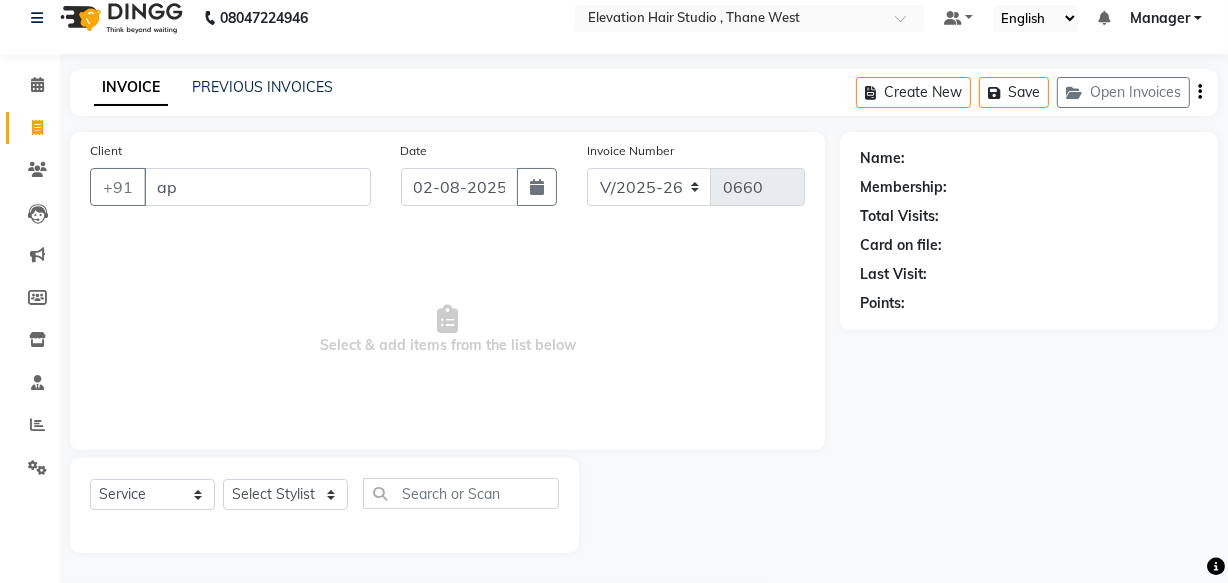type on "a" 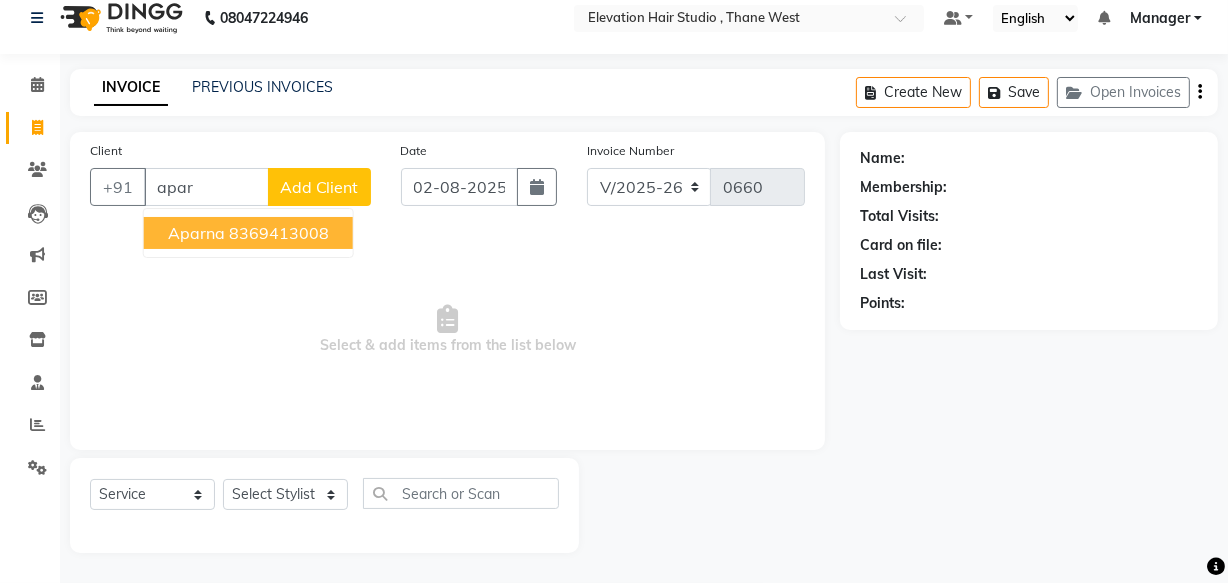 click on "8369413008" at bounding box center (279, 233) 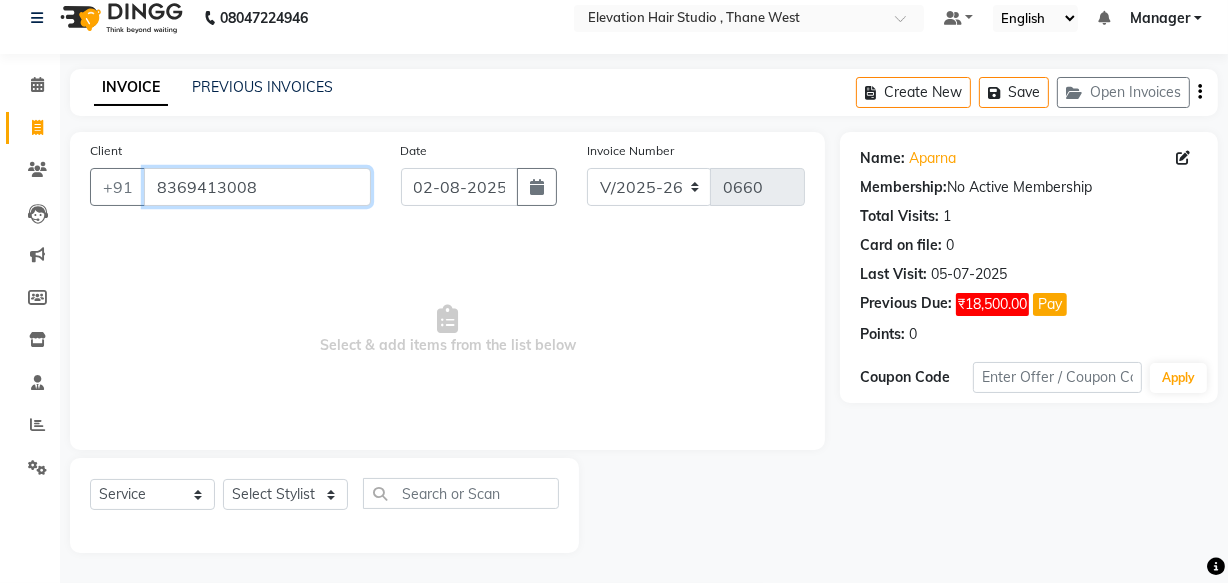 click on "8369413008" at bounding box center [257, 187] 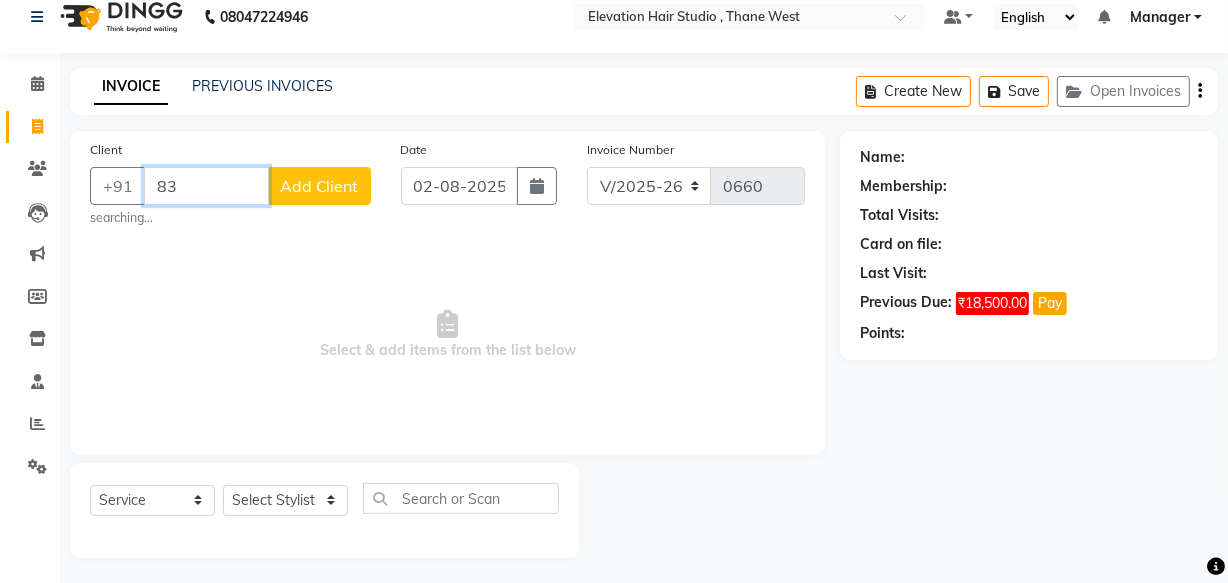 type on "8" 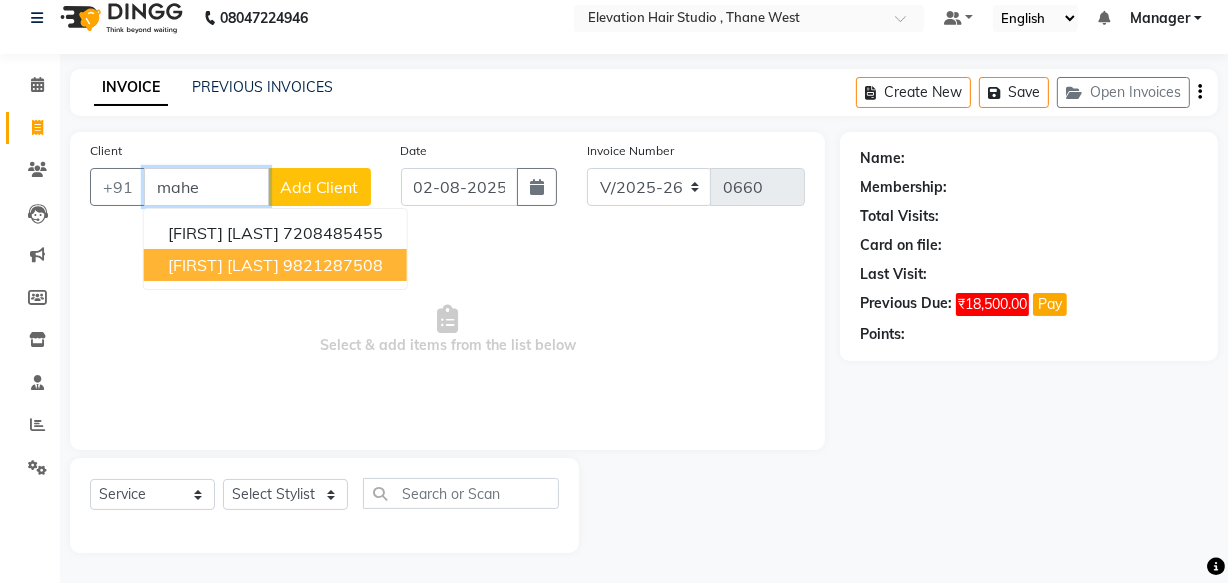 click on "mahendra jain" at bounding box center [223, 265] 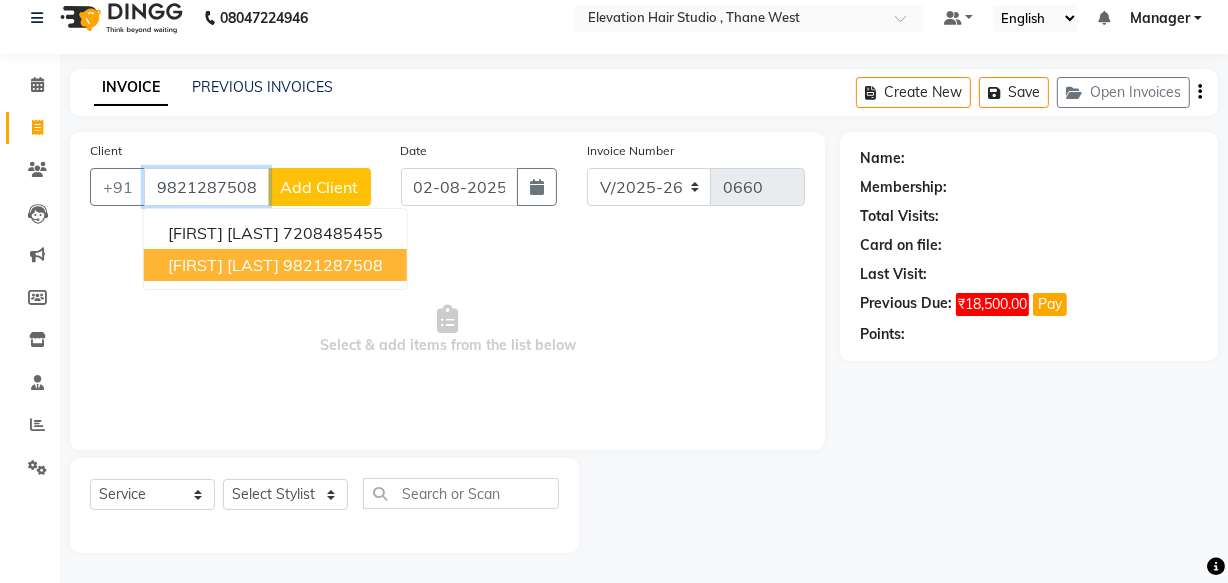 type on "9821287508" 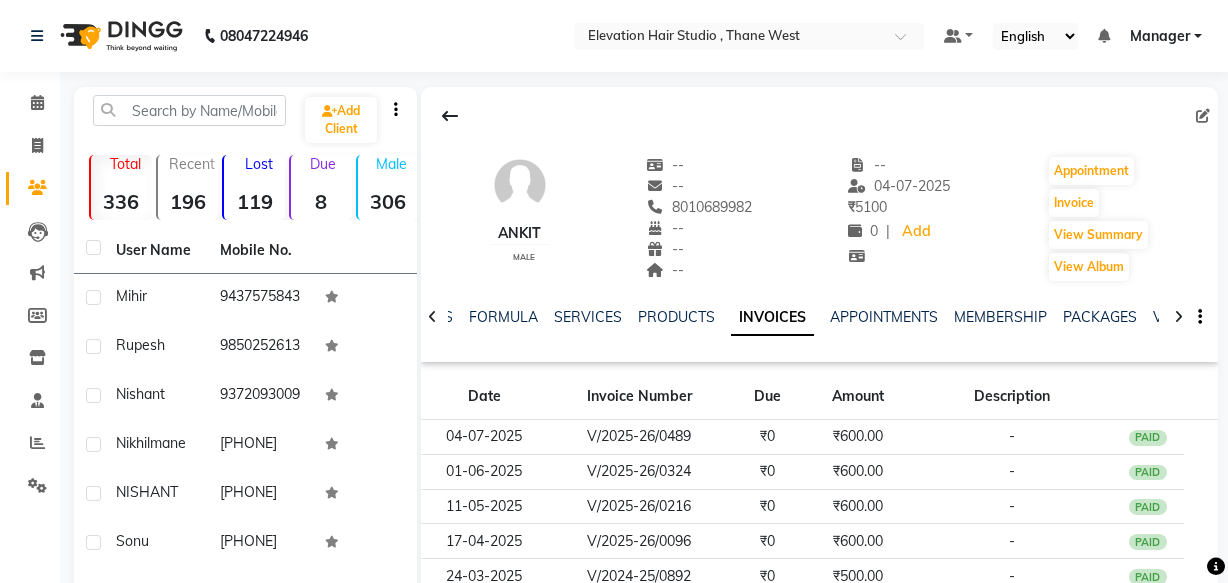scroll, scrollTop: 360, scrollLeft: 0, axis: vertical 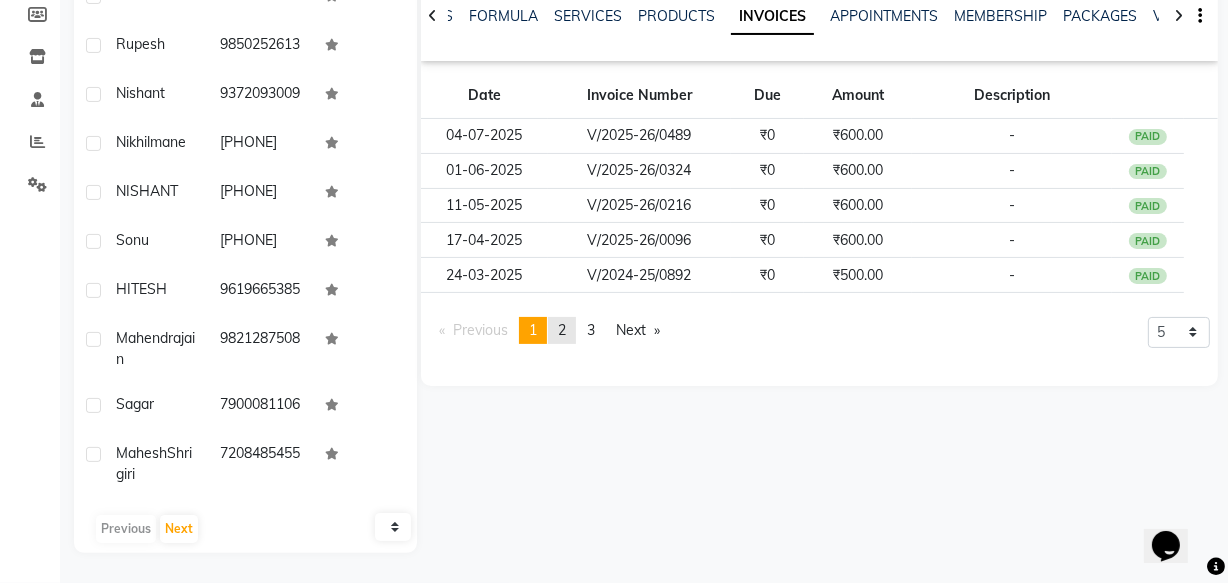 click on "2" 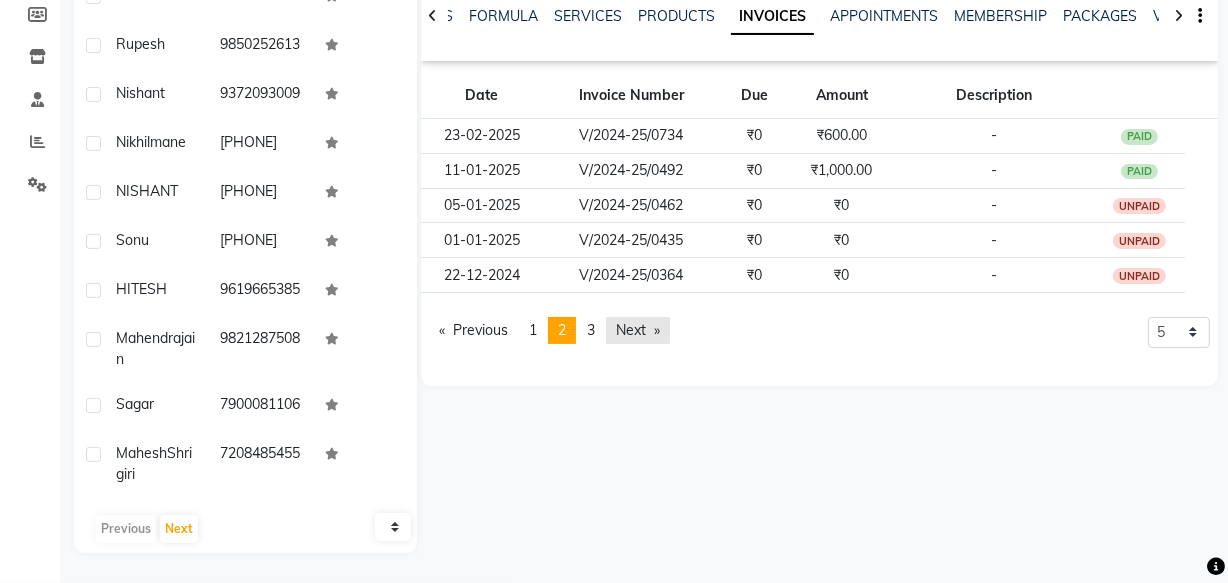 click on "Next  page" 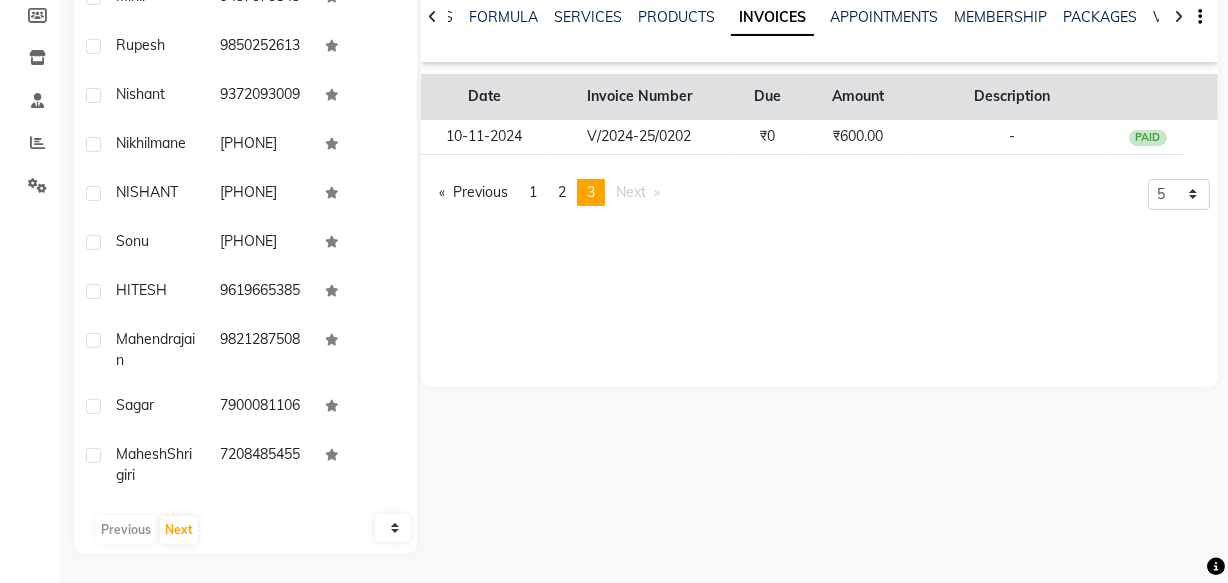 scroll, scrollTop: 269, scrollLeft: 0, axis: vertical 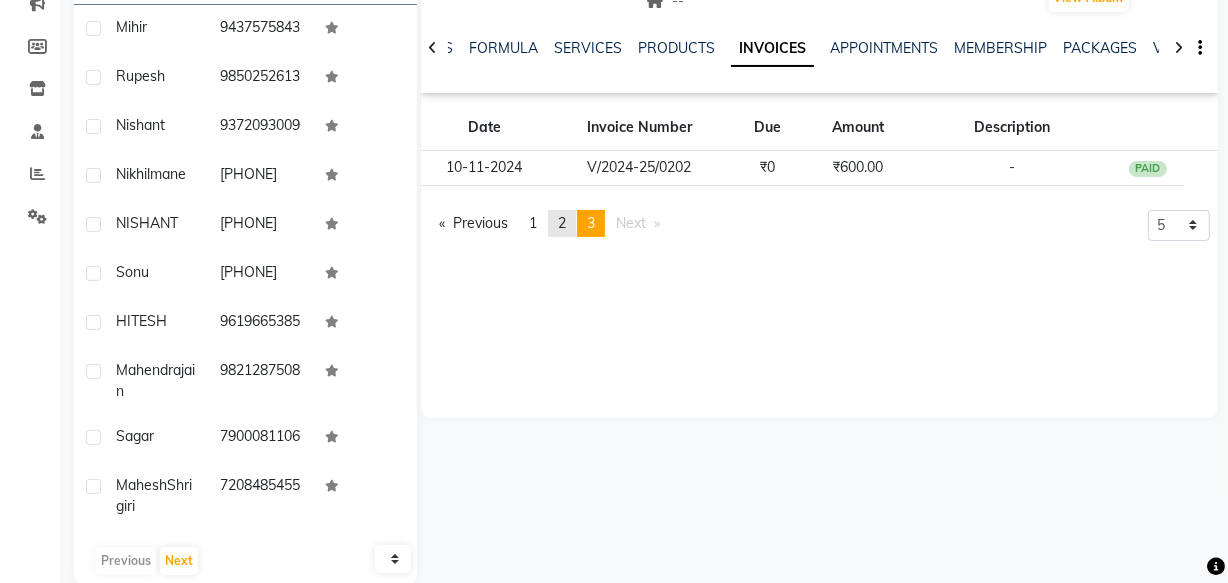 click on "page  2" 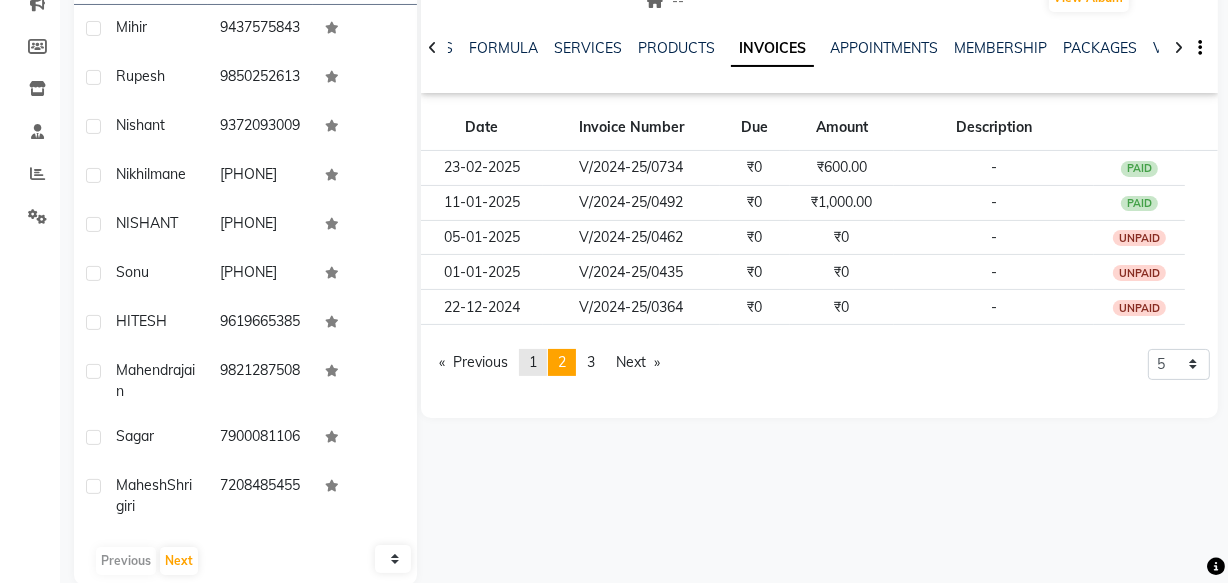 click on "1" 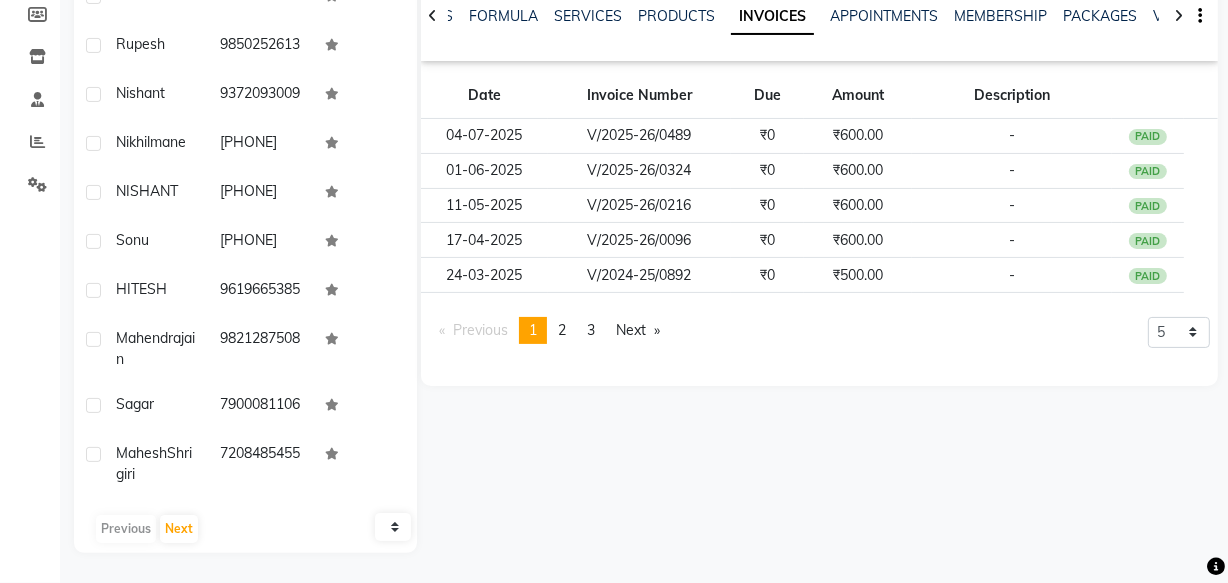 scroll, scrollTop: 360, scrollLeft: 0, axis: vertical 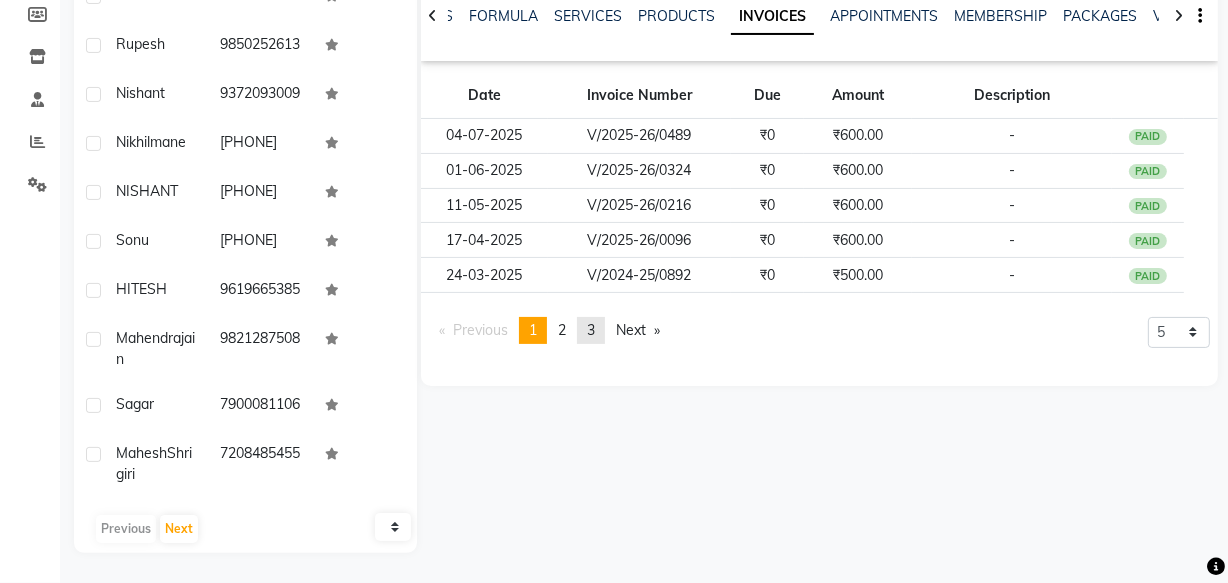 click on "3" 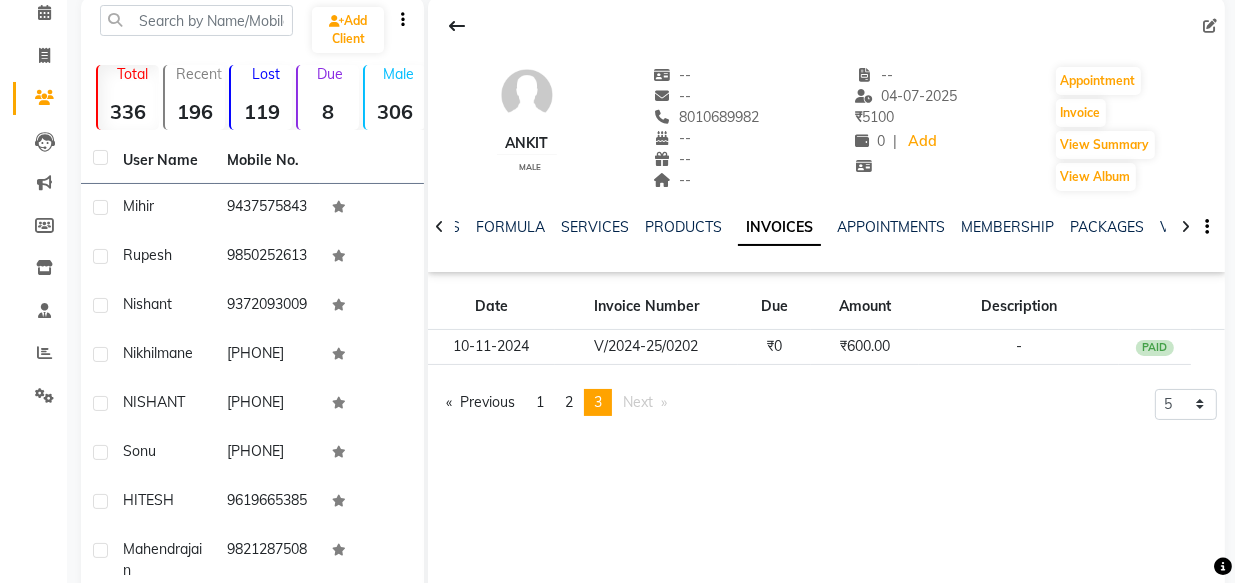 scroll, scrollTop: 87, scrollLeft: 0, axis: vertical 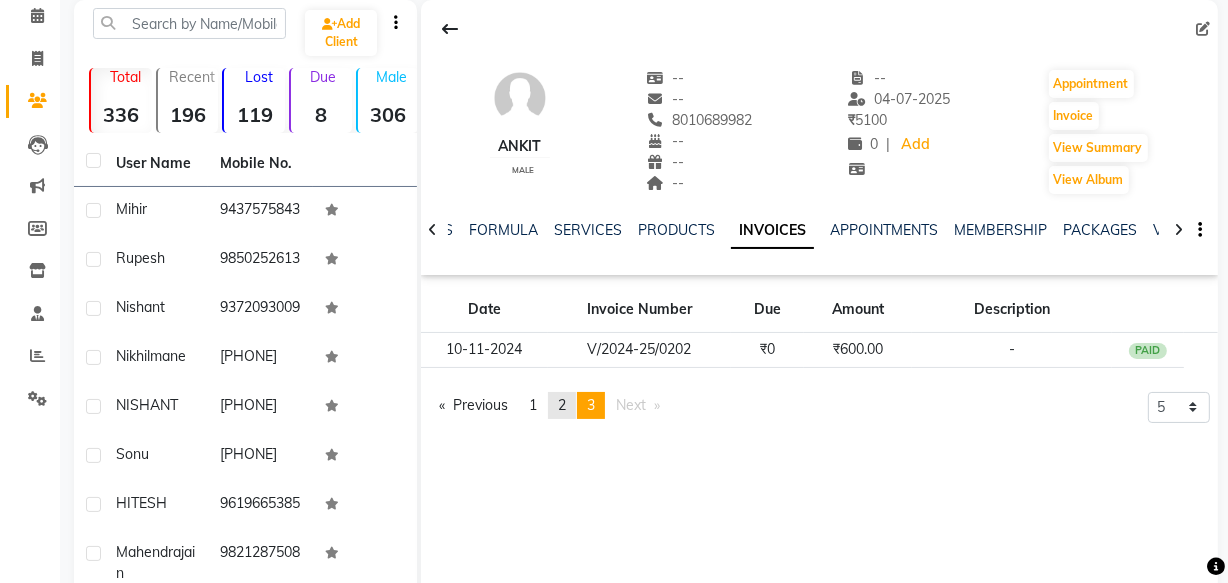 click on "page  2" 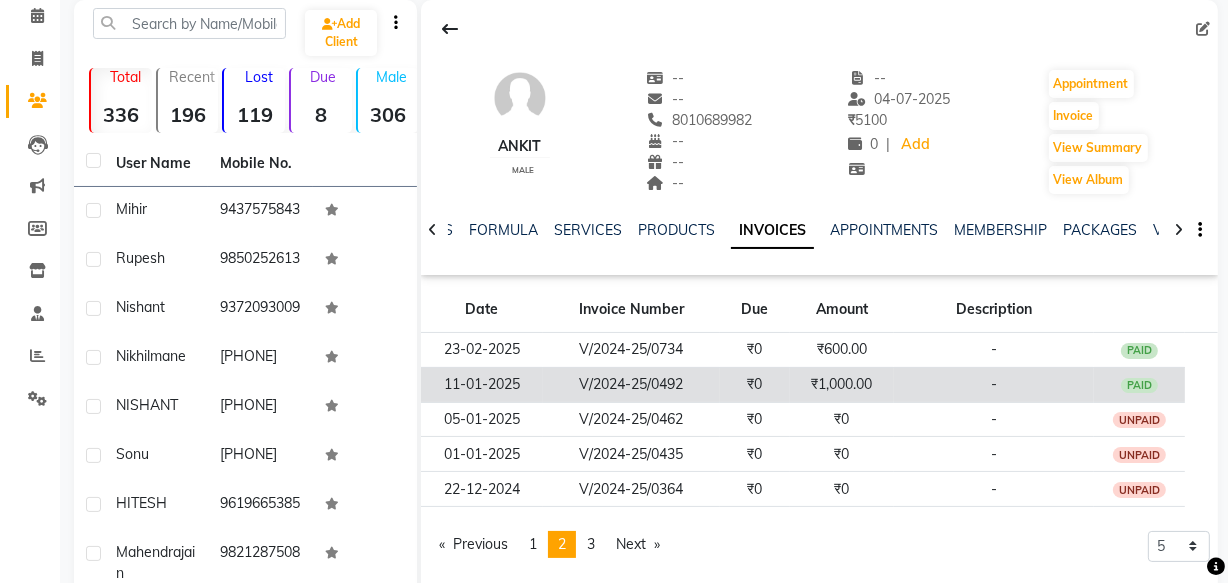 click on "V/2024-25/0492" 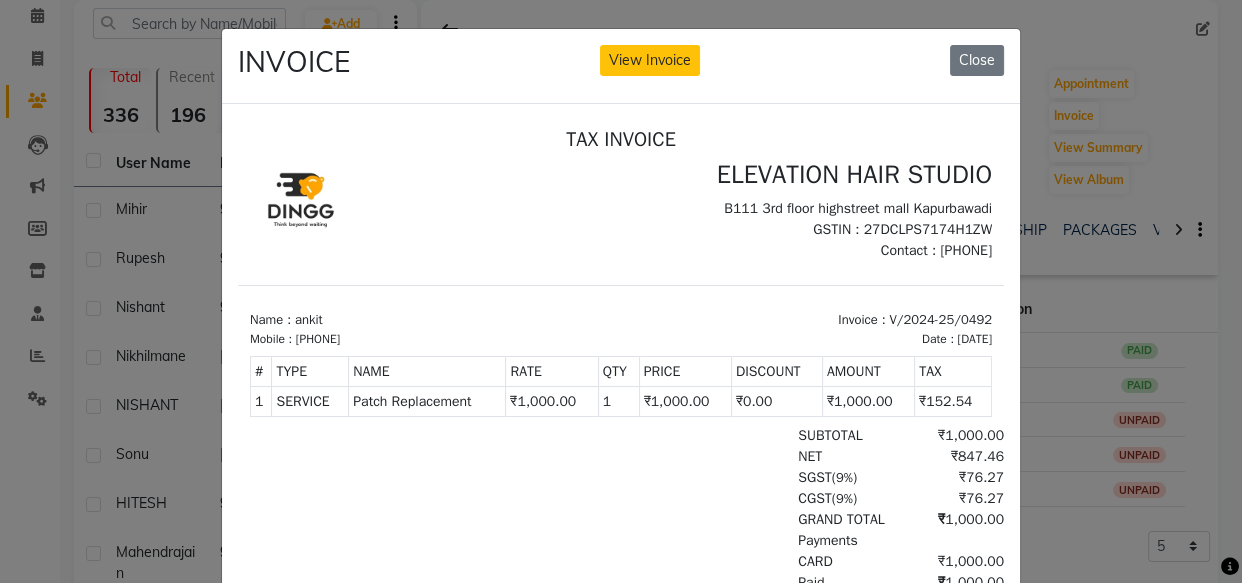 scroll, scrollTop: 15, scrollLeft: 0, axis: vertical 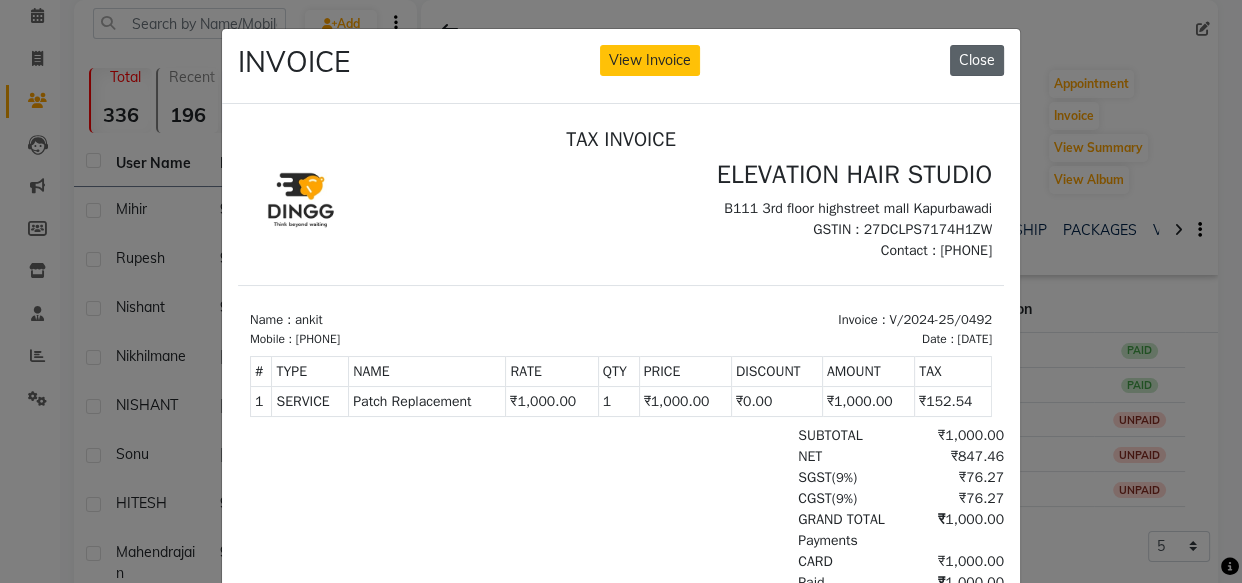 click on "Close" 